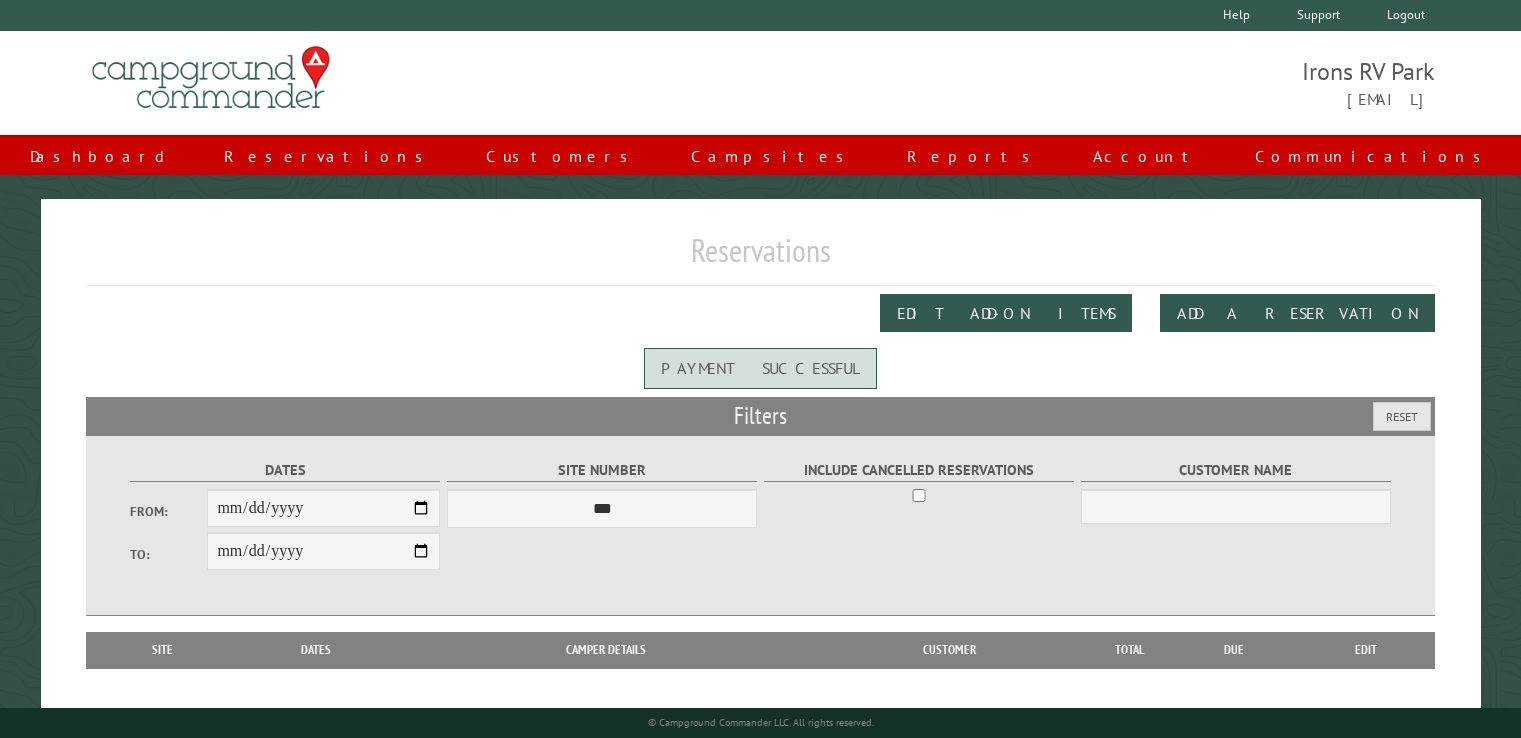 scroll, scrollTop: 0, scrollLeft: 0, axis: both 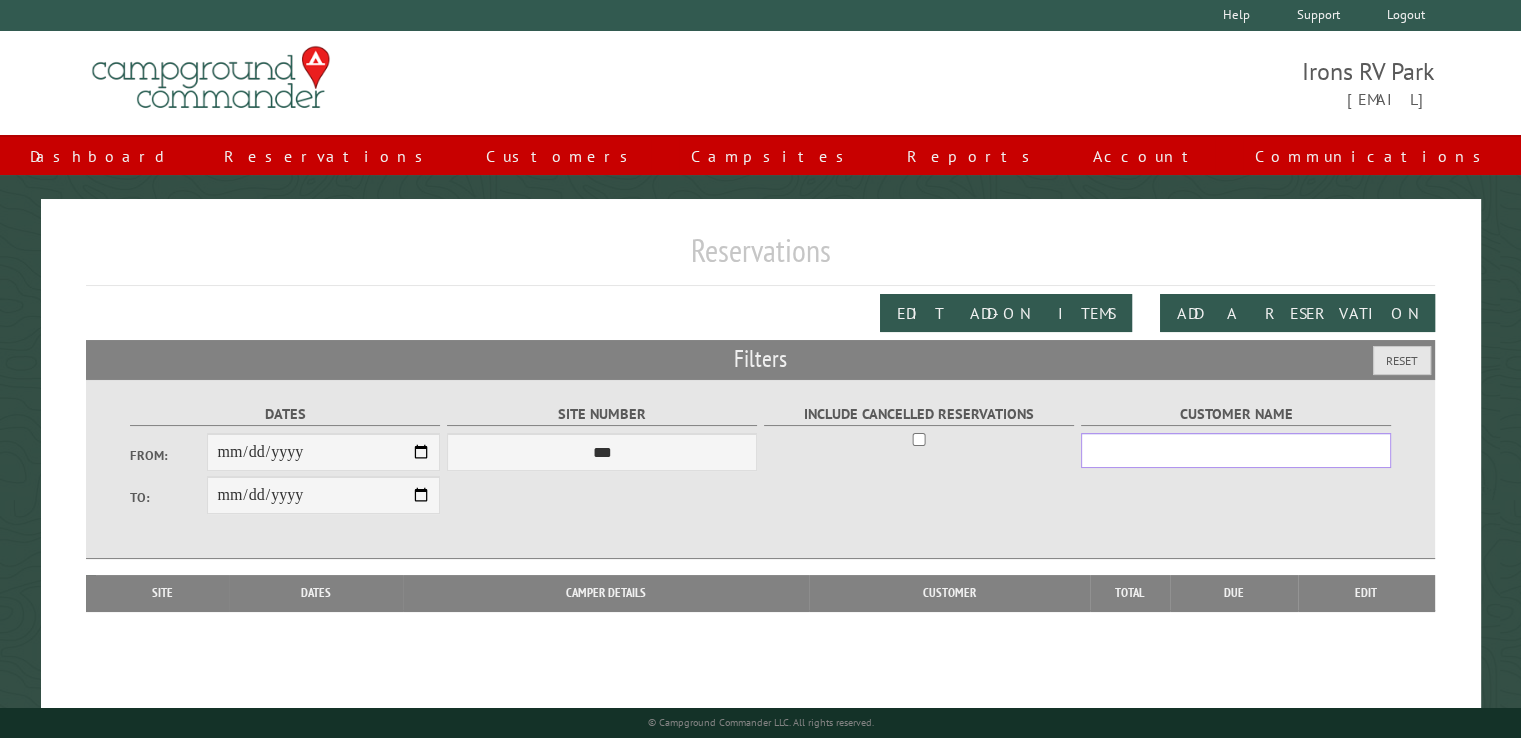 click on "Customer Name" at bounding box center [1236, 450] 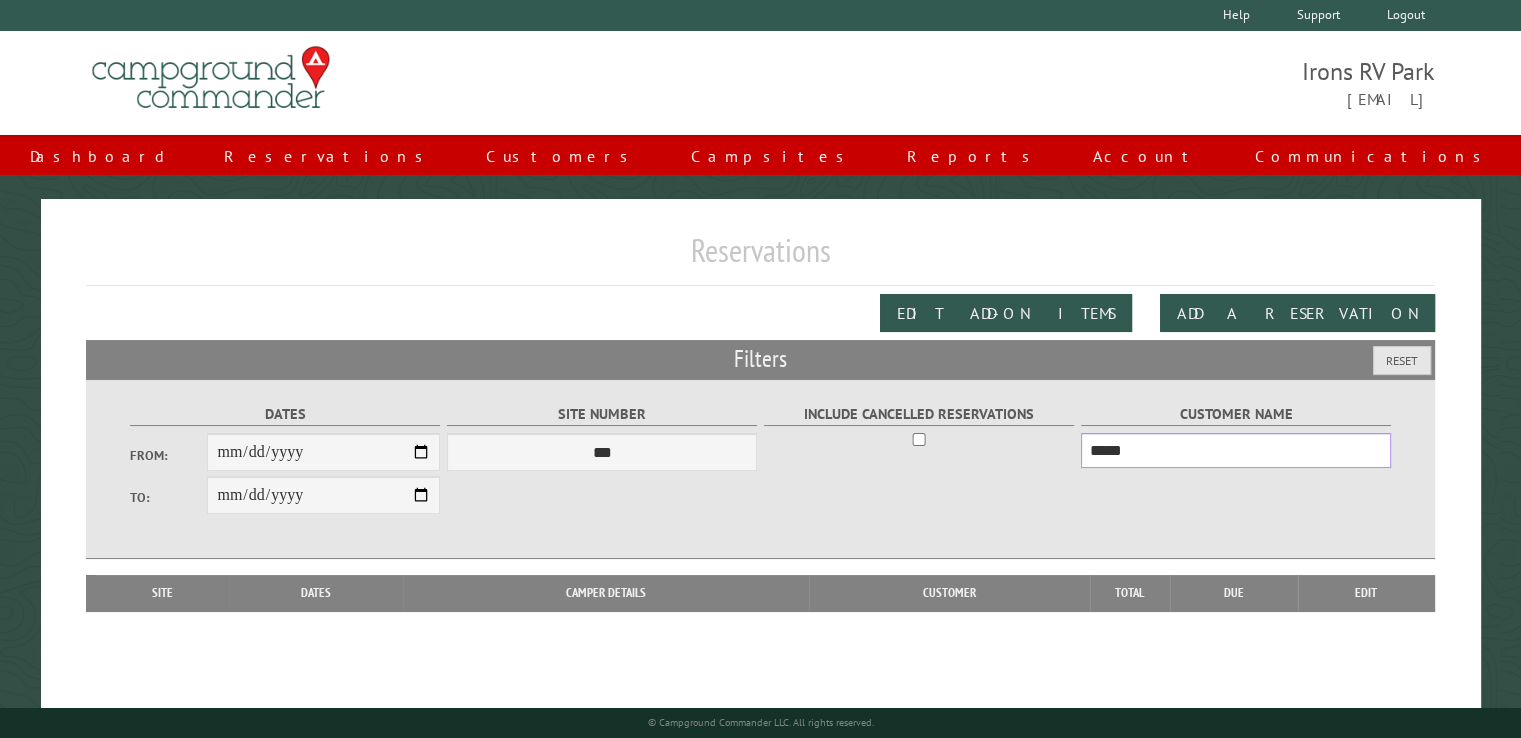 type on "*****" 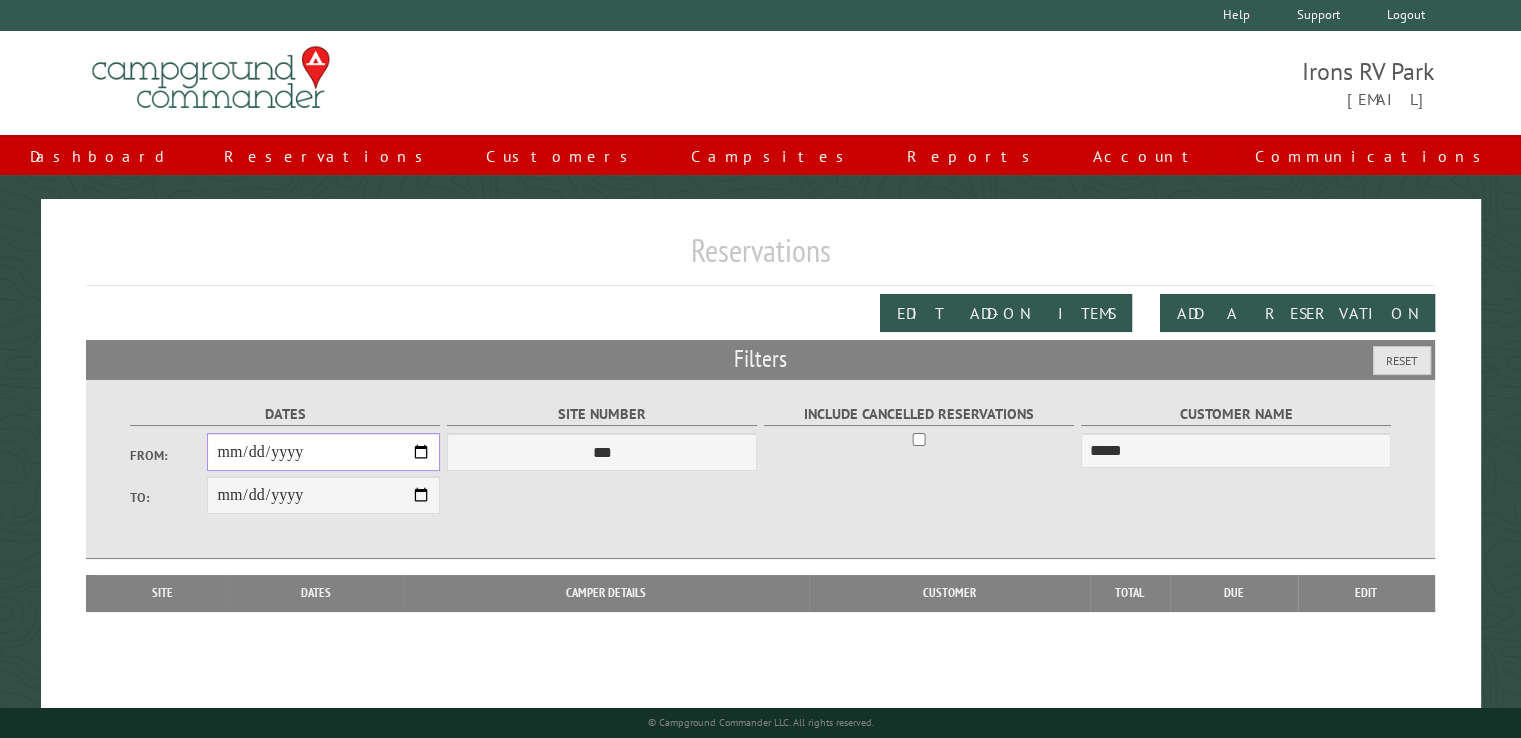 drag, startPoint x: 420, startPoint y: 446, endPoint x: 432, endPoint y: 454, distance: 14.422205 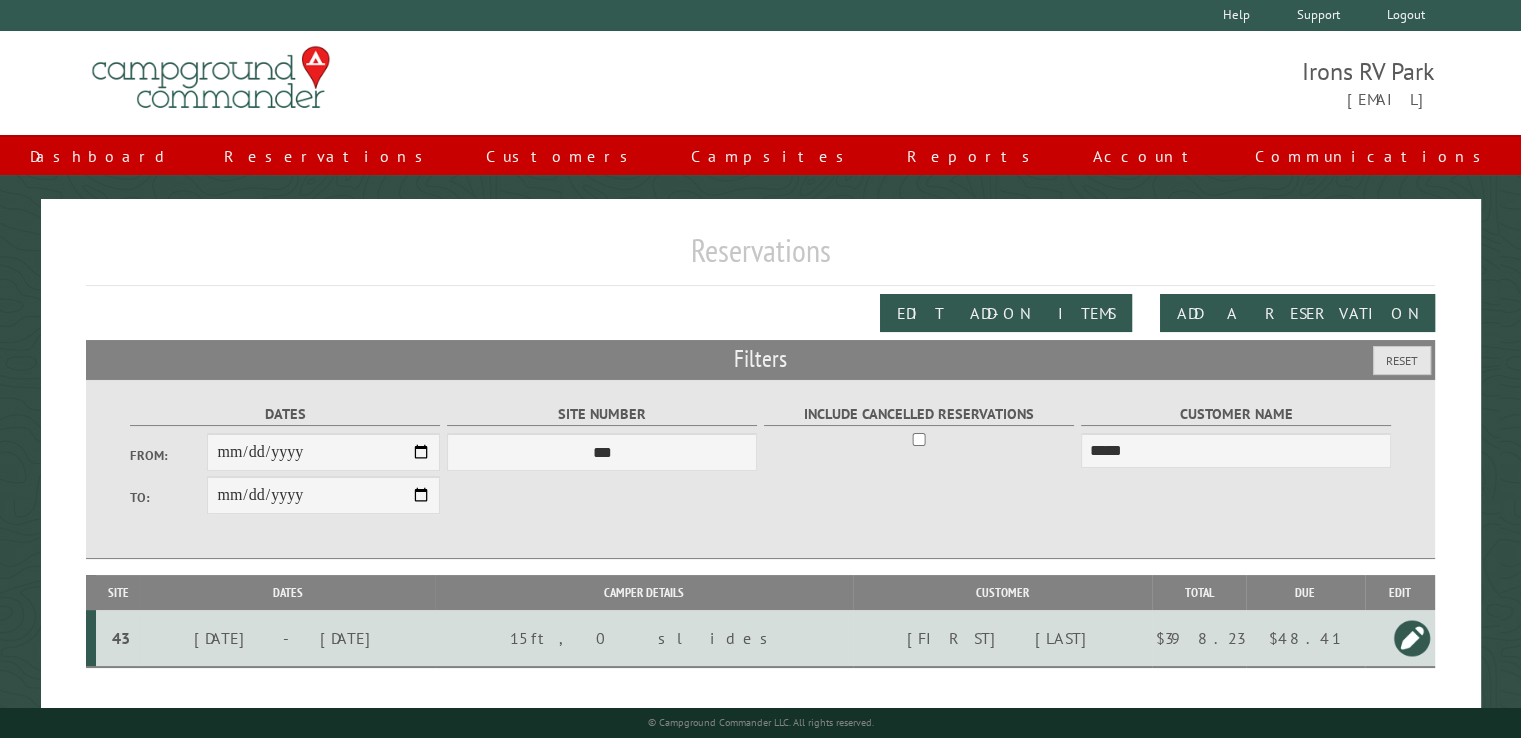 click on "$48.41" at bounding box center [1305, 638] 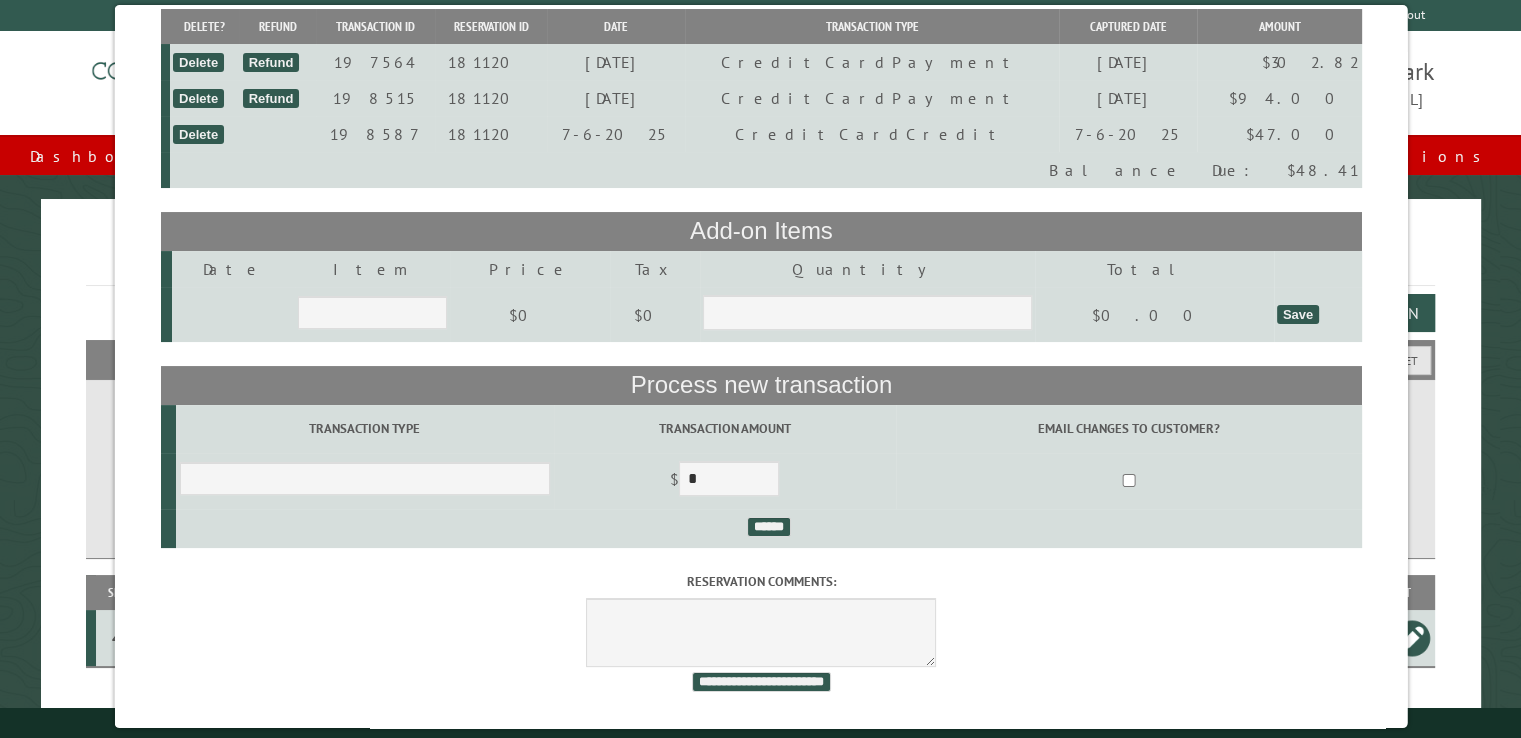scroll, scrollTop: 233, scrollLeft: 0, axis: vertical 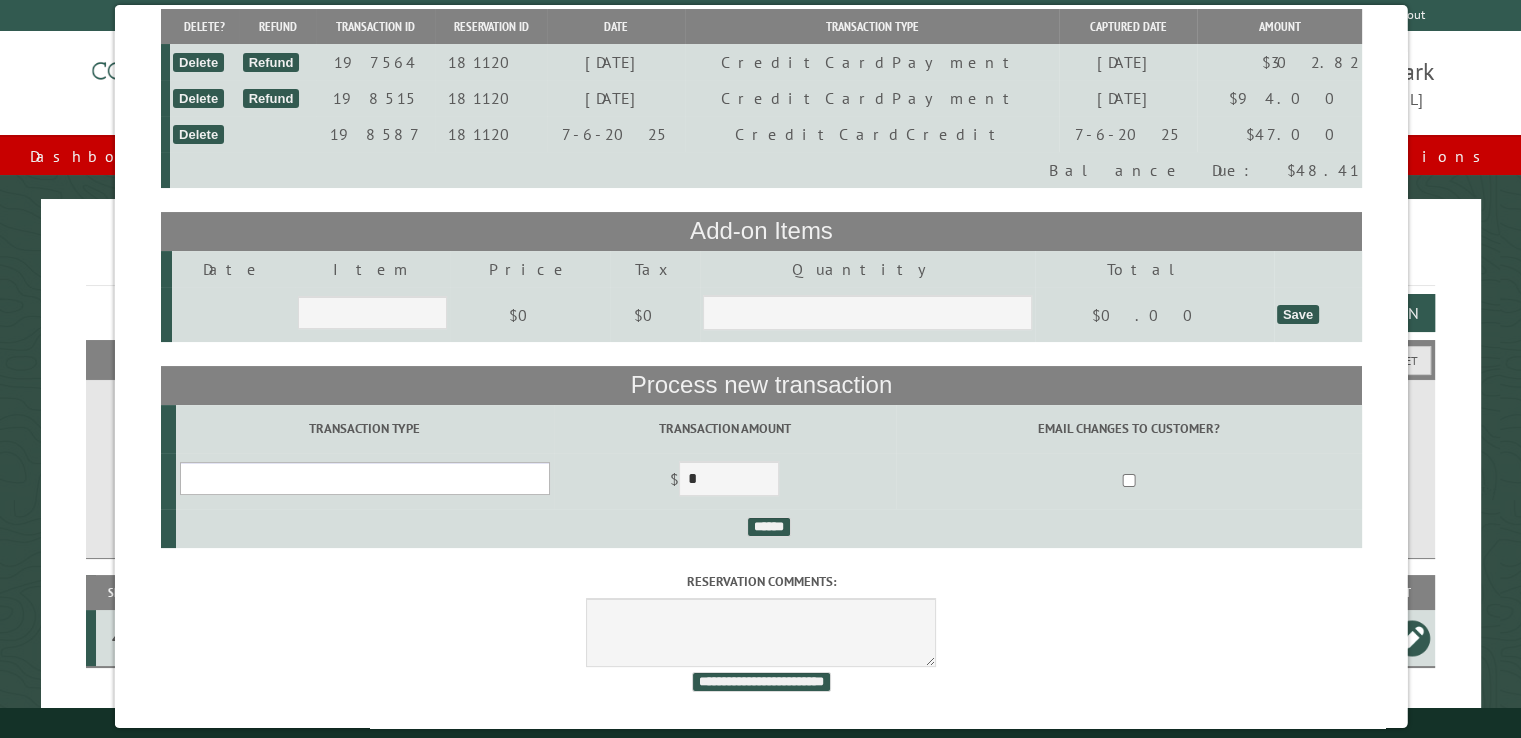 click on "**********" at bounding box center (364, 478) 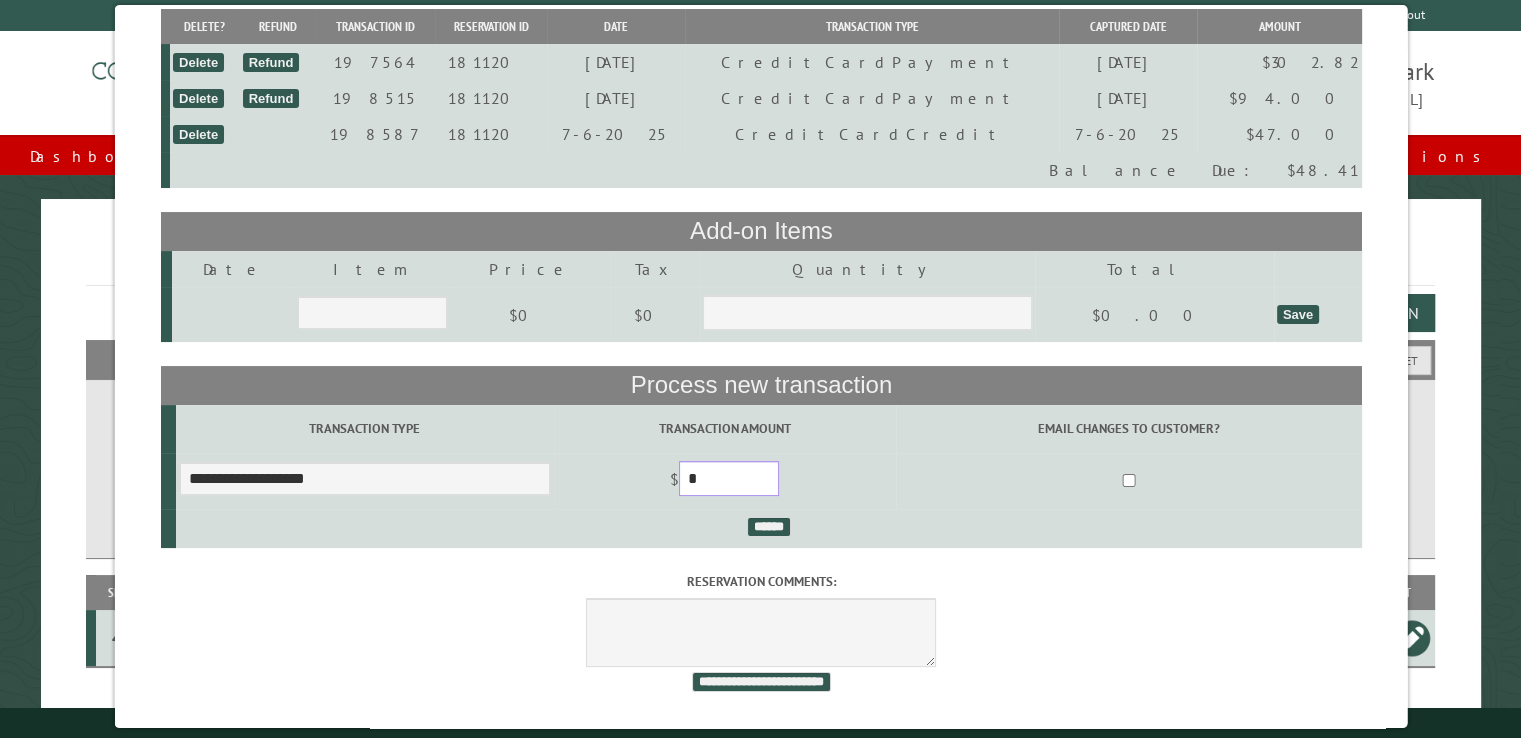 click on "*" at bounding box center (728, 478) 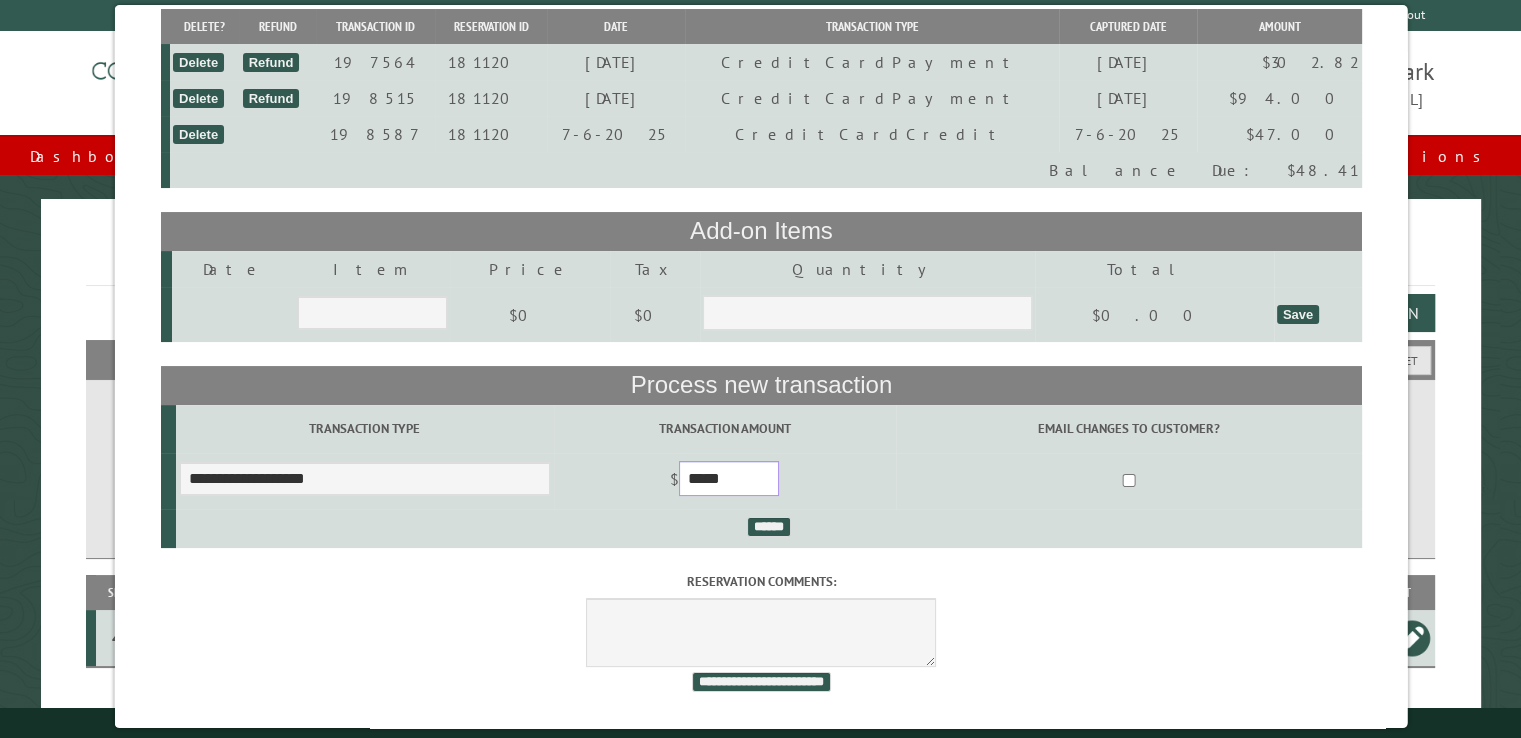type on "*****" 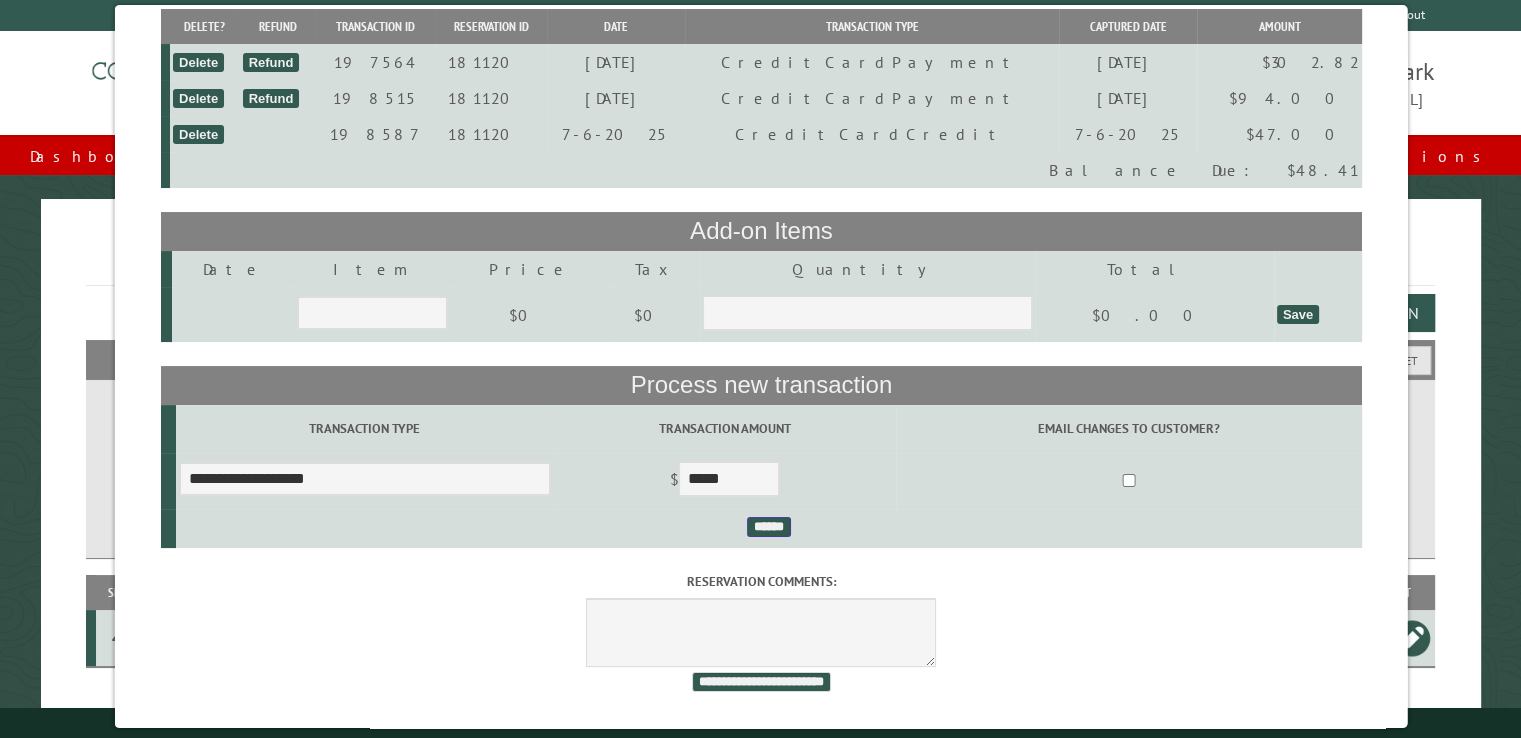 click on "******" at bounding box center [768, 527] 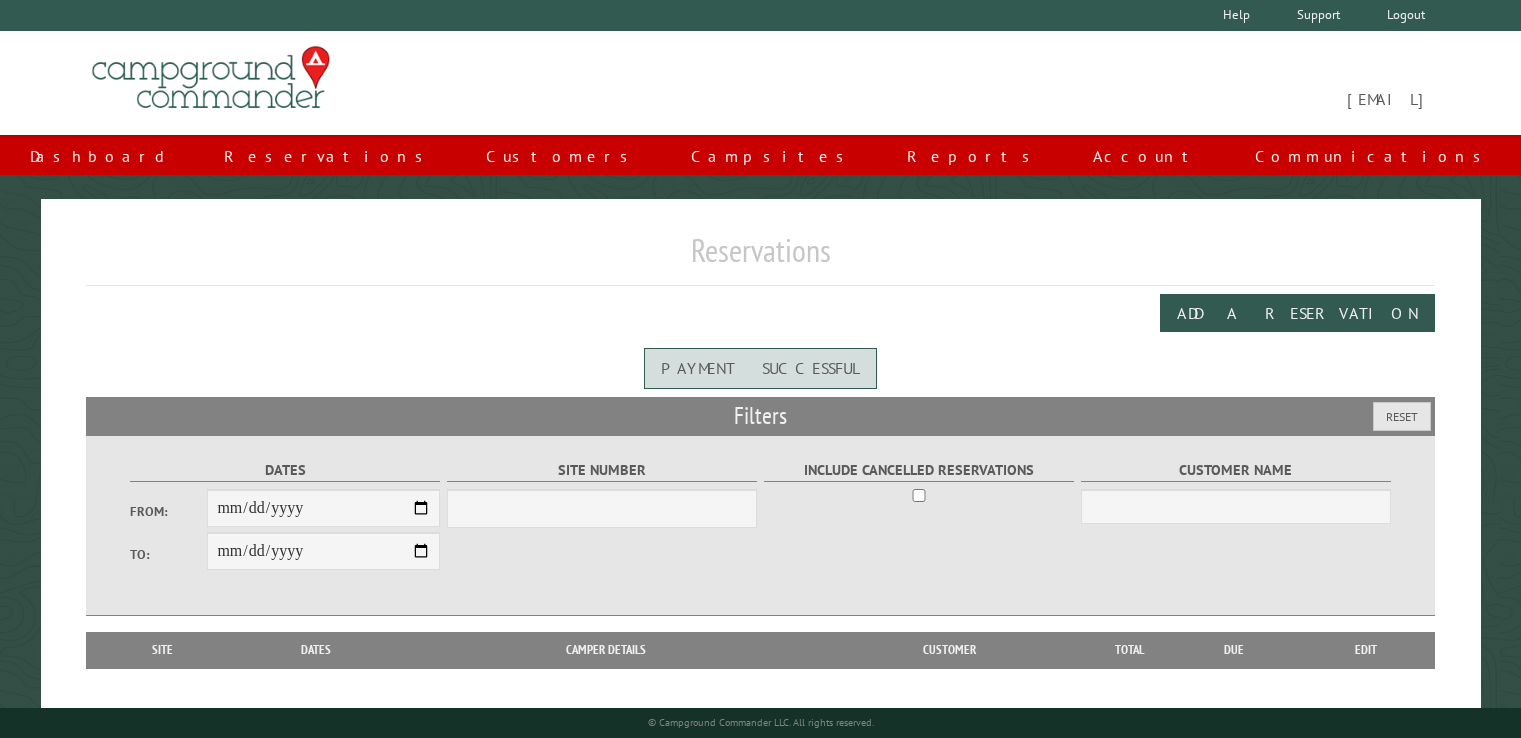 scroll, scrollTop: 0, scrollLeft: 0, axis: both 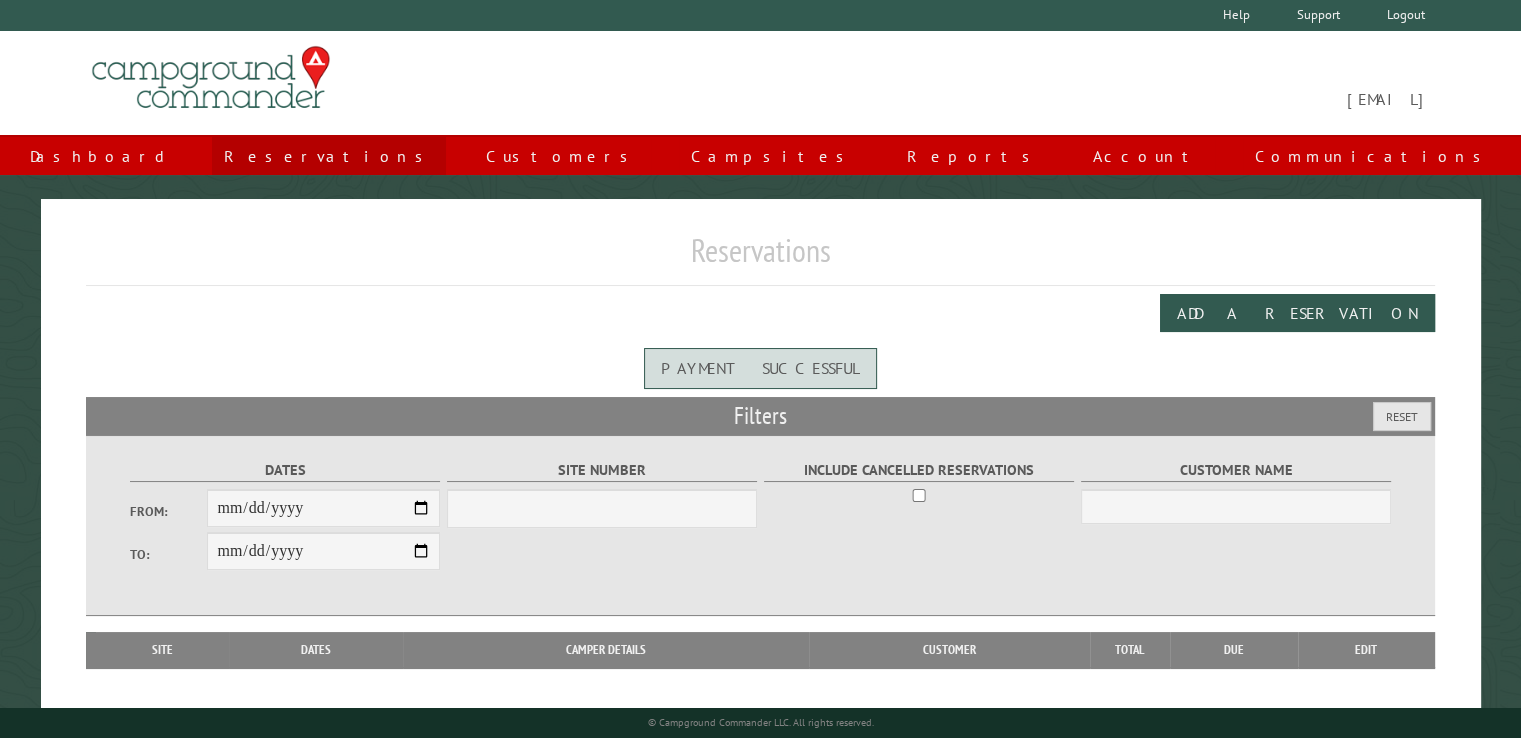 click on "Reservations" at bounding box center (329, 156) 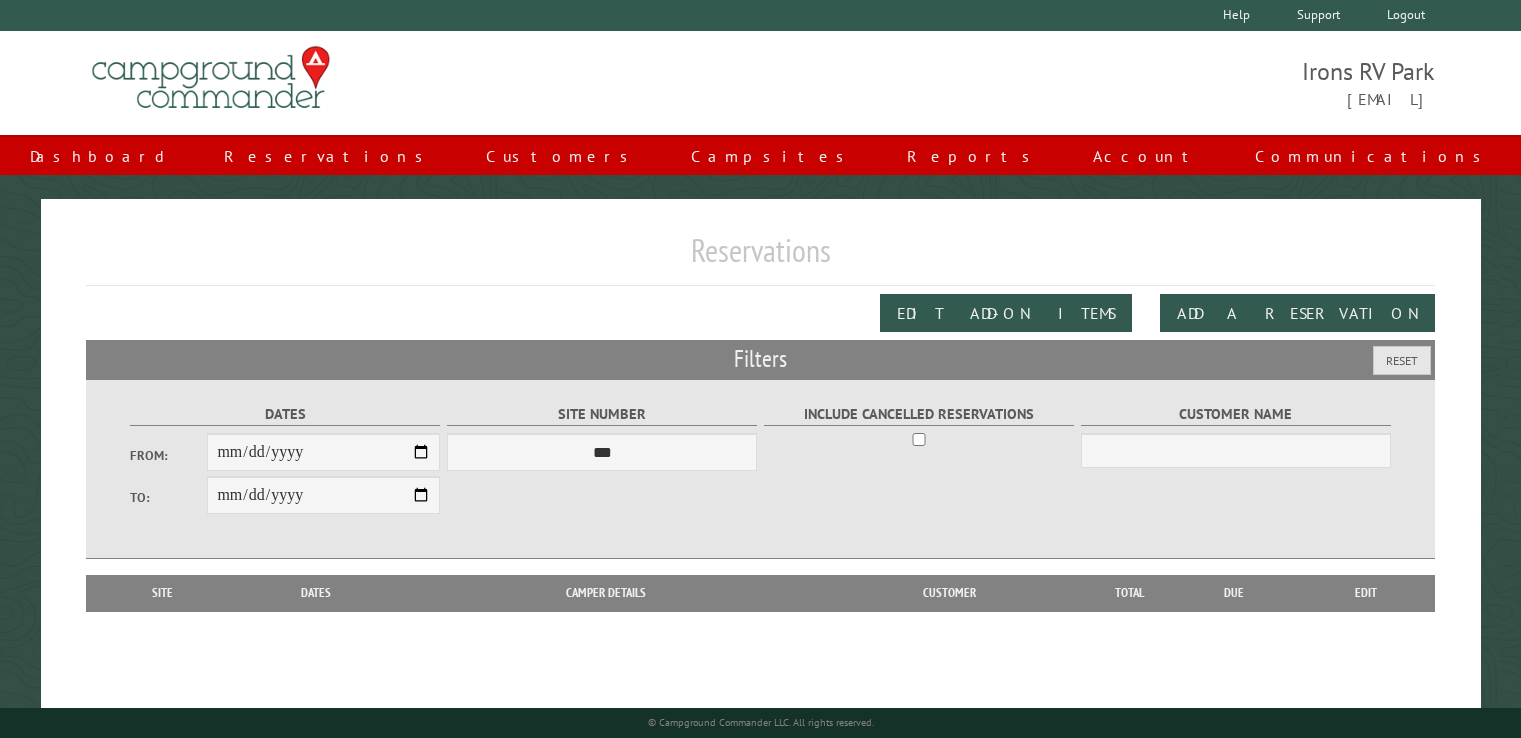scroll, scrollTop: 0, scrollLeft: 0, axis: both 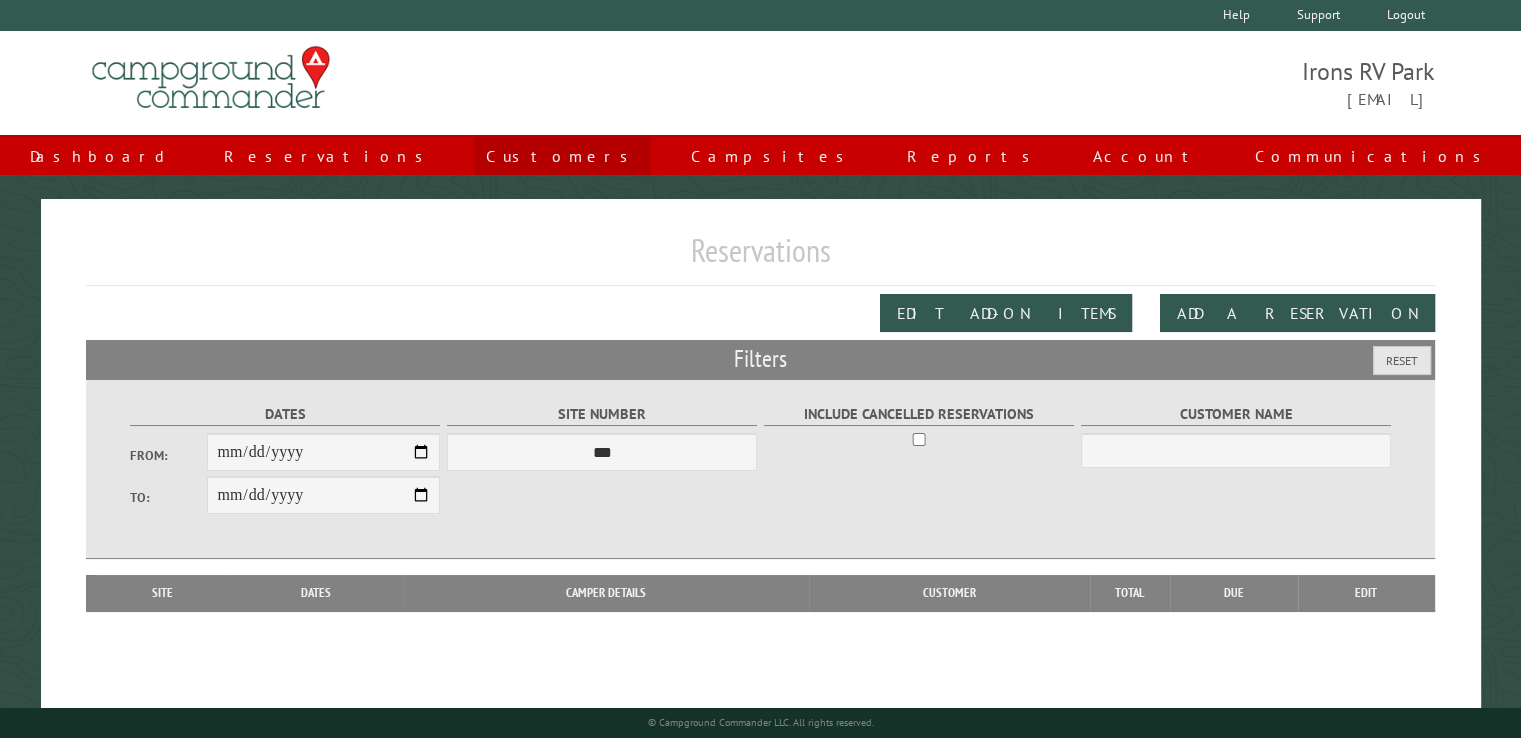 click on "Customers" at bounding box center [562, 156] 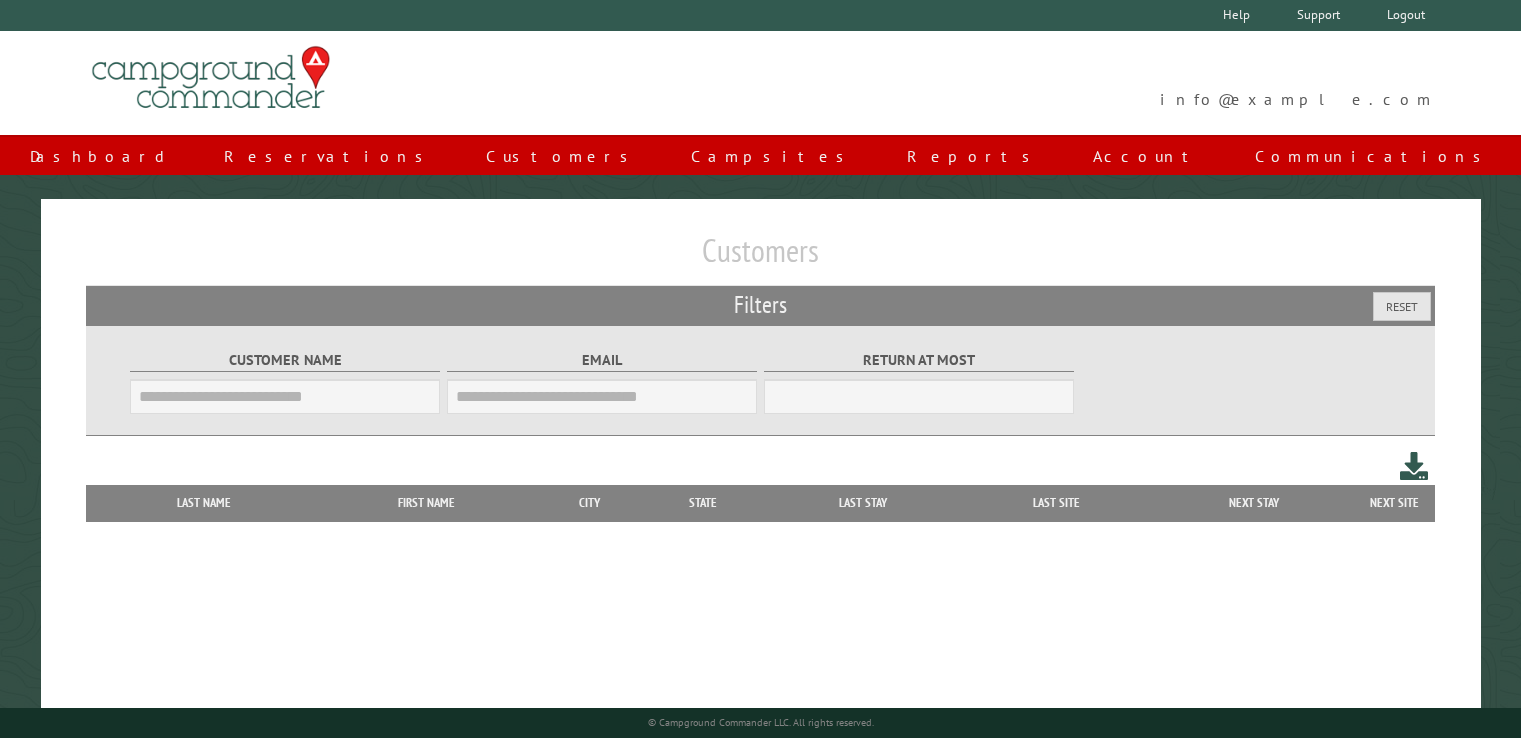 scroll, scrollTop: 0, scrollLeft: 0, axis: both 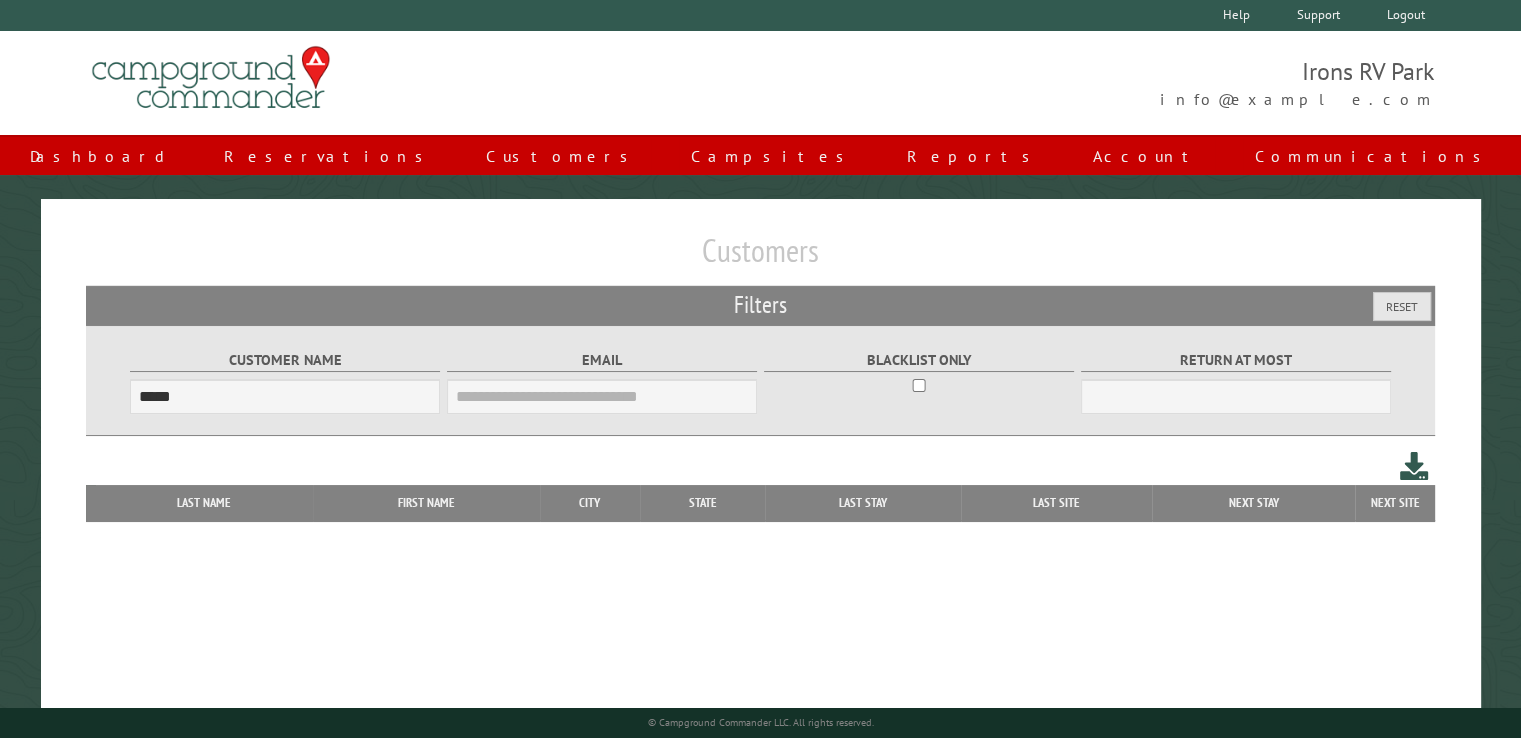 type on "*****" 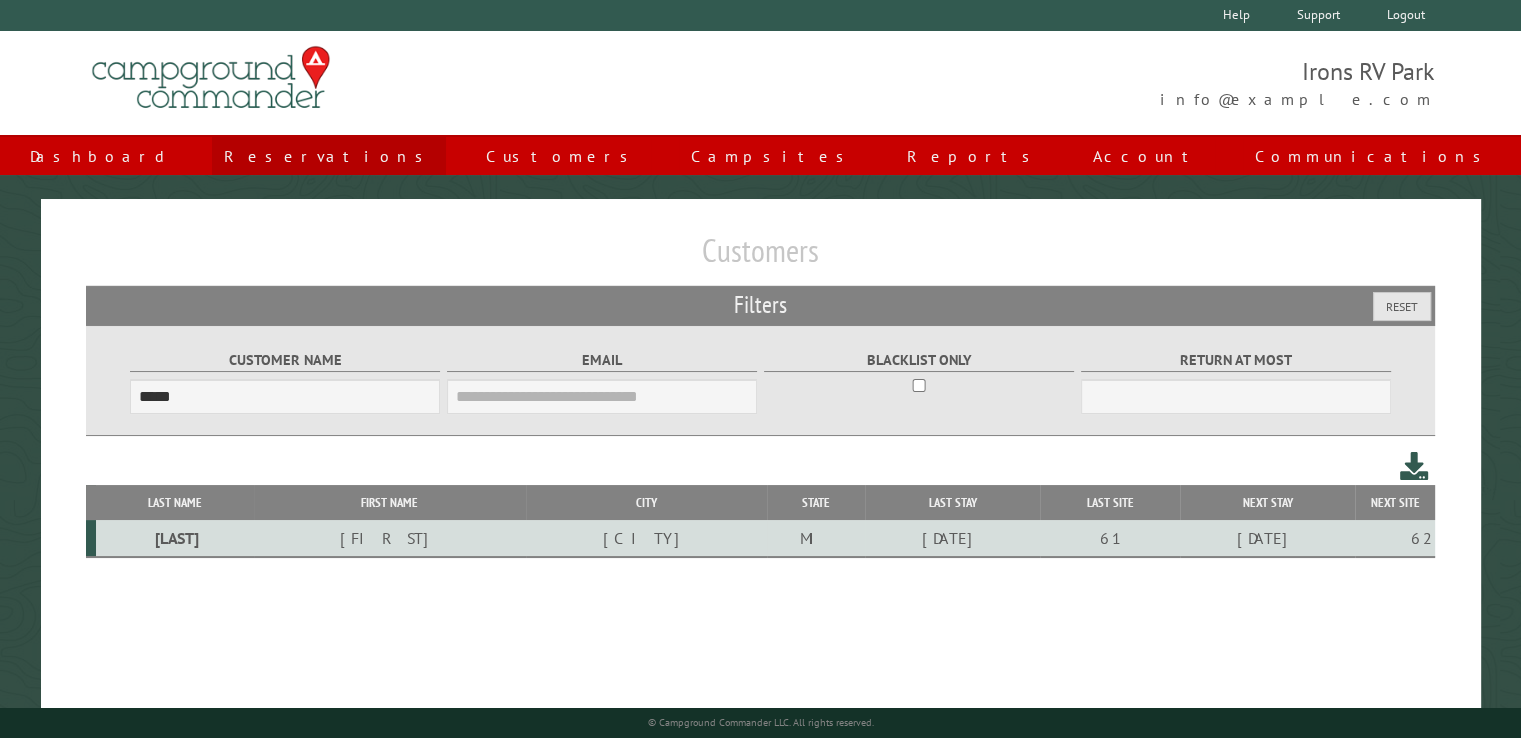 click on "Reservations" at bounding box center [329, 156] 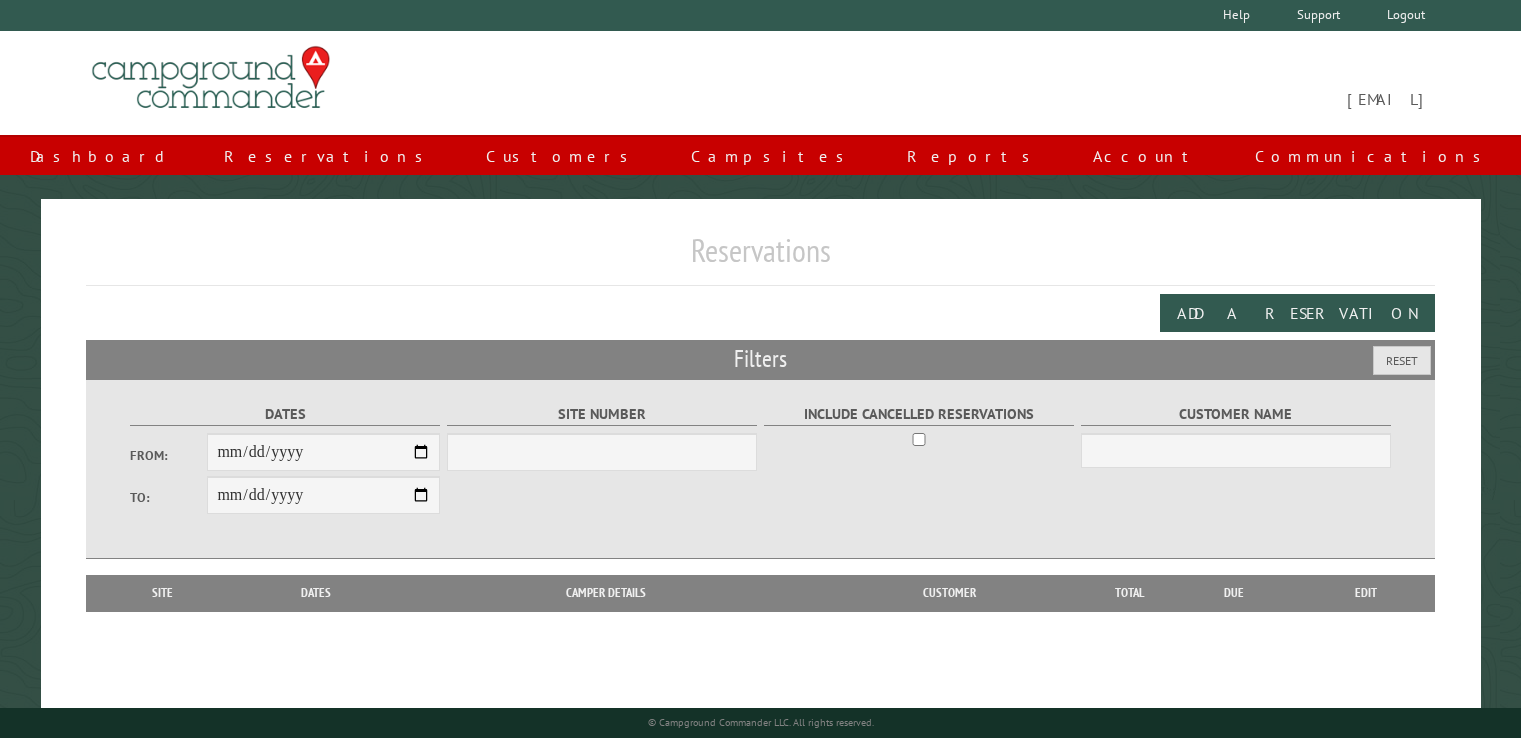 scroll, scrollTop: 0, scrollLeft: 0, axis: both 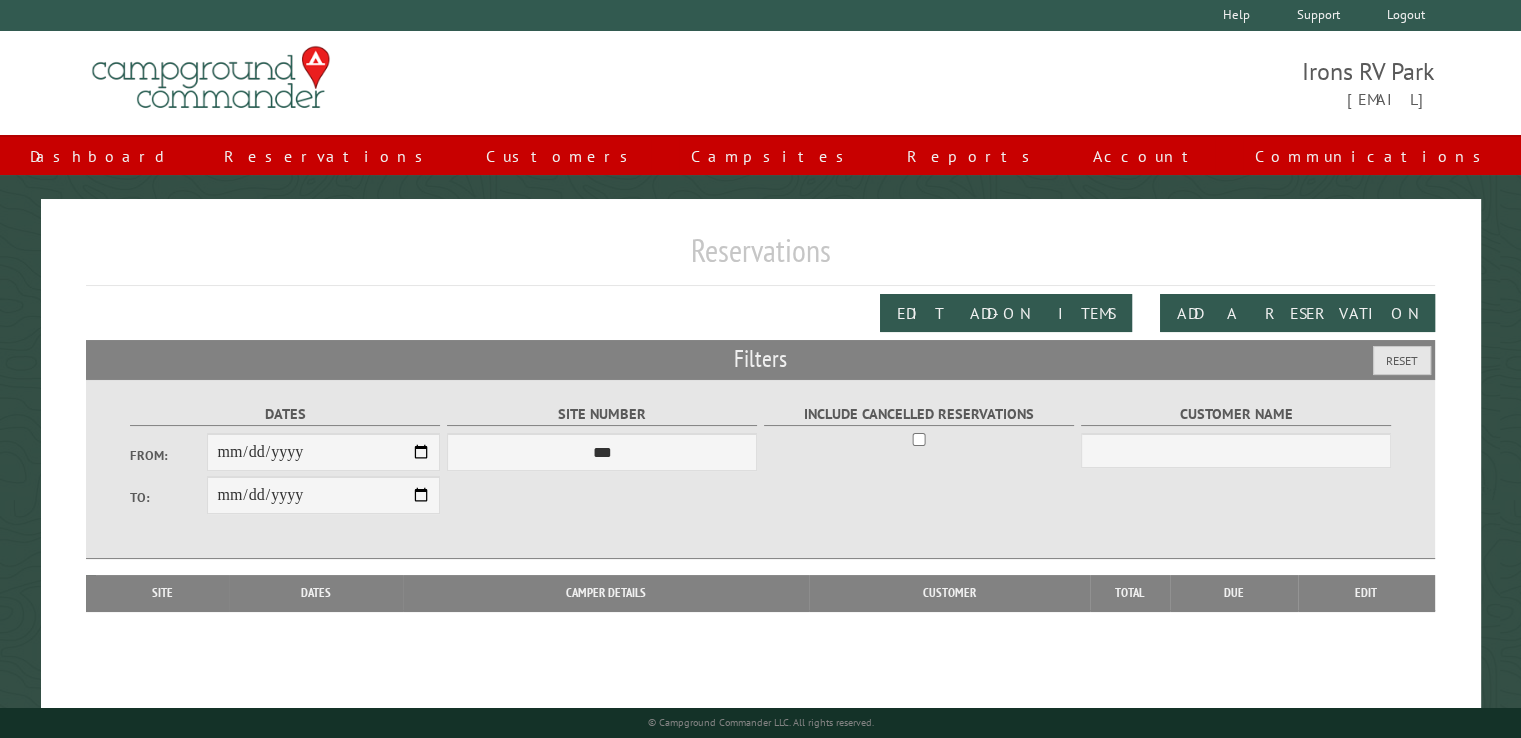 type on "**********" 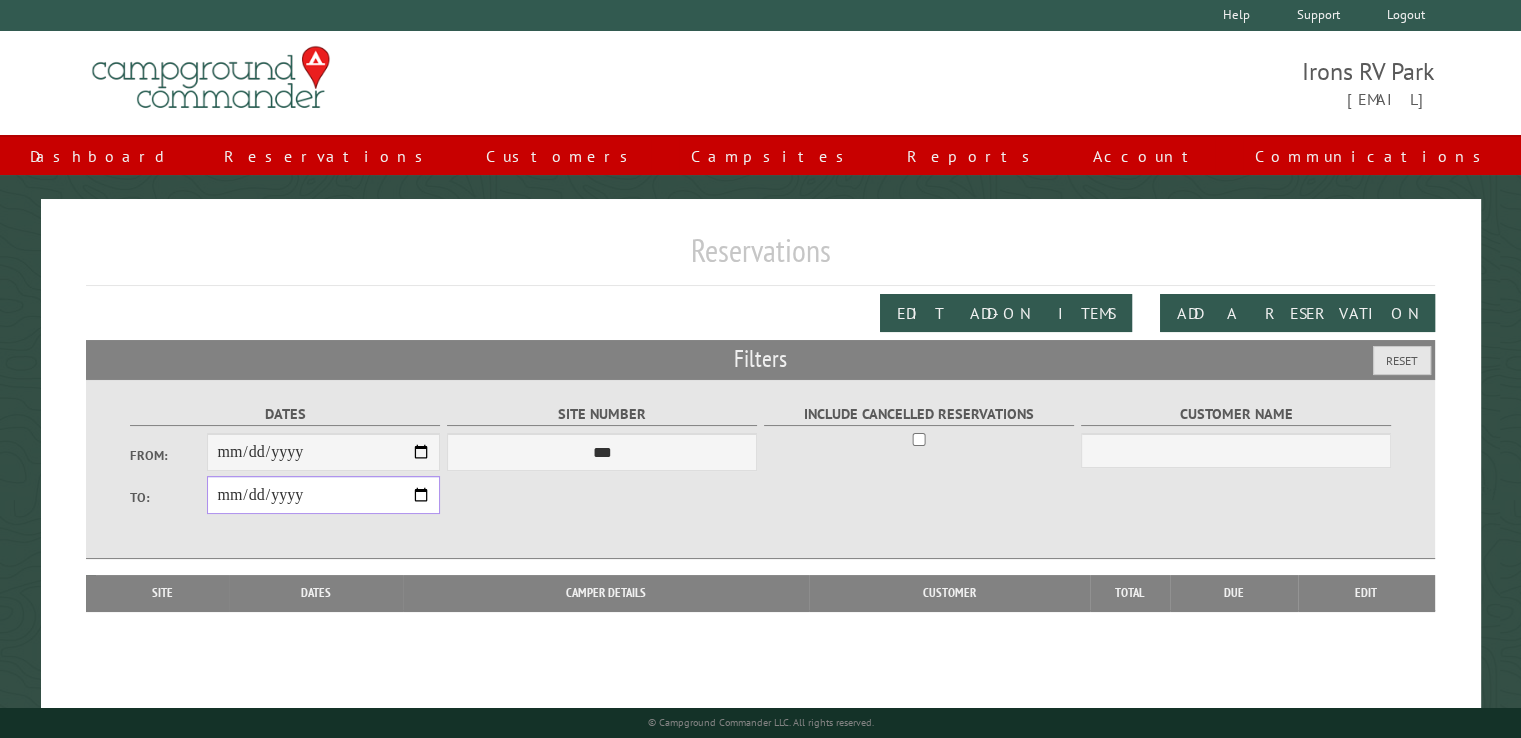 click on "**********" at bounding box center (323, 495) 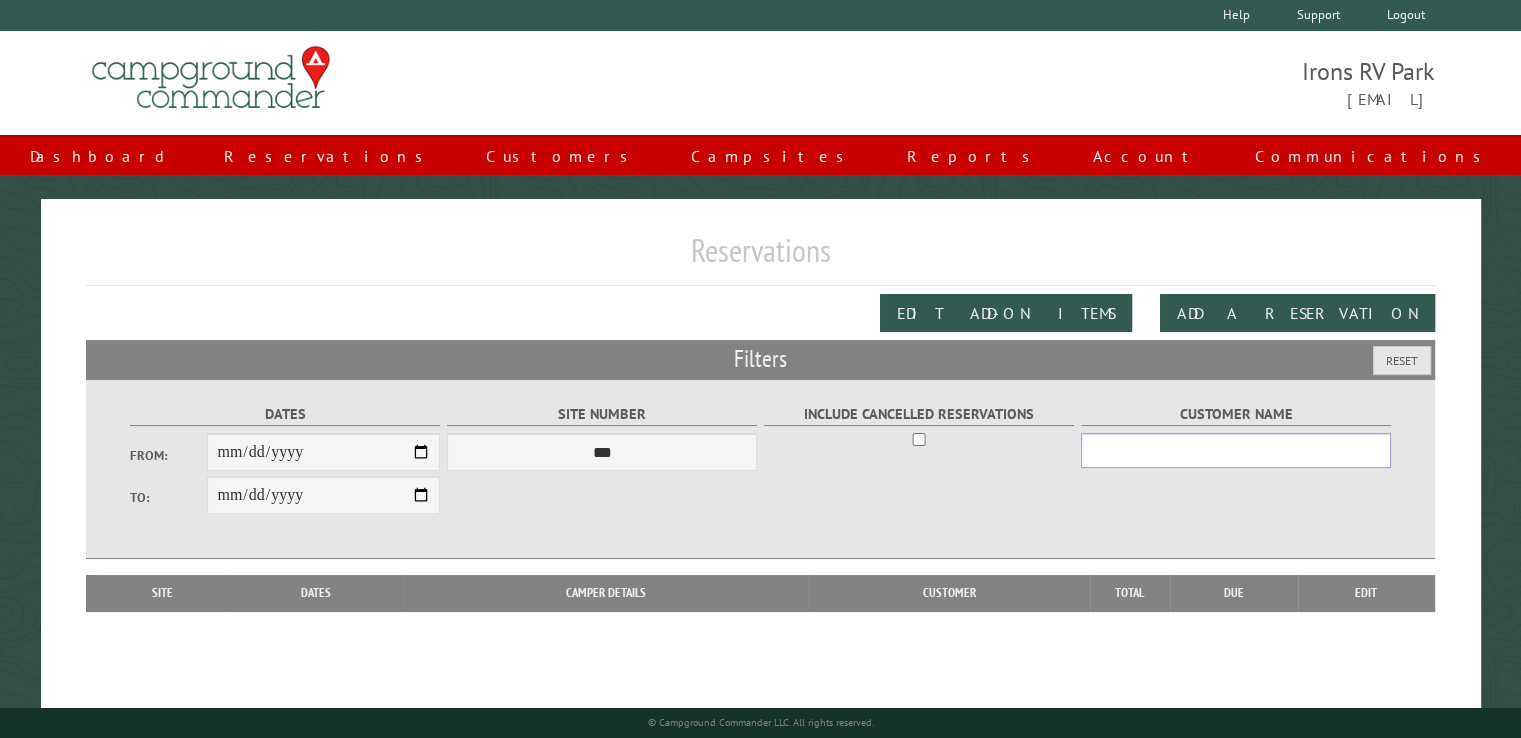 click on "Customer Name" at bounding box center (1236, 450) 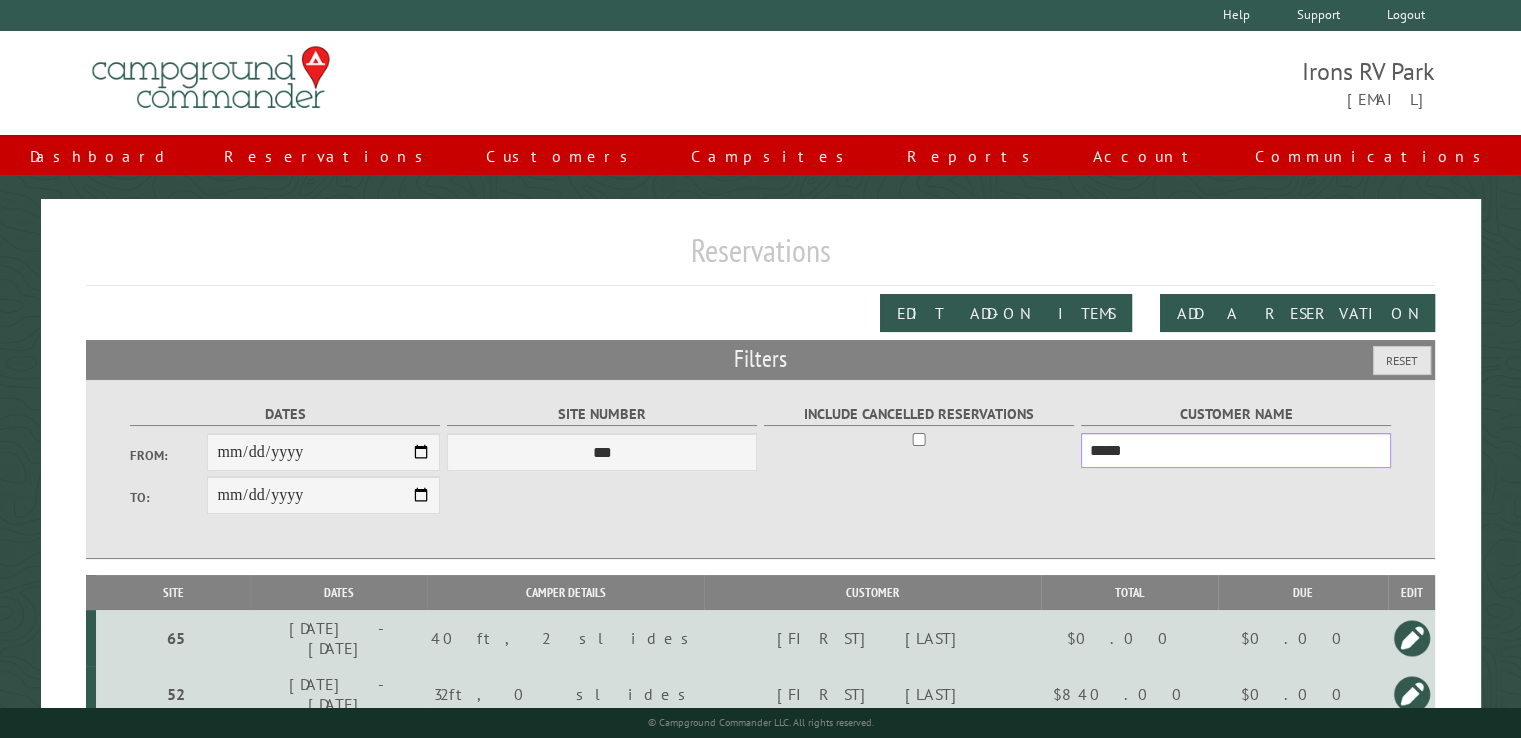 type on "*****" 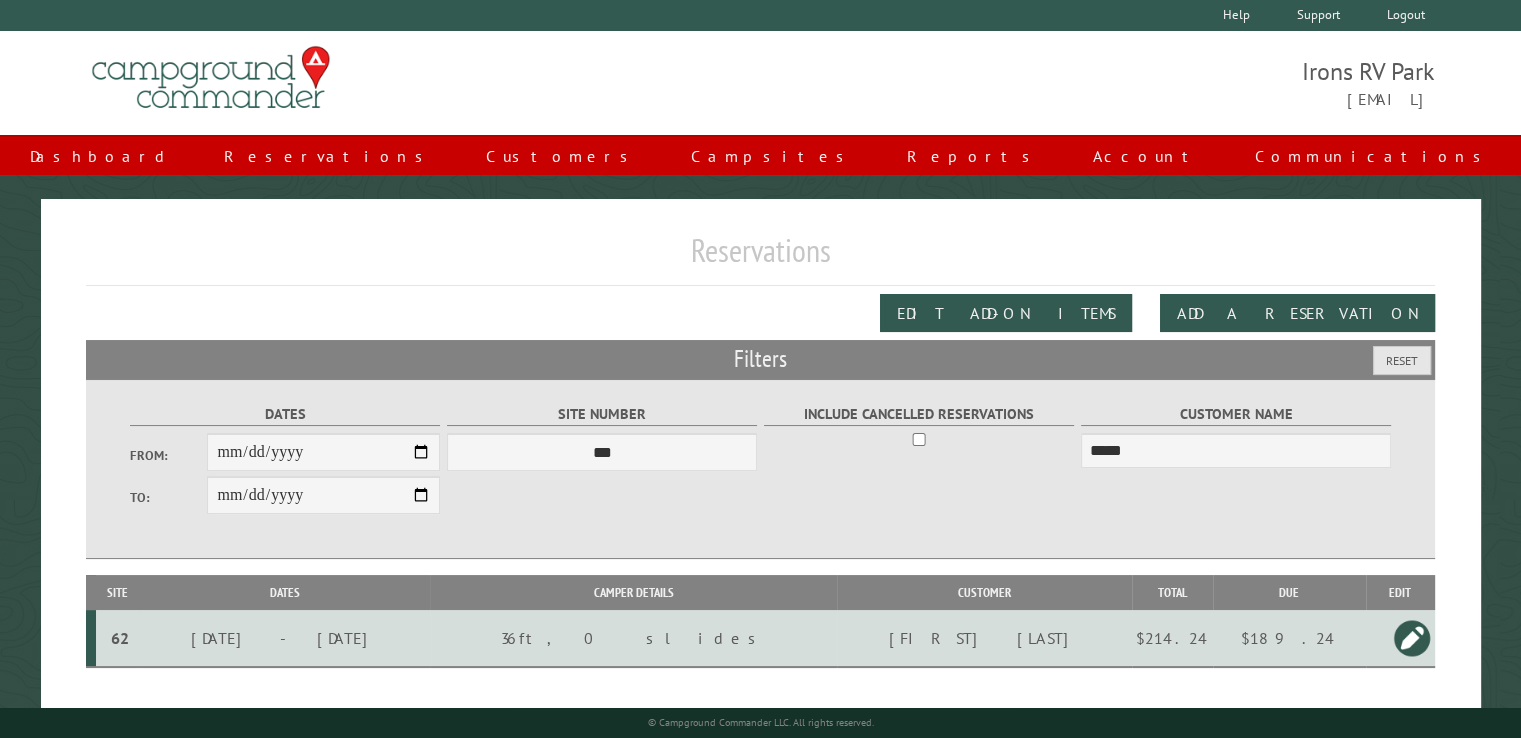 click on "$189.24" at bounding box center (1289, 638) 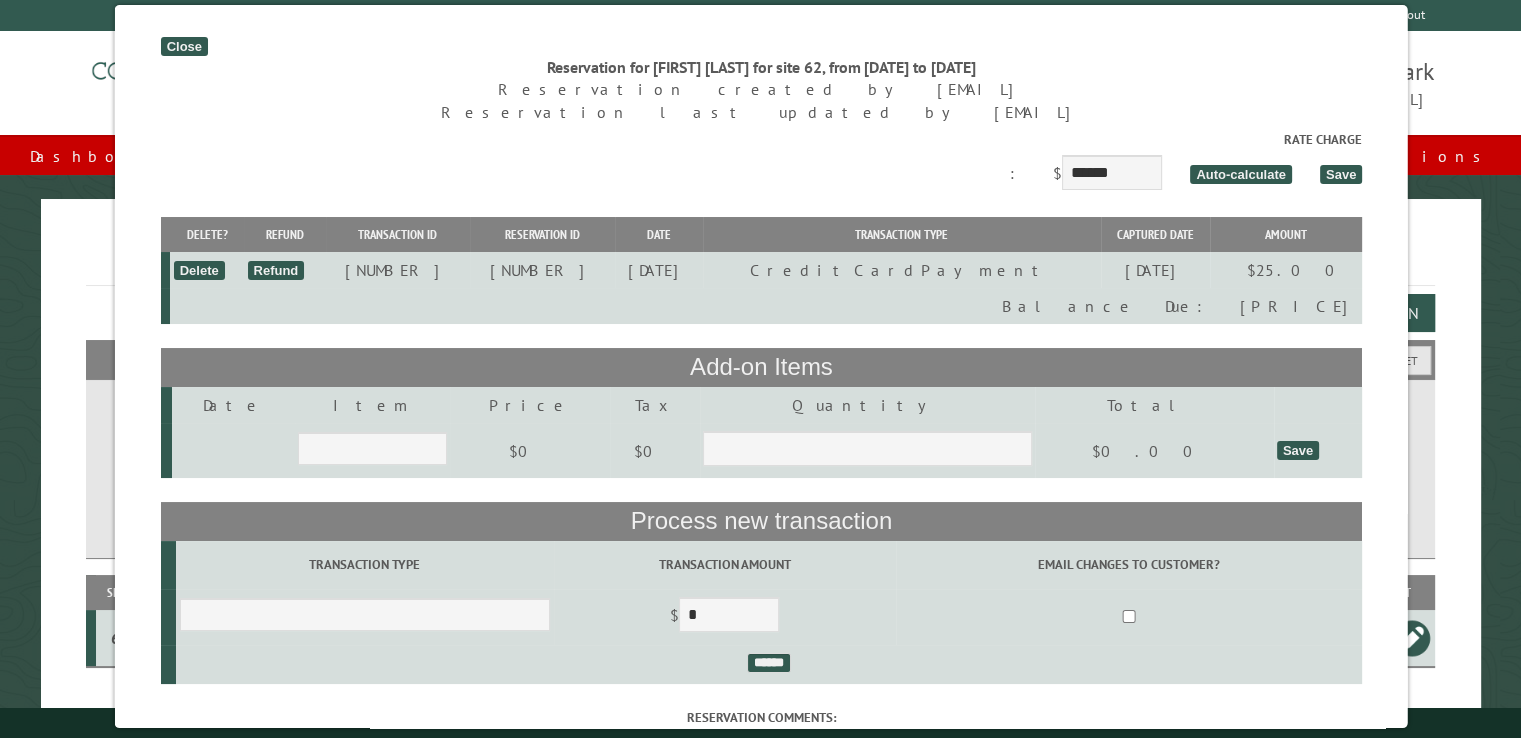 drag, startPoint x: 225, startPoint y: 48, endPoint x: 202, endPoint y: 50, distance: 23.086792 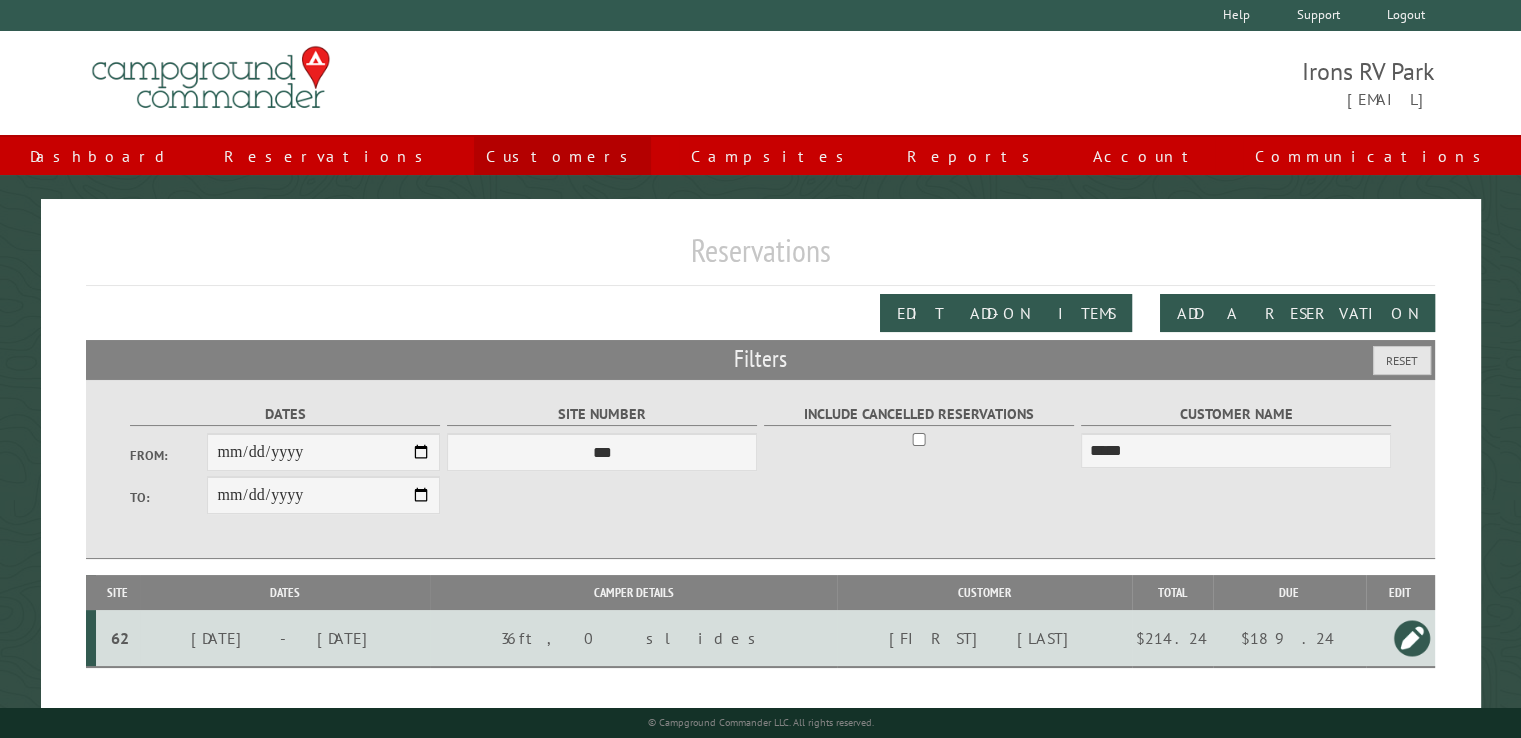 click on "Customers" at bounding box center (562, 156) 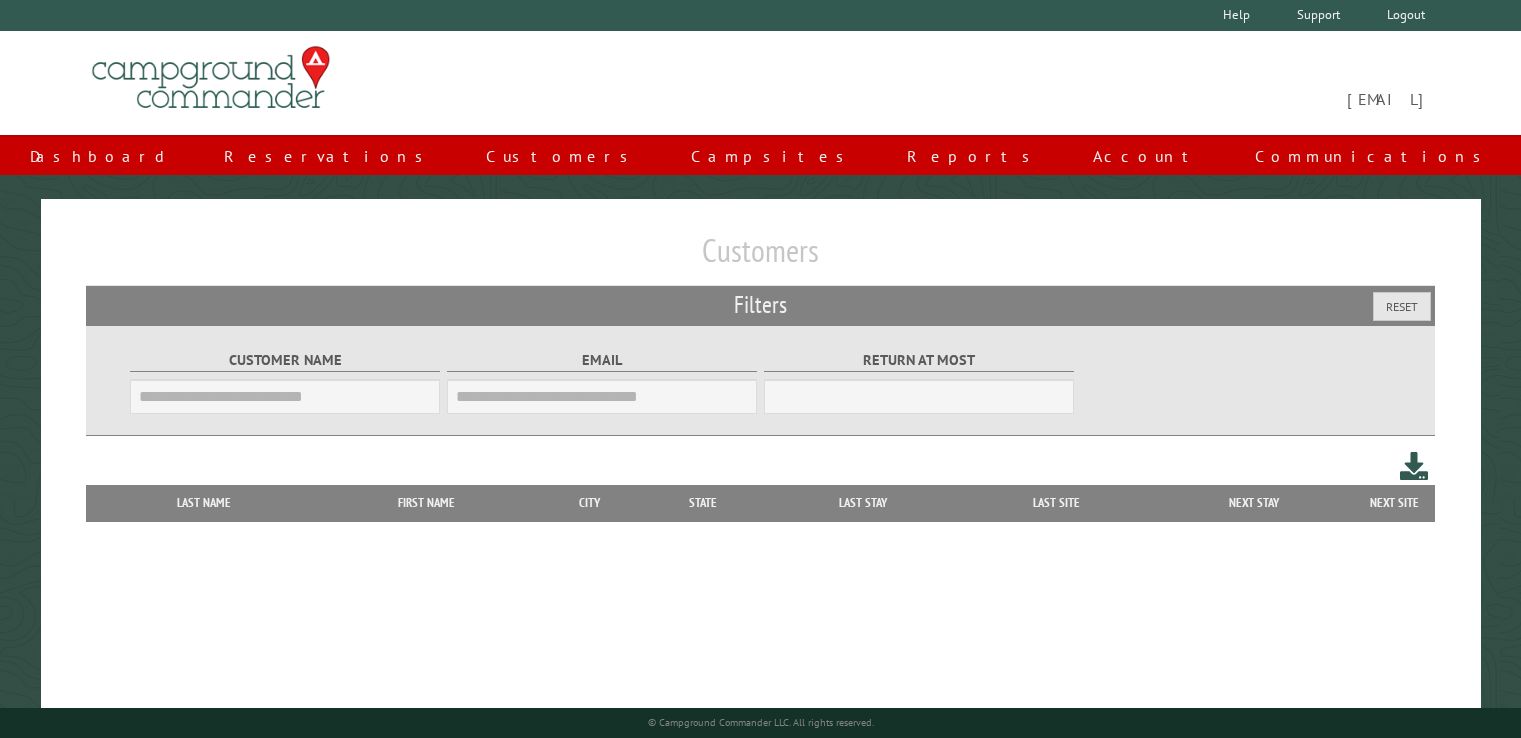 scroll, scrollTop: 0, scrollLeft: 0, axis: both 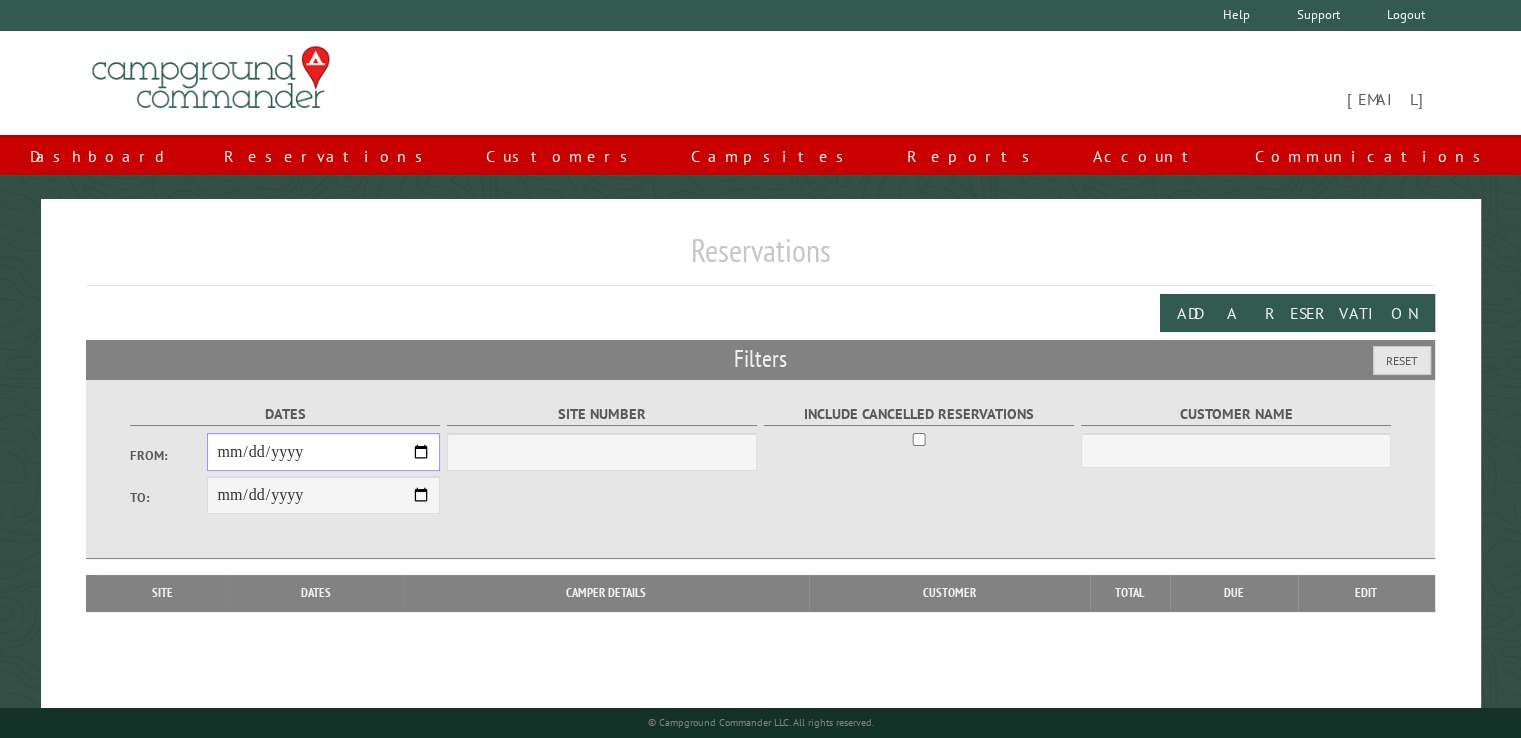 click on "From:" at bounding box center (323, 452) 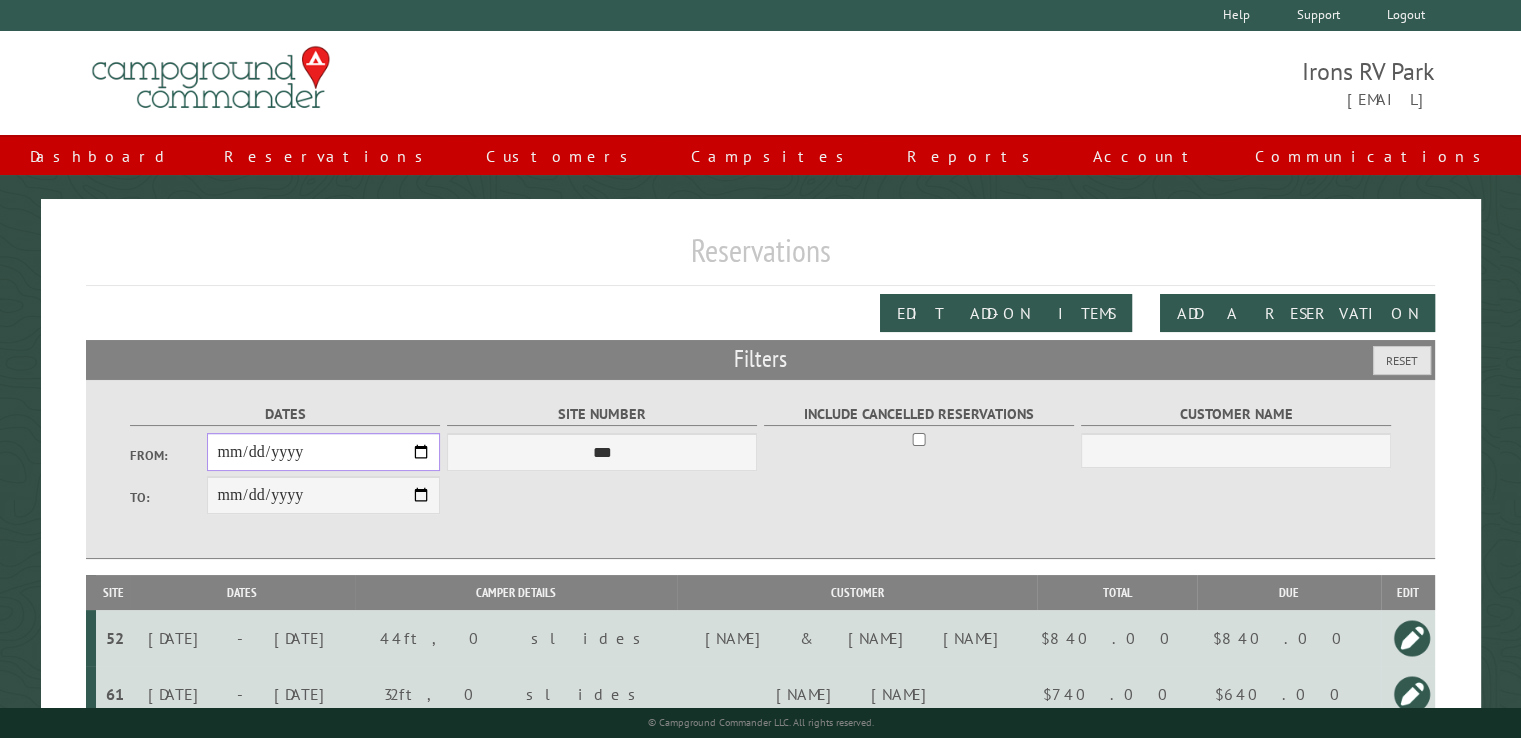 type on "**********" 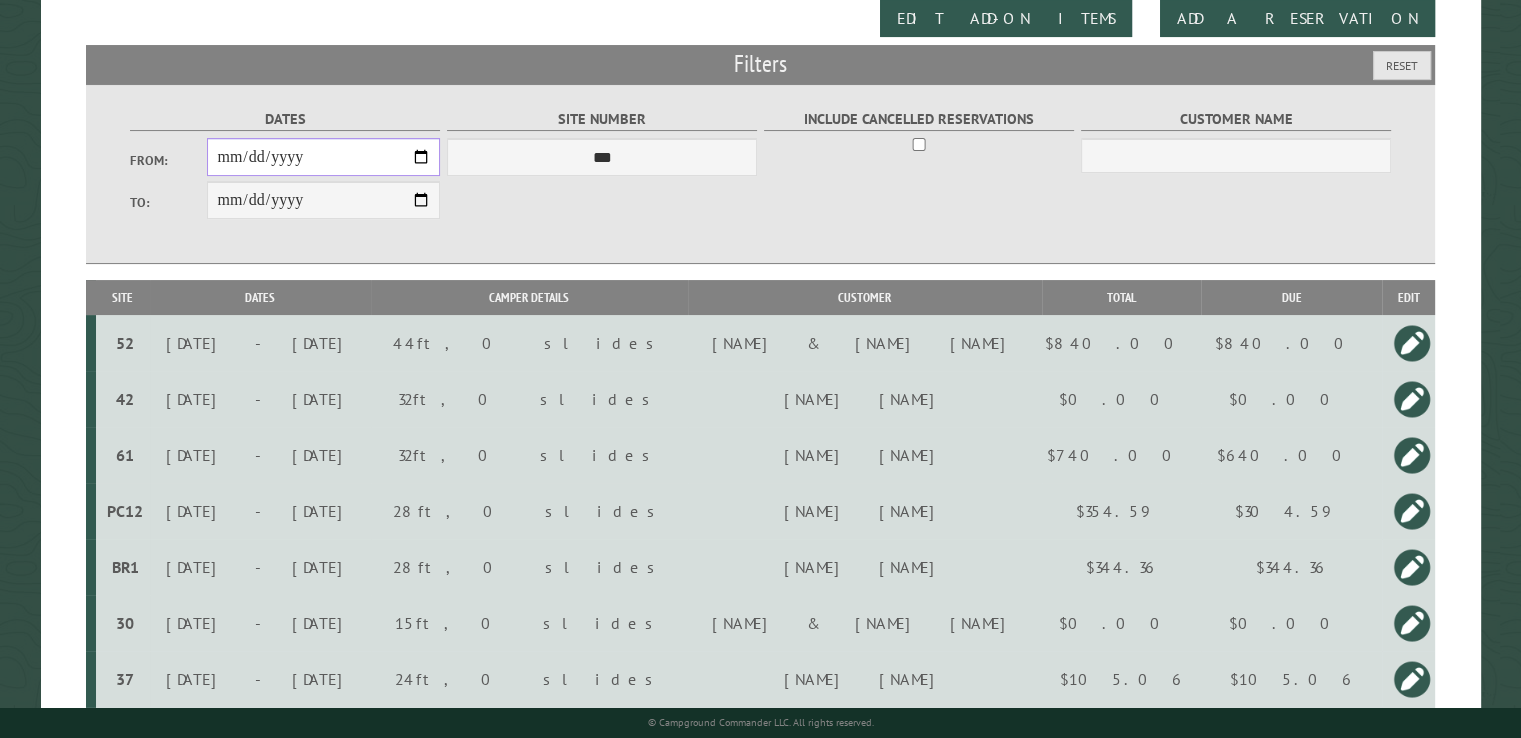 scroll, scrollTop: 300, scrollLeft: 0, axis: vertical 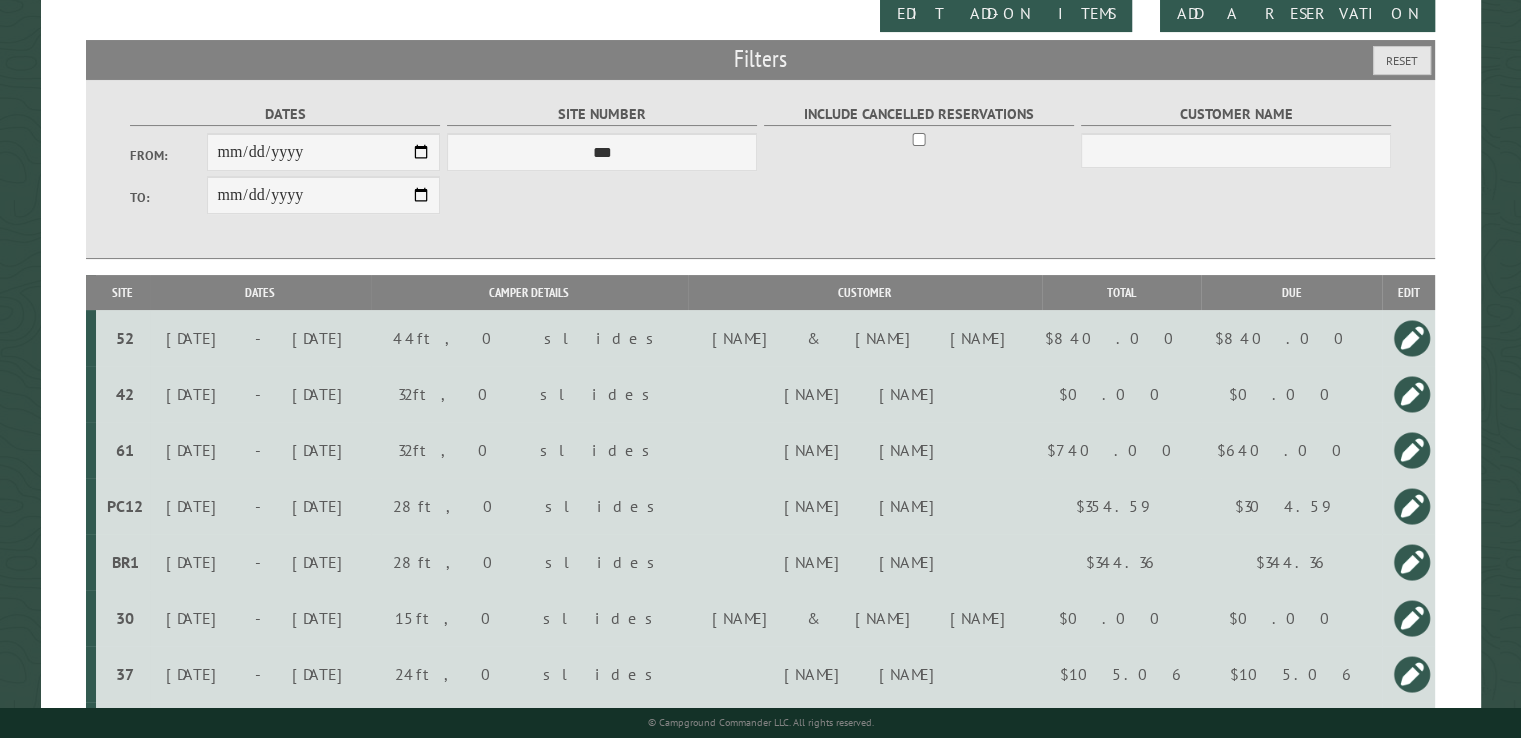 click on "$344.36" at bounding box center (1291, 338) 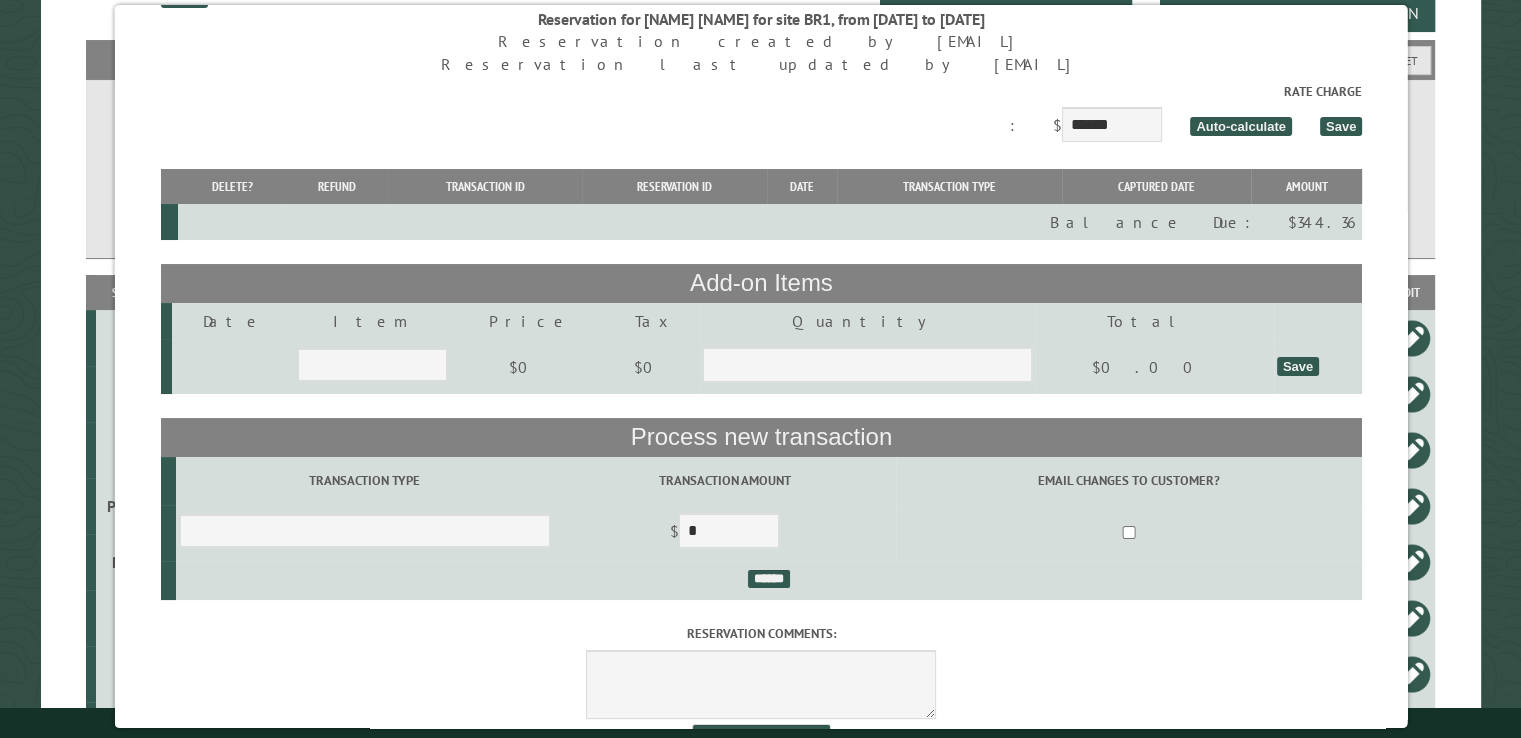 scroll, scrollTop: 0, scrollLeft: 0, axis: both 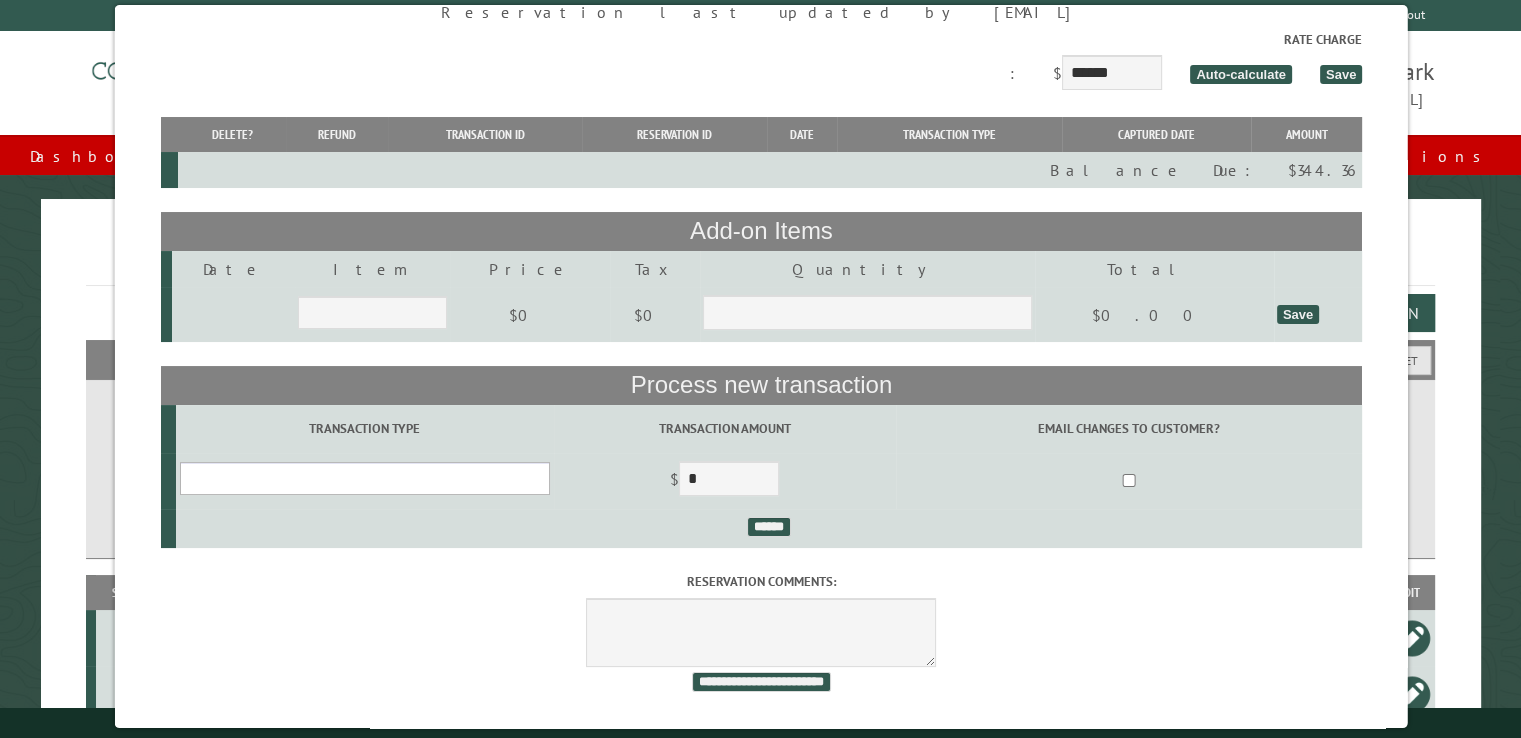 click on "**********" at bounding box center (364, 478) 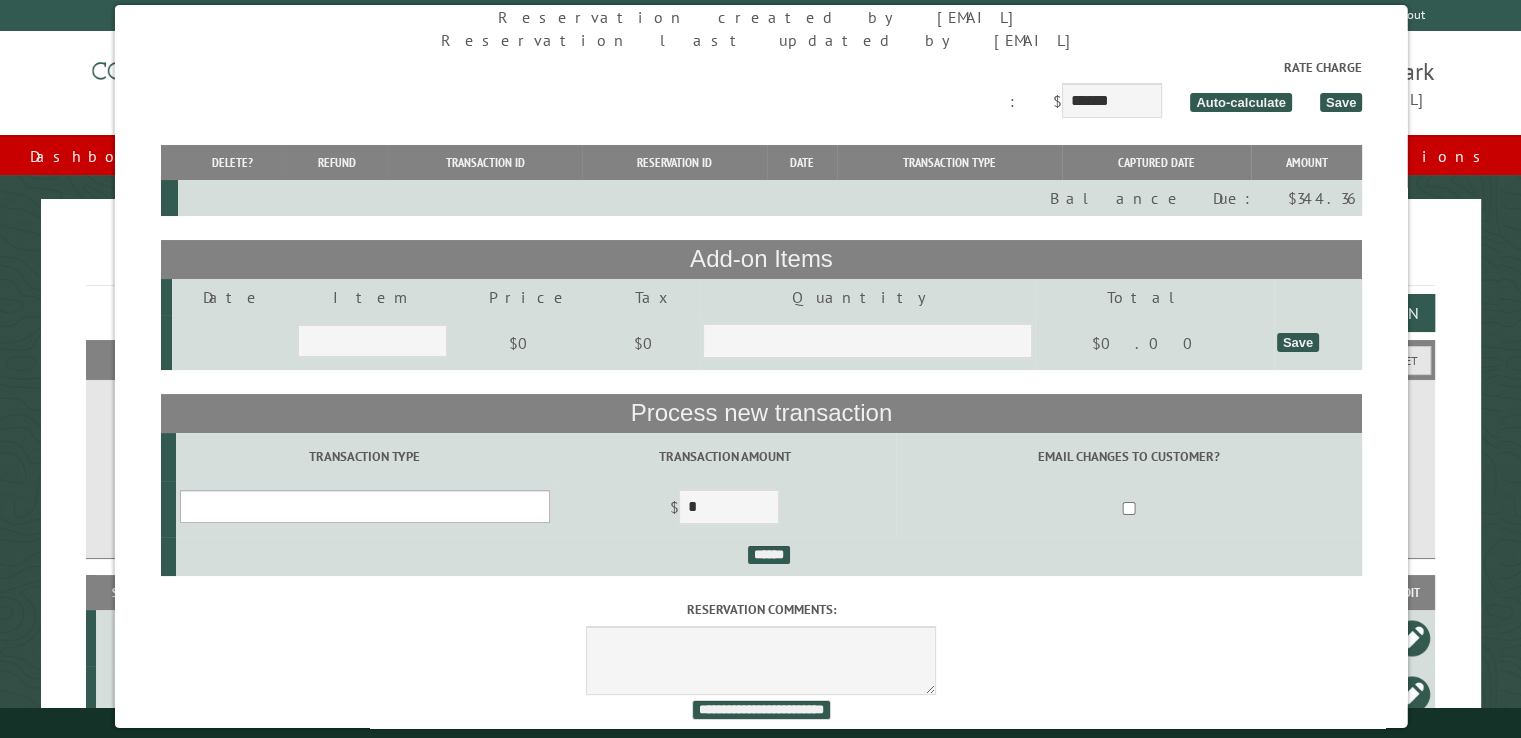 scroll, scrollTop: 0, scrollLeft: 0, axis: both 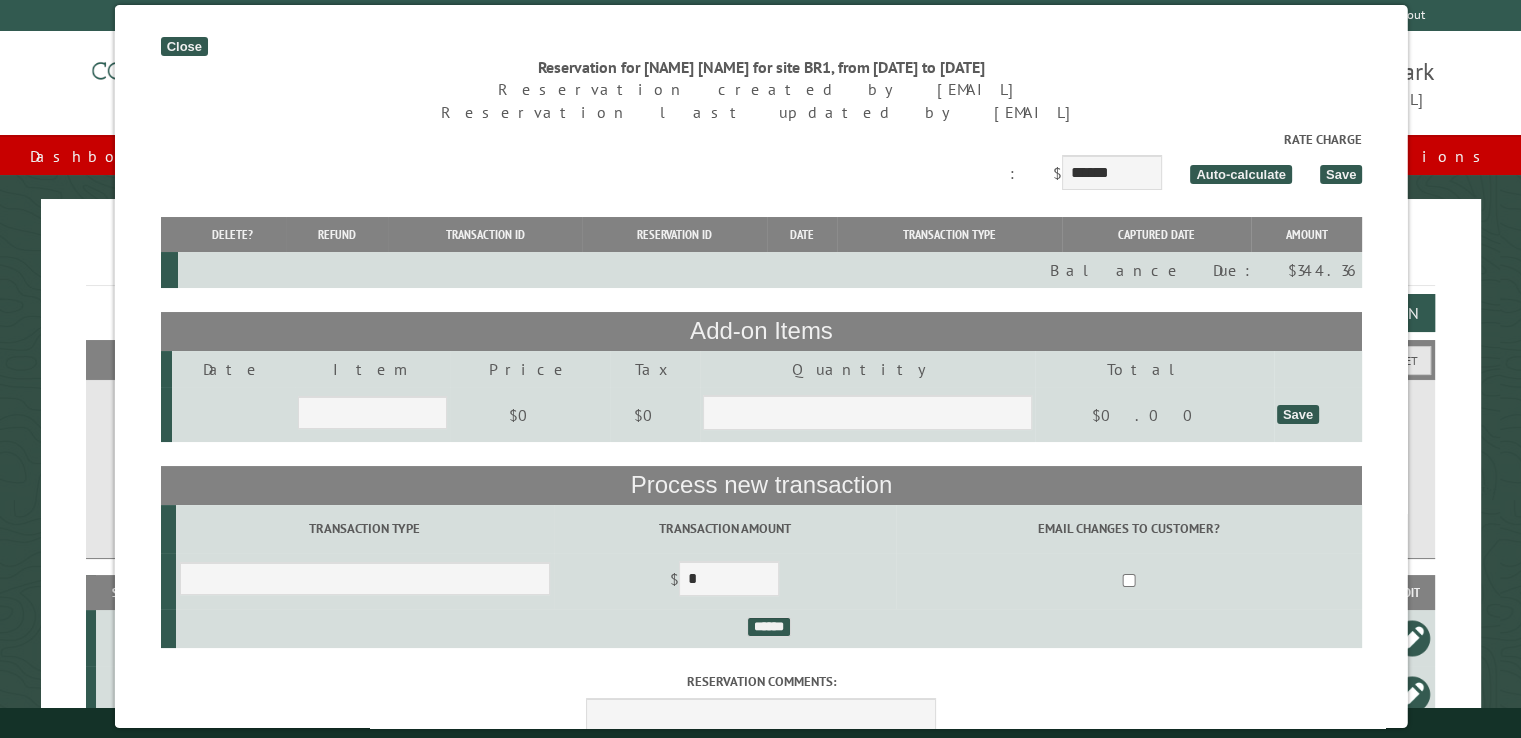 click on "Close" at bounding box center [183, 46] 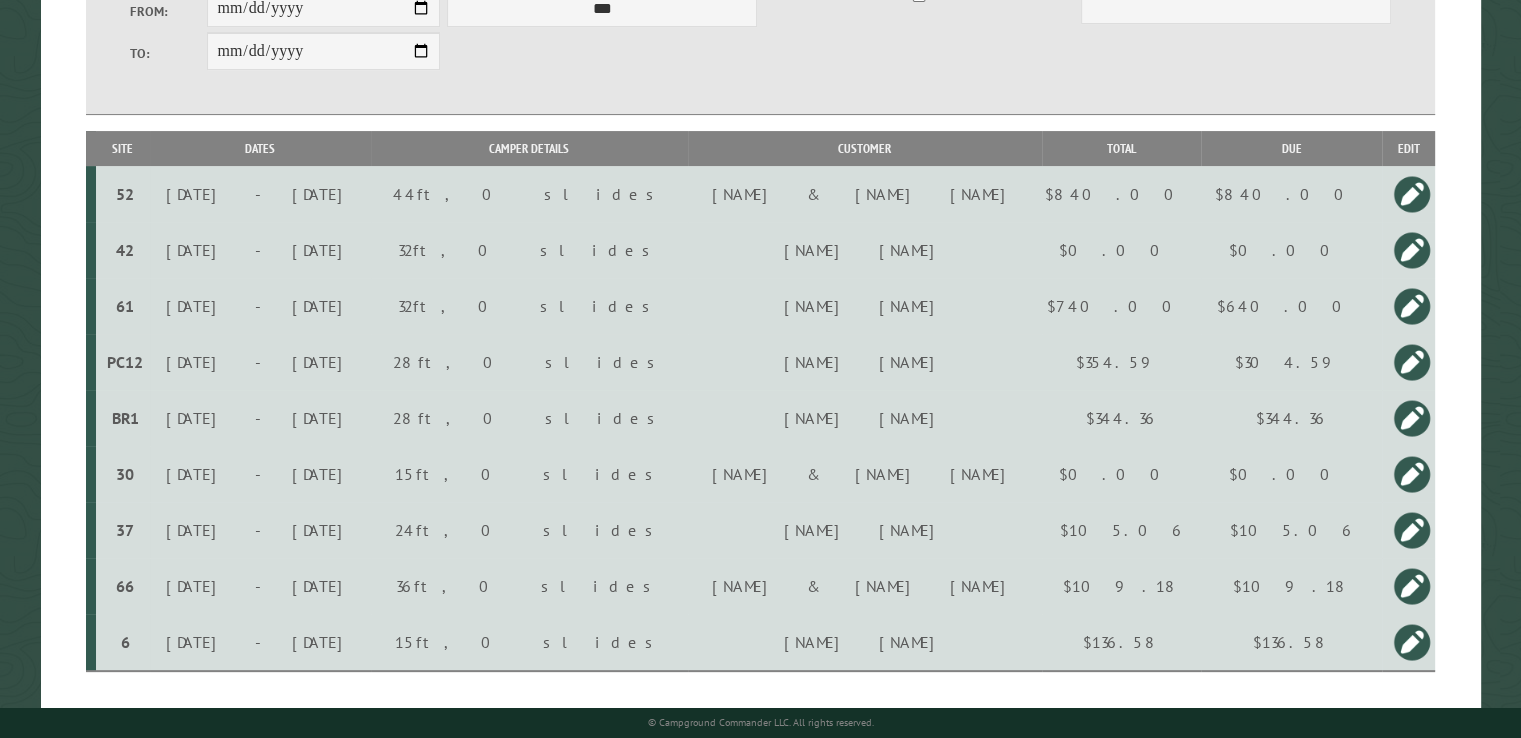 scroll, scrollTop: 484, scrollLeft: 0, axis: vertical 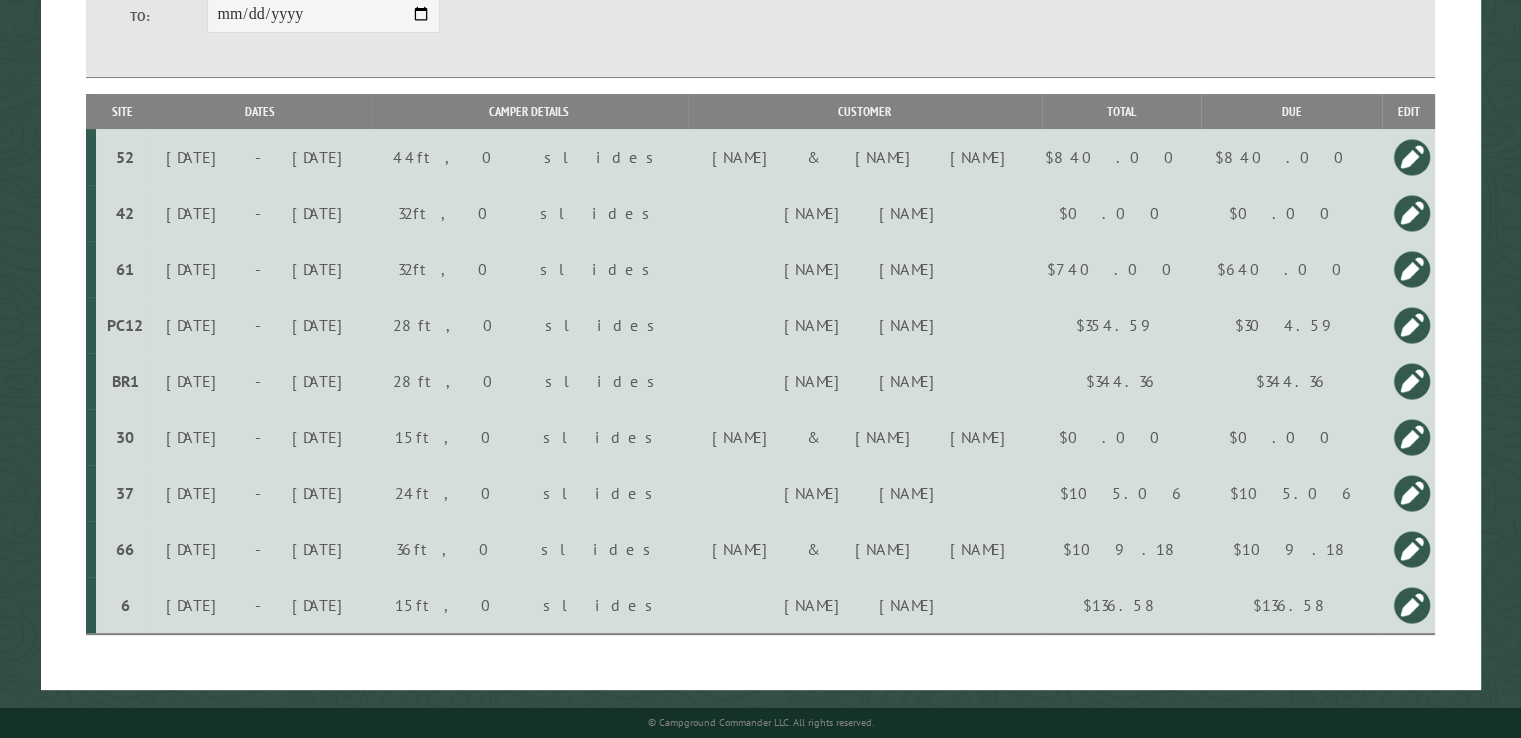 click at bounding box center (1412, 381) 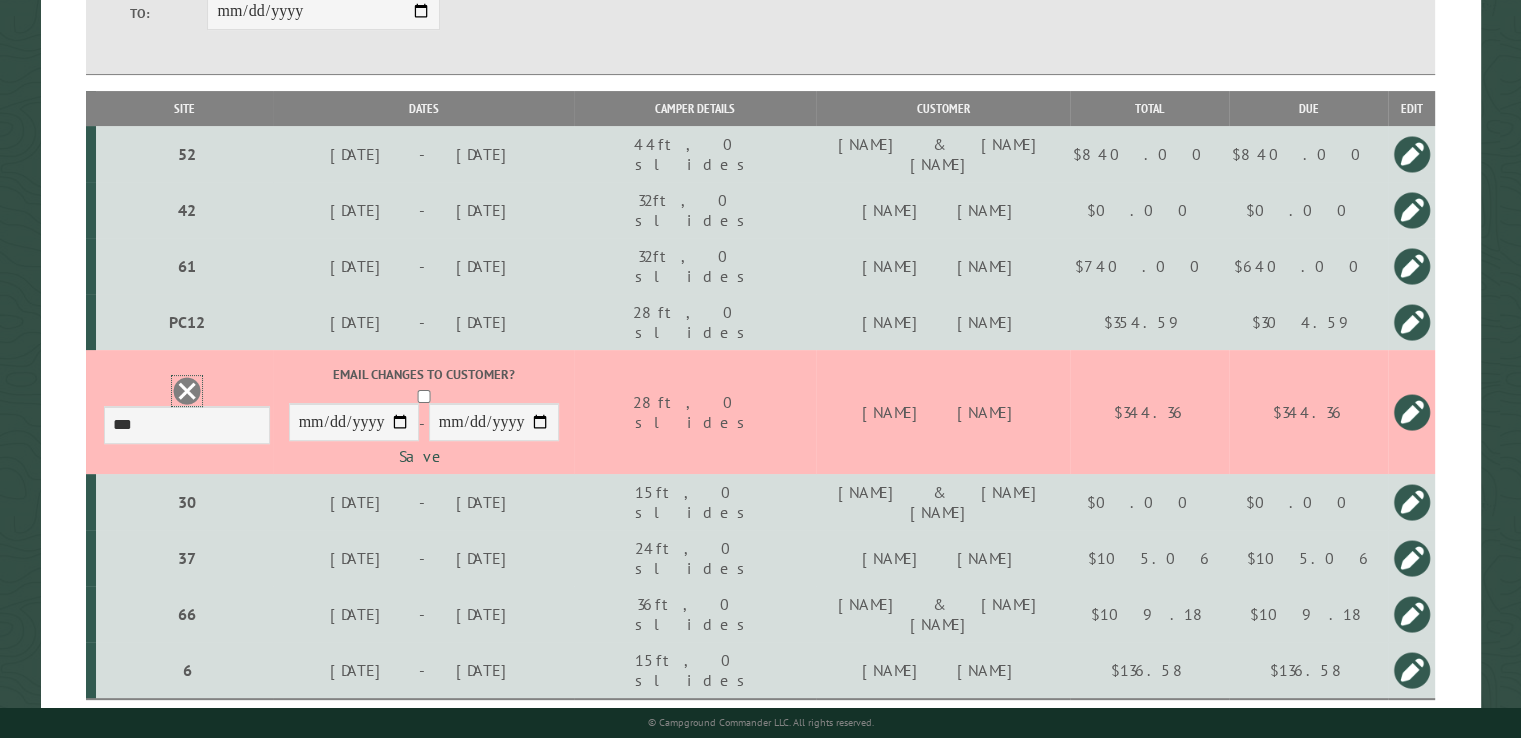 drag, startPoint x: 188, startPoint y: 389, endPoint x: 856, endPoint y: 89, distance: 732.2732 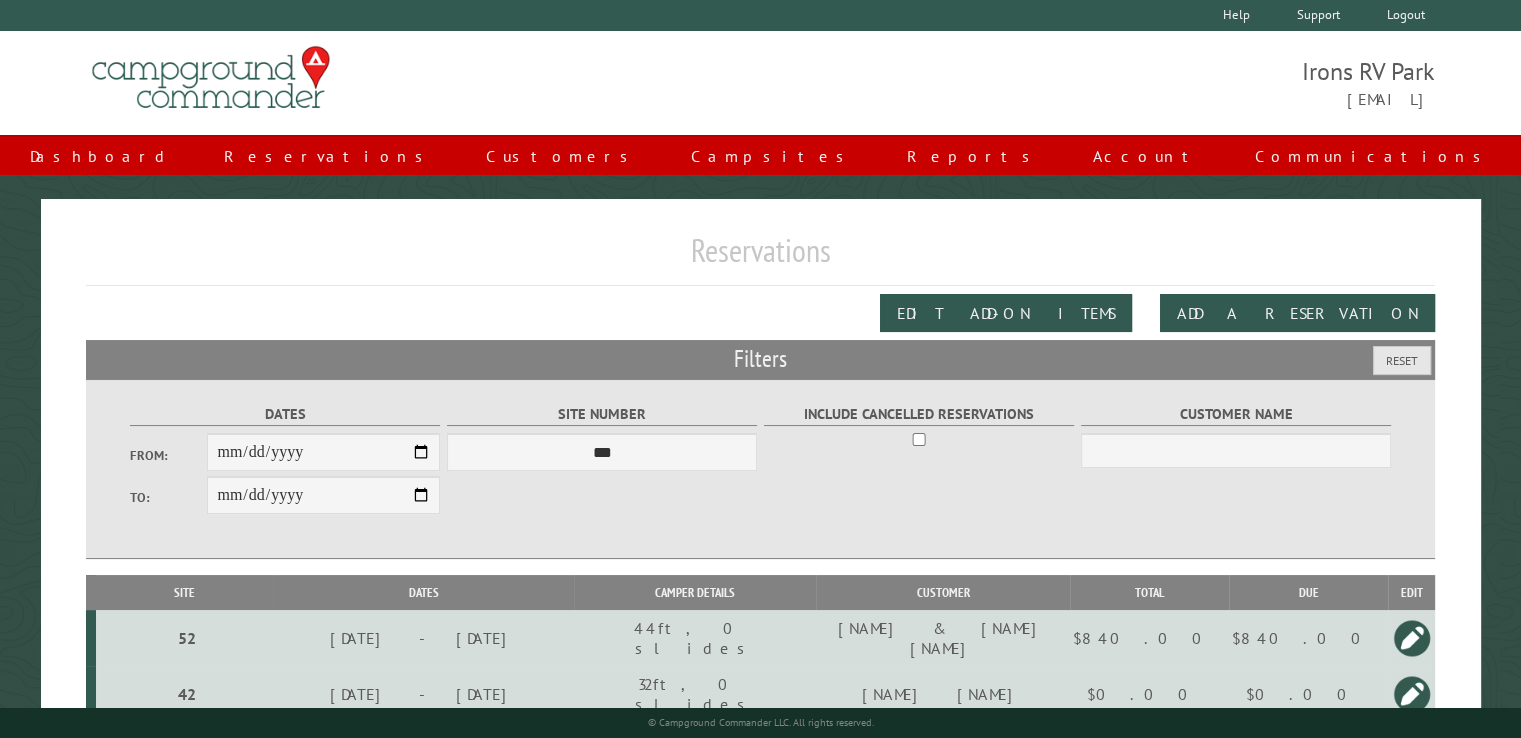 click on "Irons RV Park
info@ironsrvparkandcampground.com" at bounding box center (1098, 83) 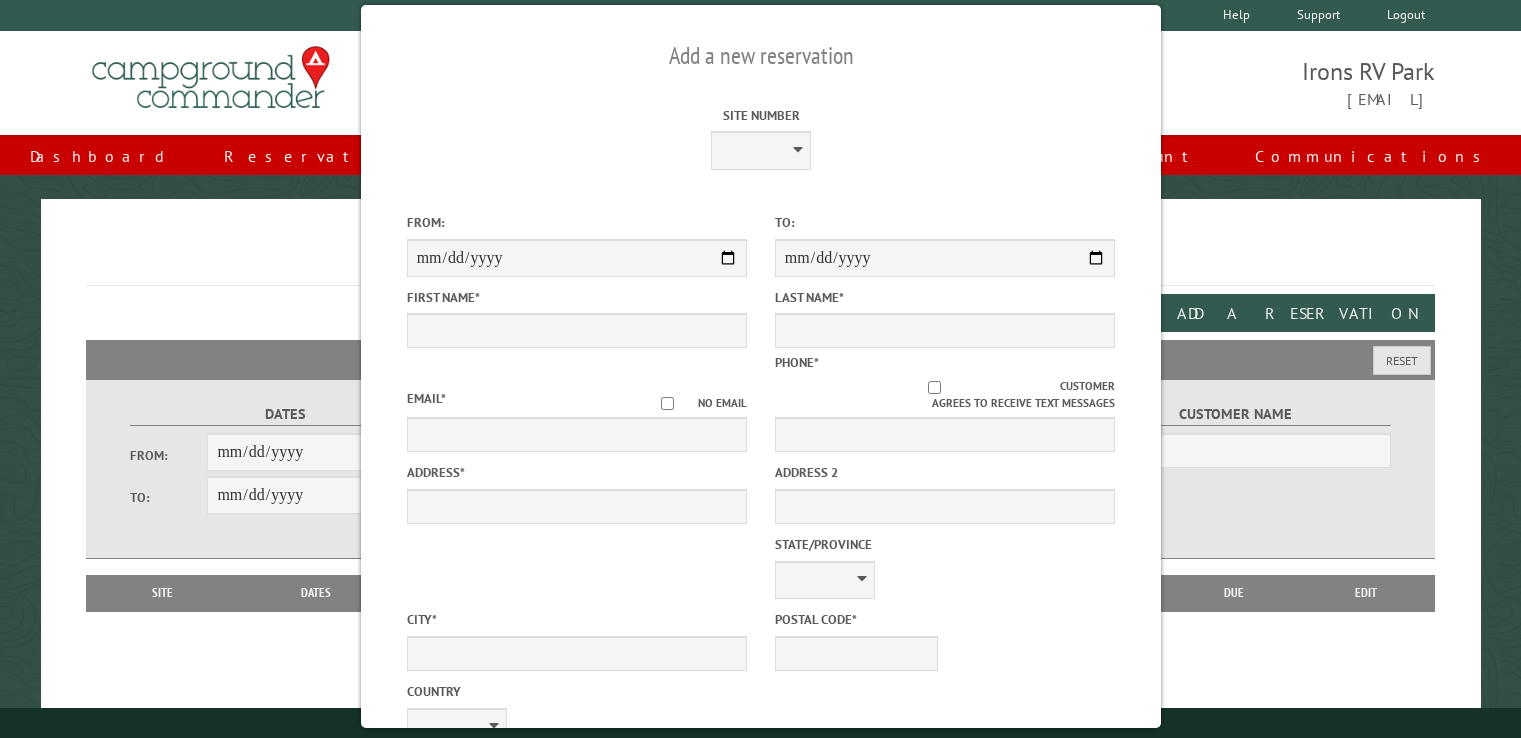 scroll, scrollTop: 0, scrollLeft: 0, axis: both 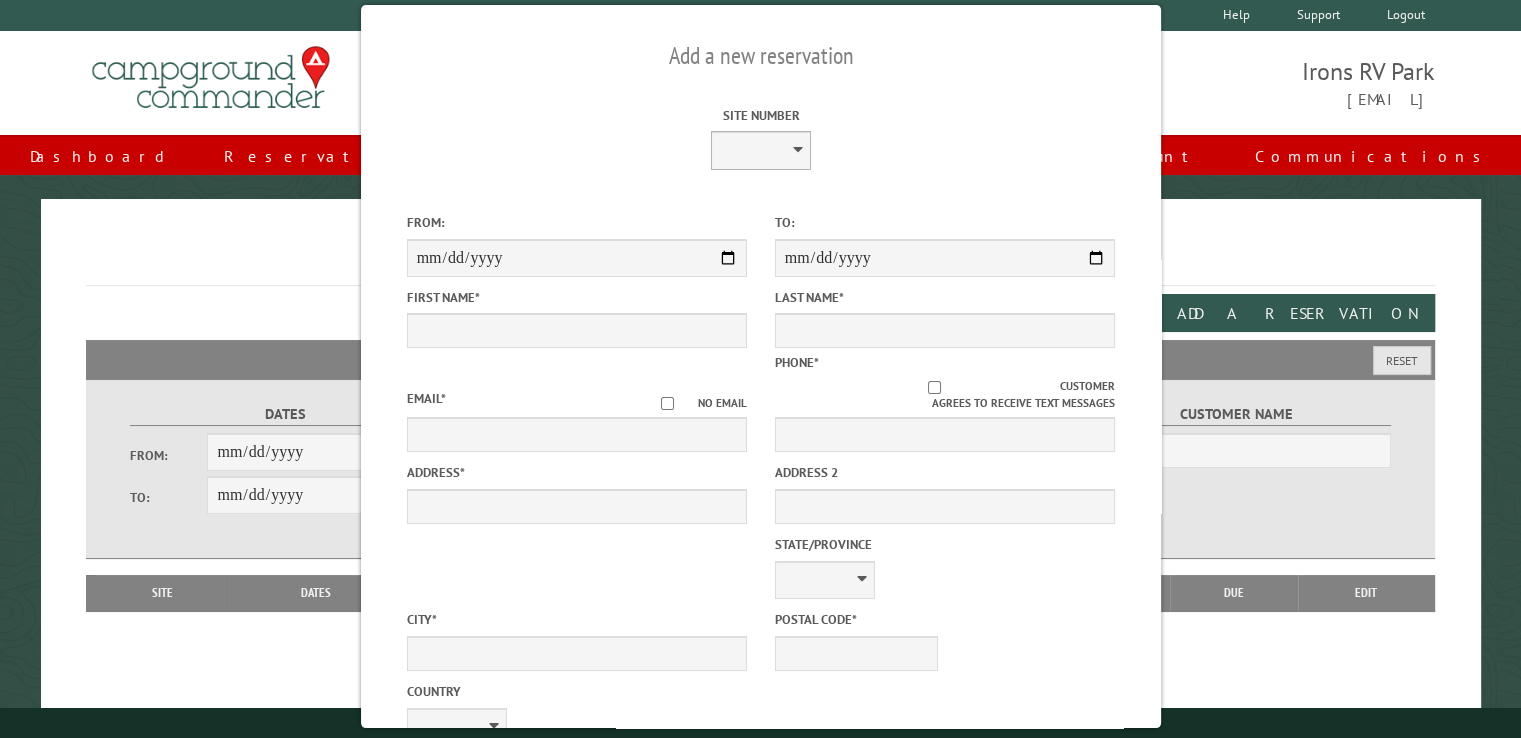 click on "**********" at bounding box center [761, 150] 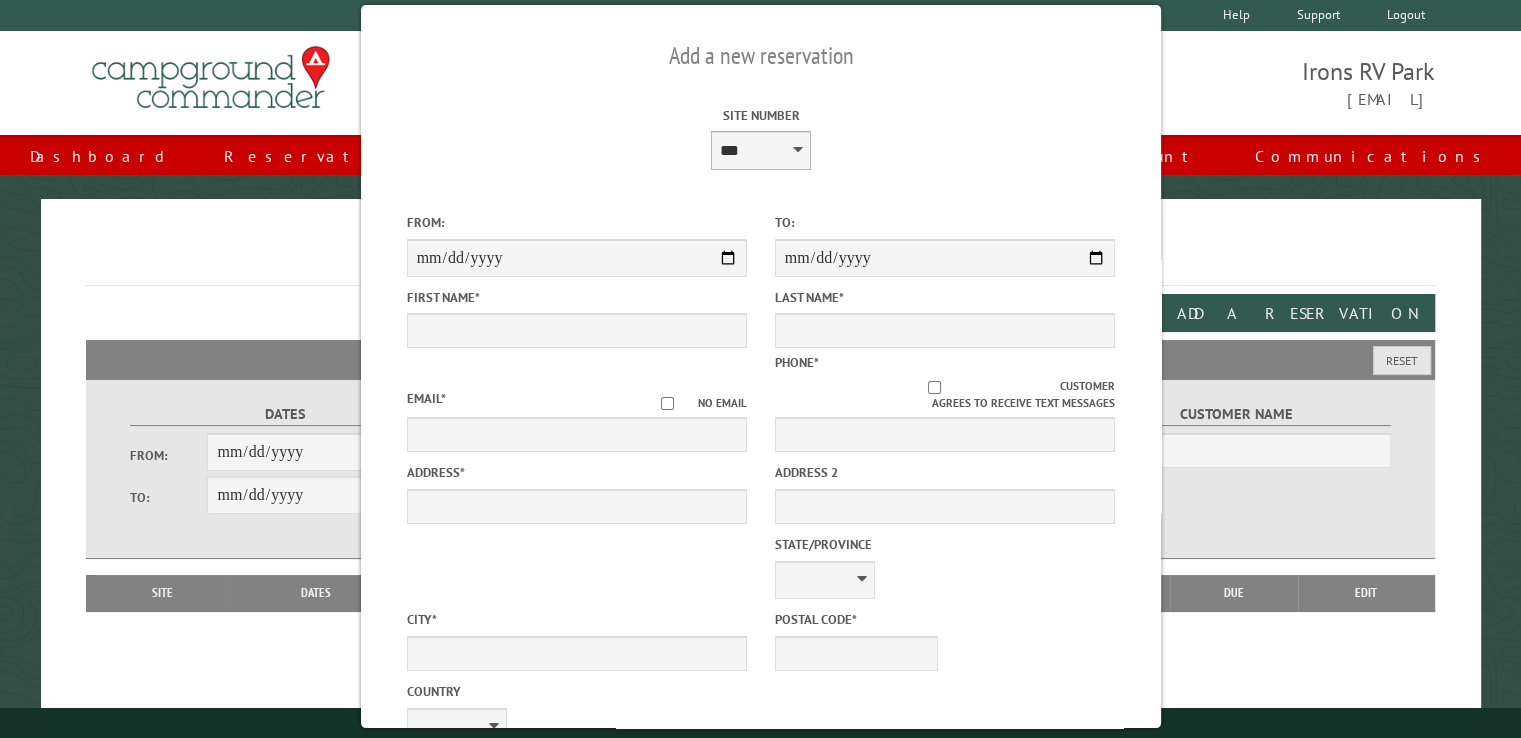 click on "**********" at bounding box center (761, 150) 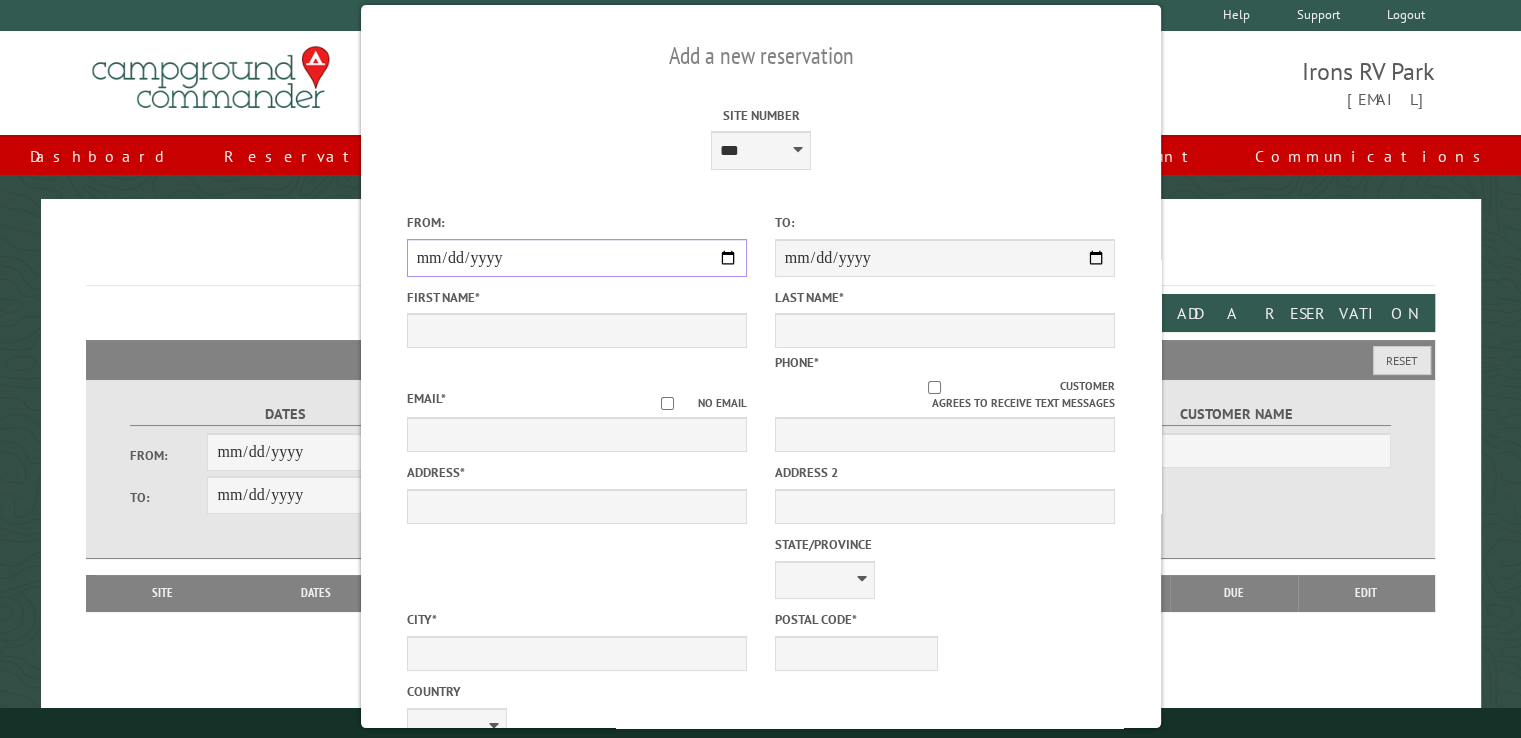 click on "From:" at bounding box center (576, 258) 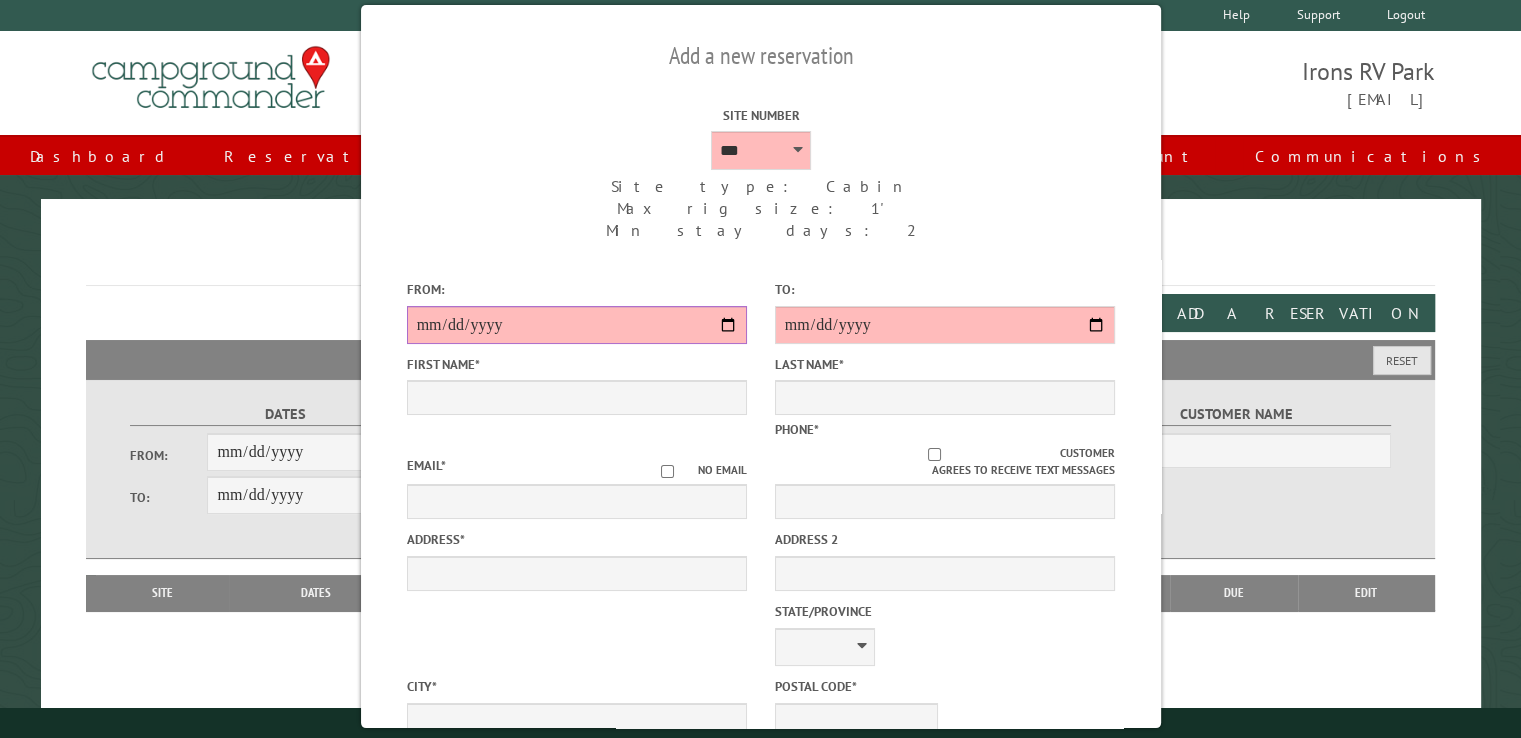 type on "**********" 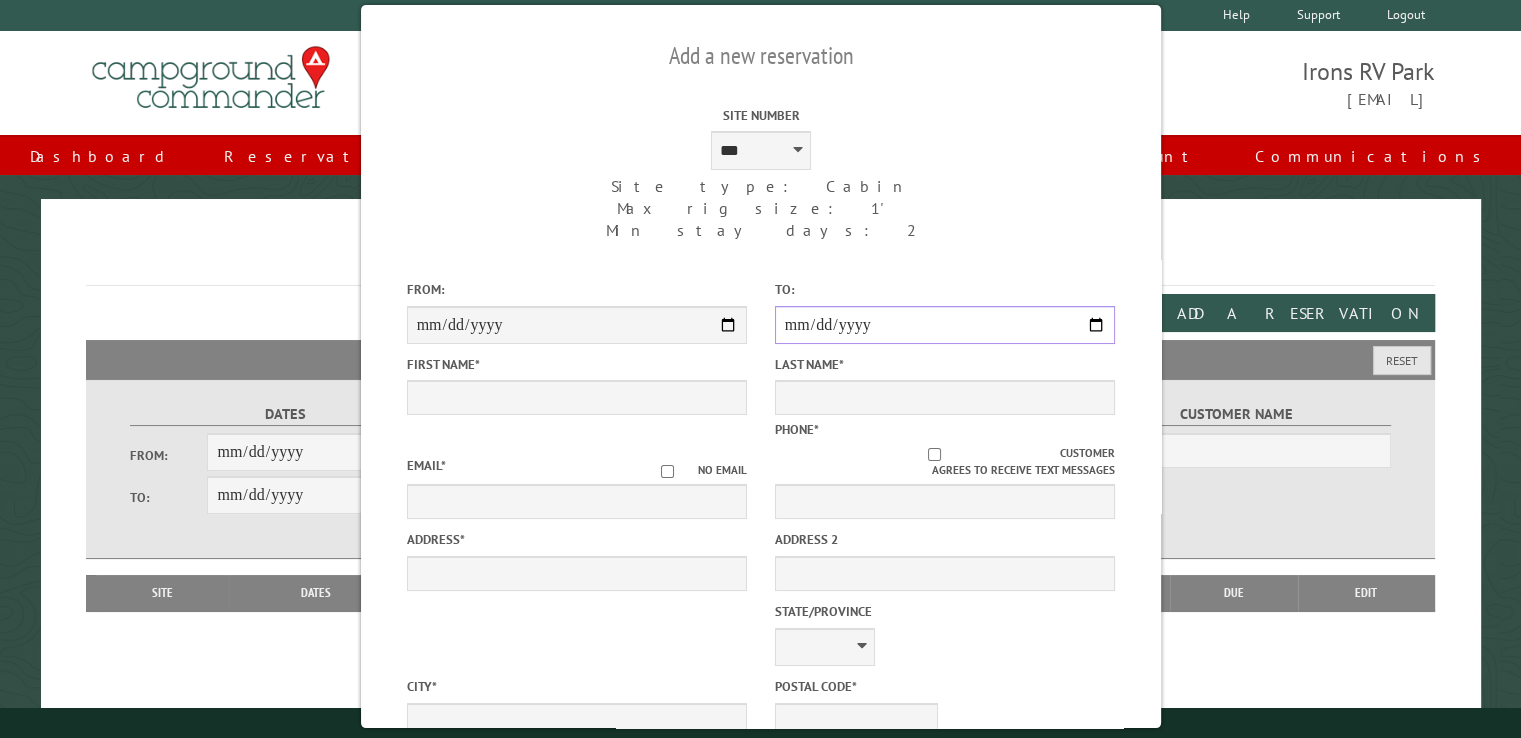 click on "**********" at bounding box center (944, 325) 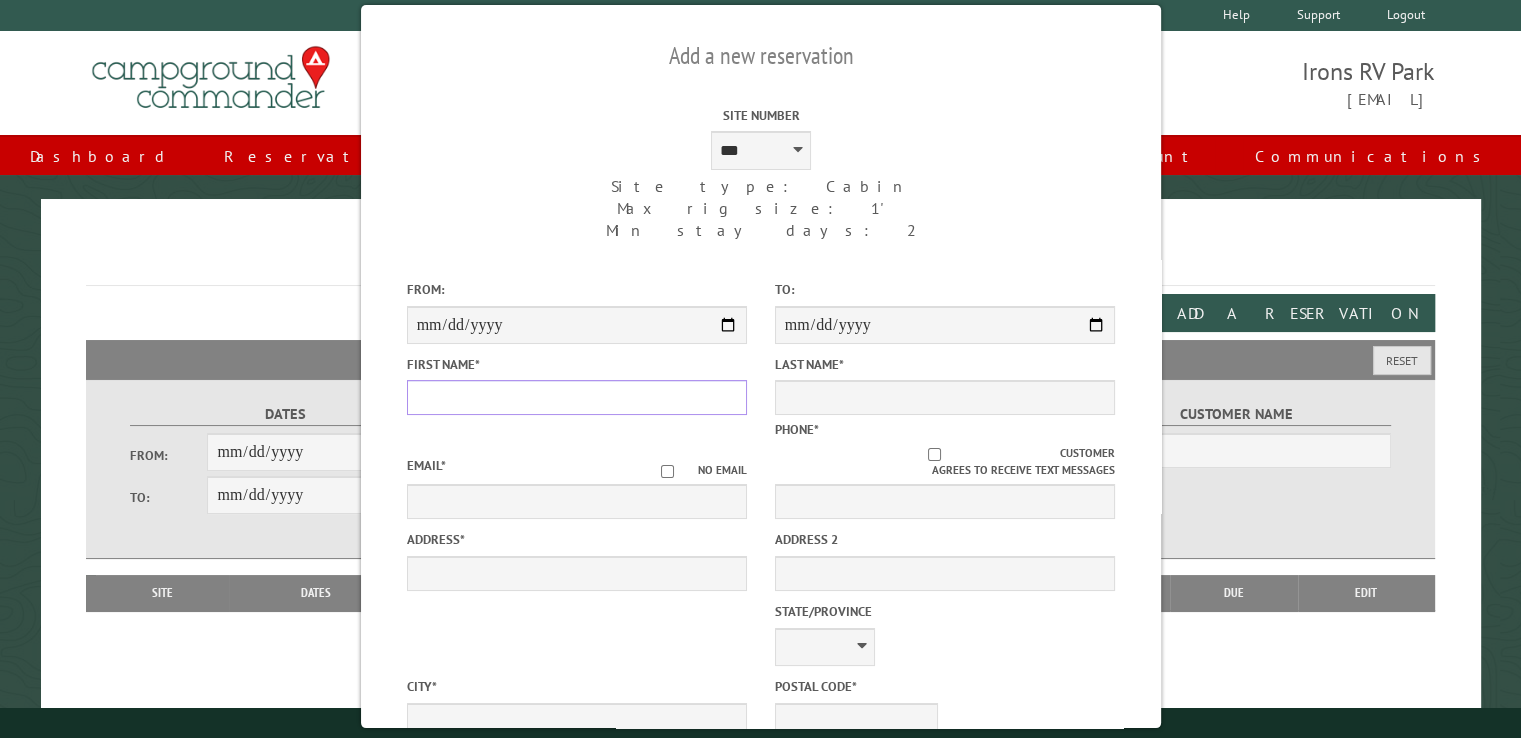 click on "First Name *" at bounding box center (576, 397) 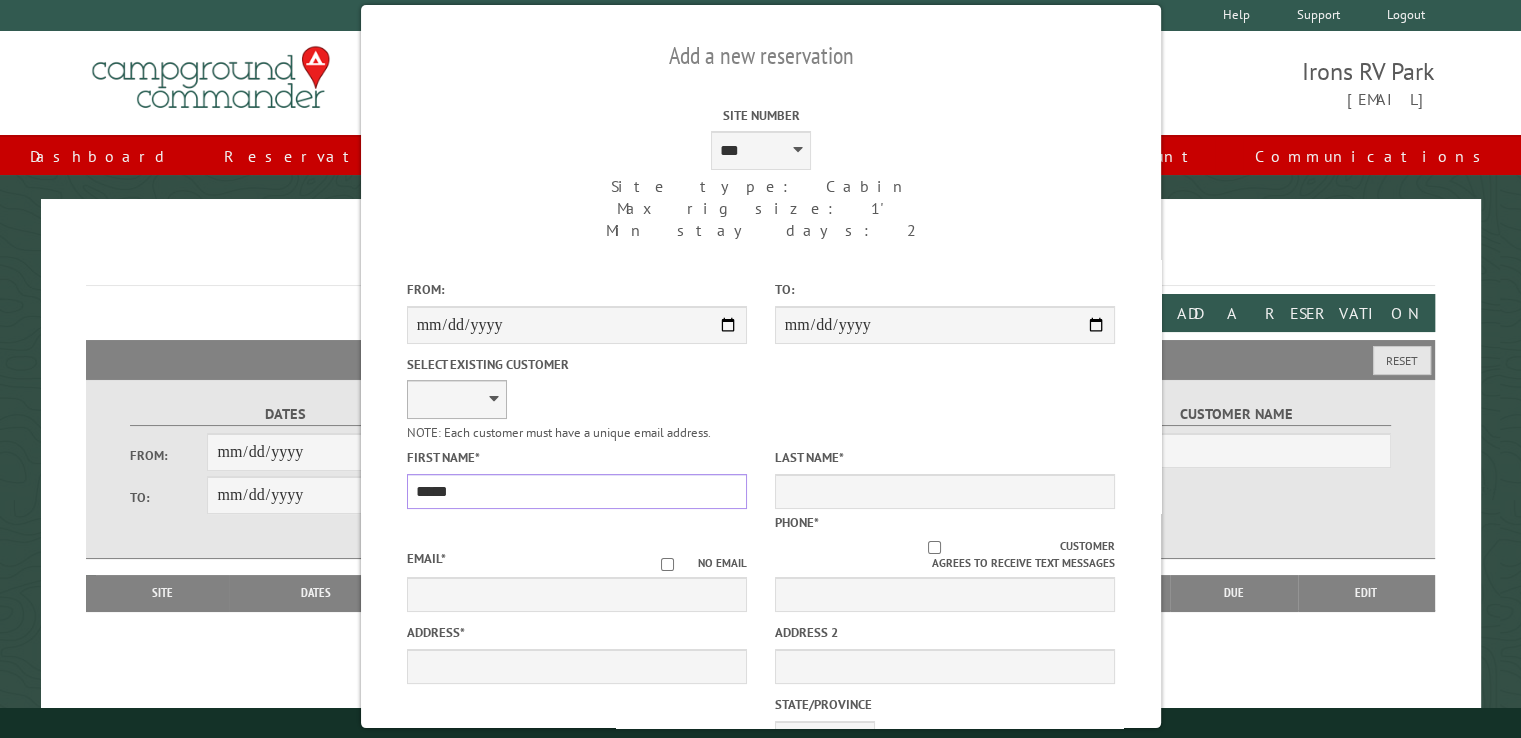 type on "*****" 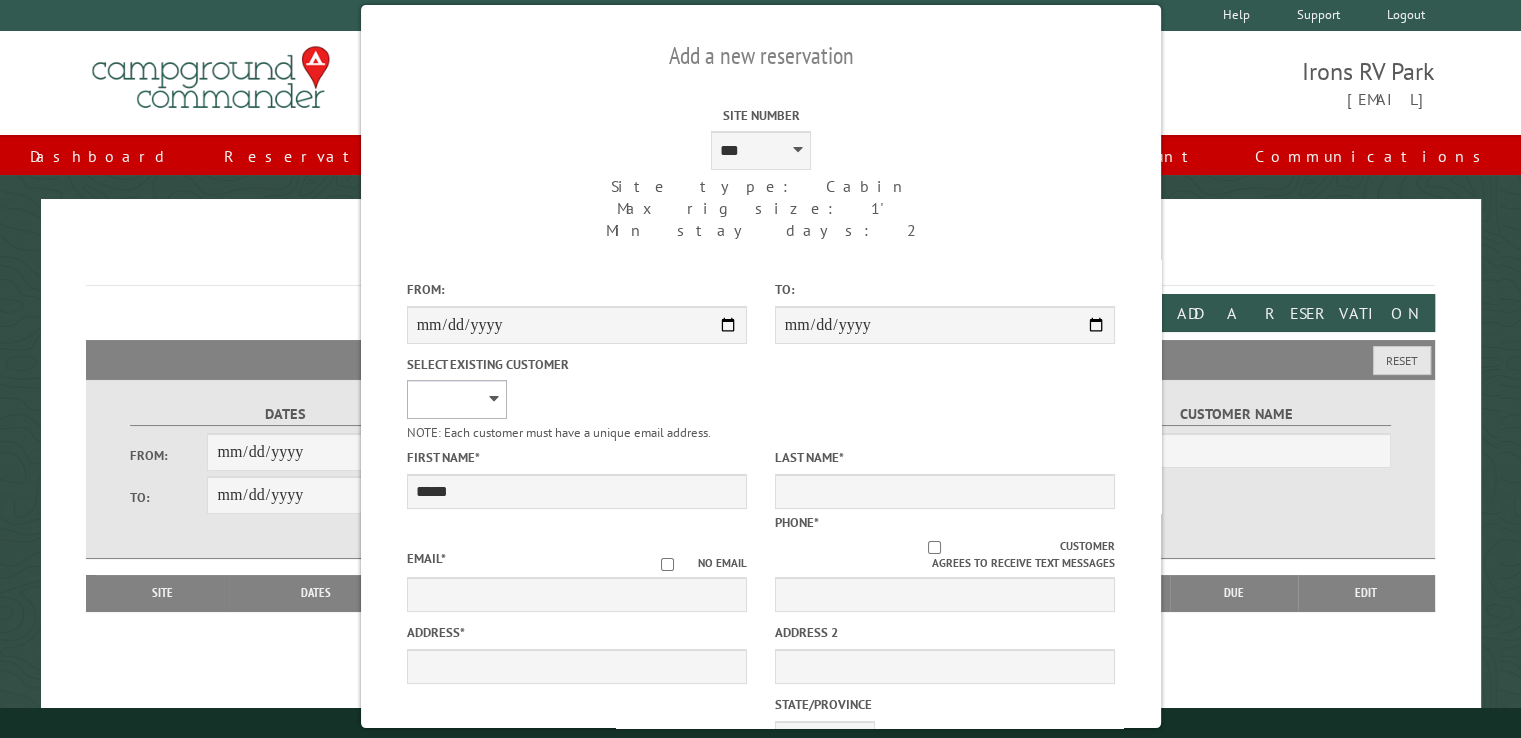 click on "**********" at bounding box center (456, 399) 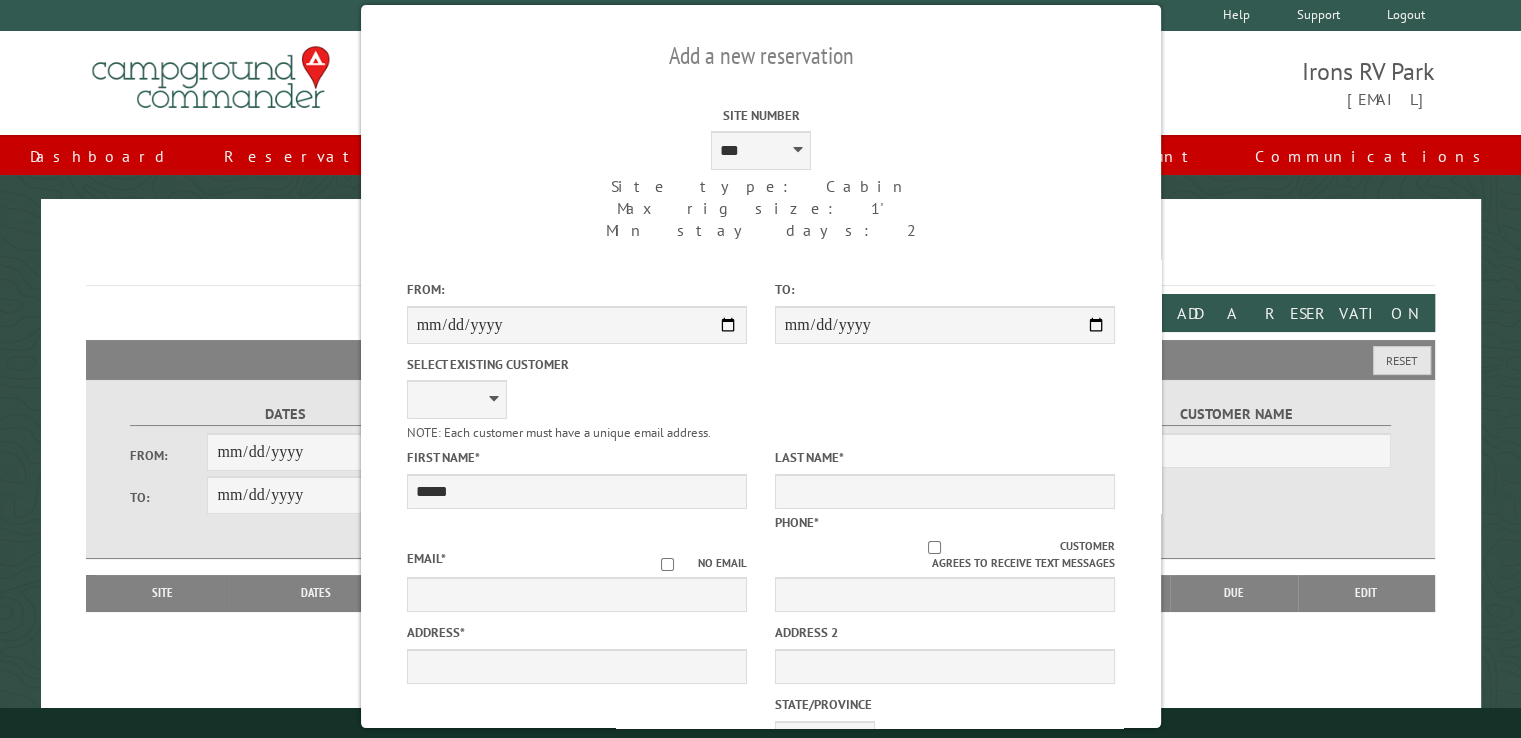 drag, startPoint x: 552, startPoint y: 402, endPoint x: 591, endPoint y: 401, distance: 39.012817 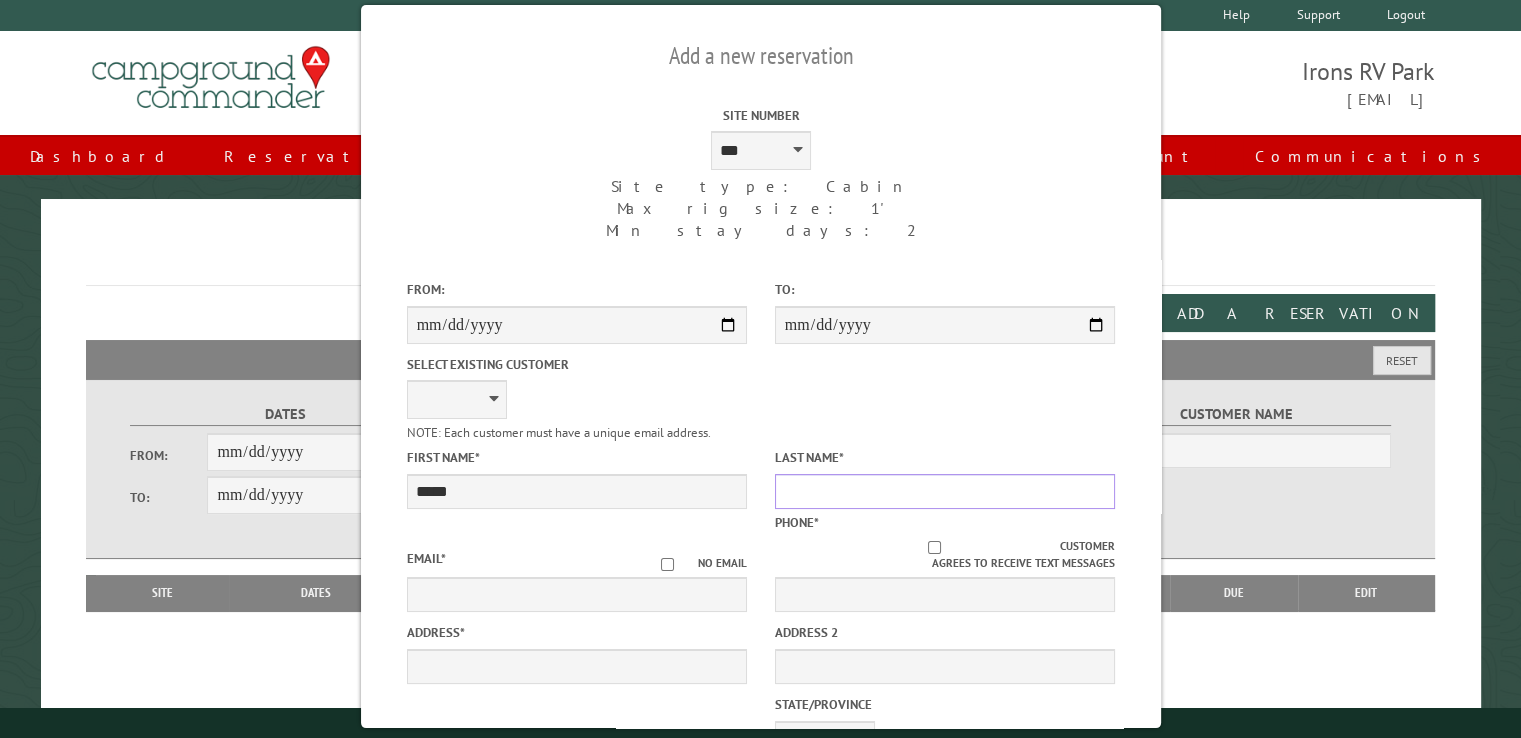click on "Last Name *" at bounding box center (944, 491) 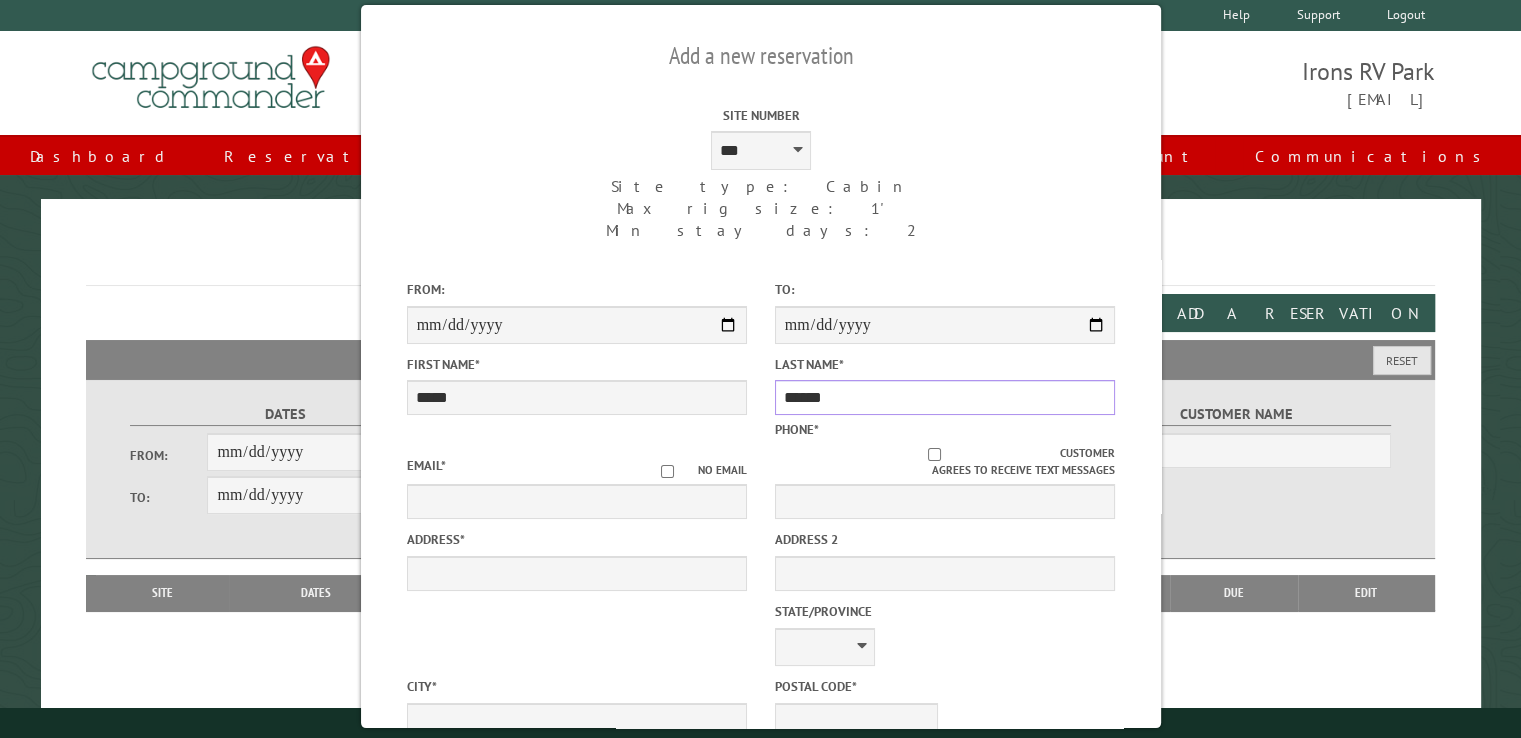 type on "******" 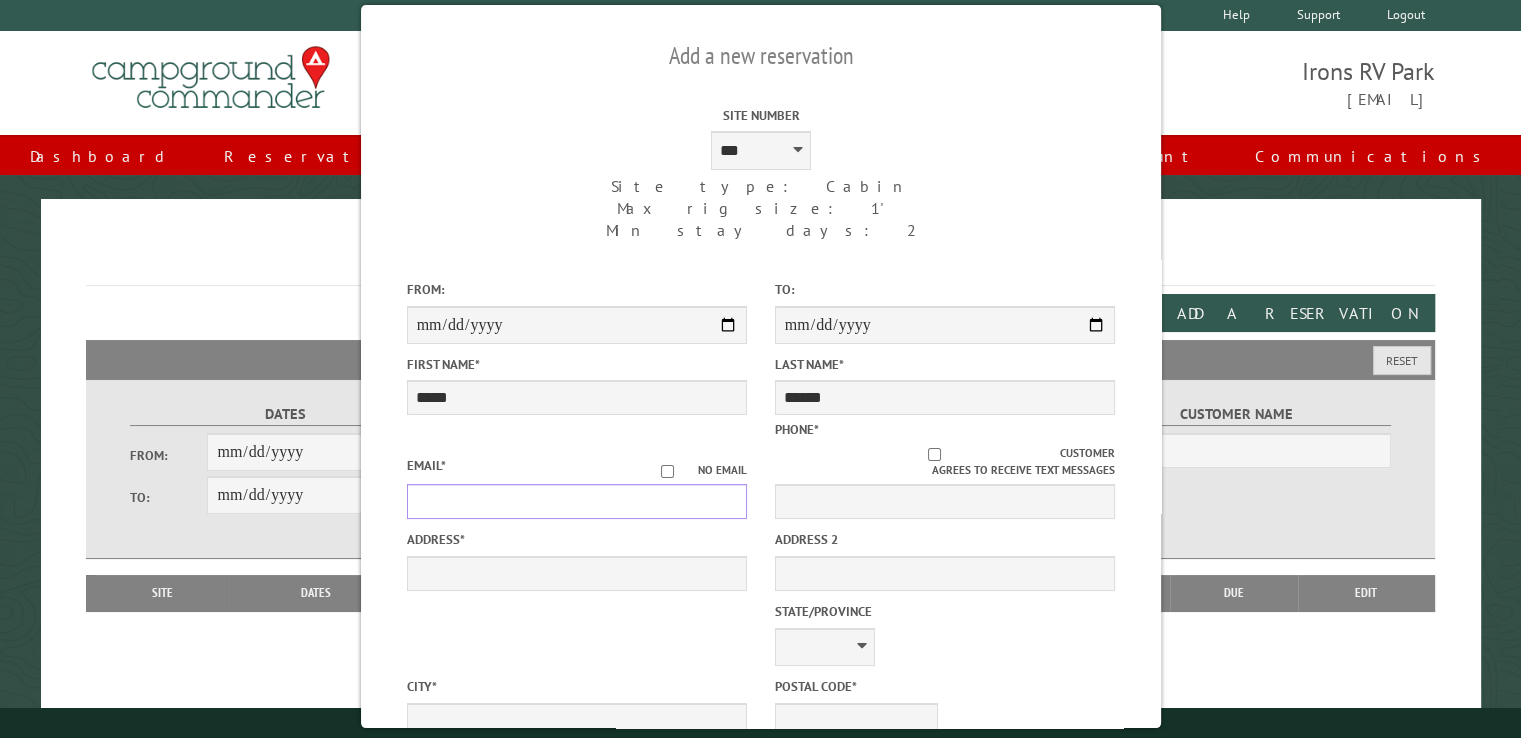 click on "Email *" at bounding box center [576, 501] 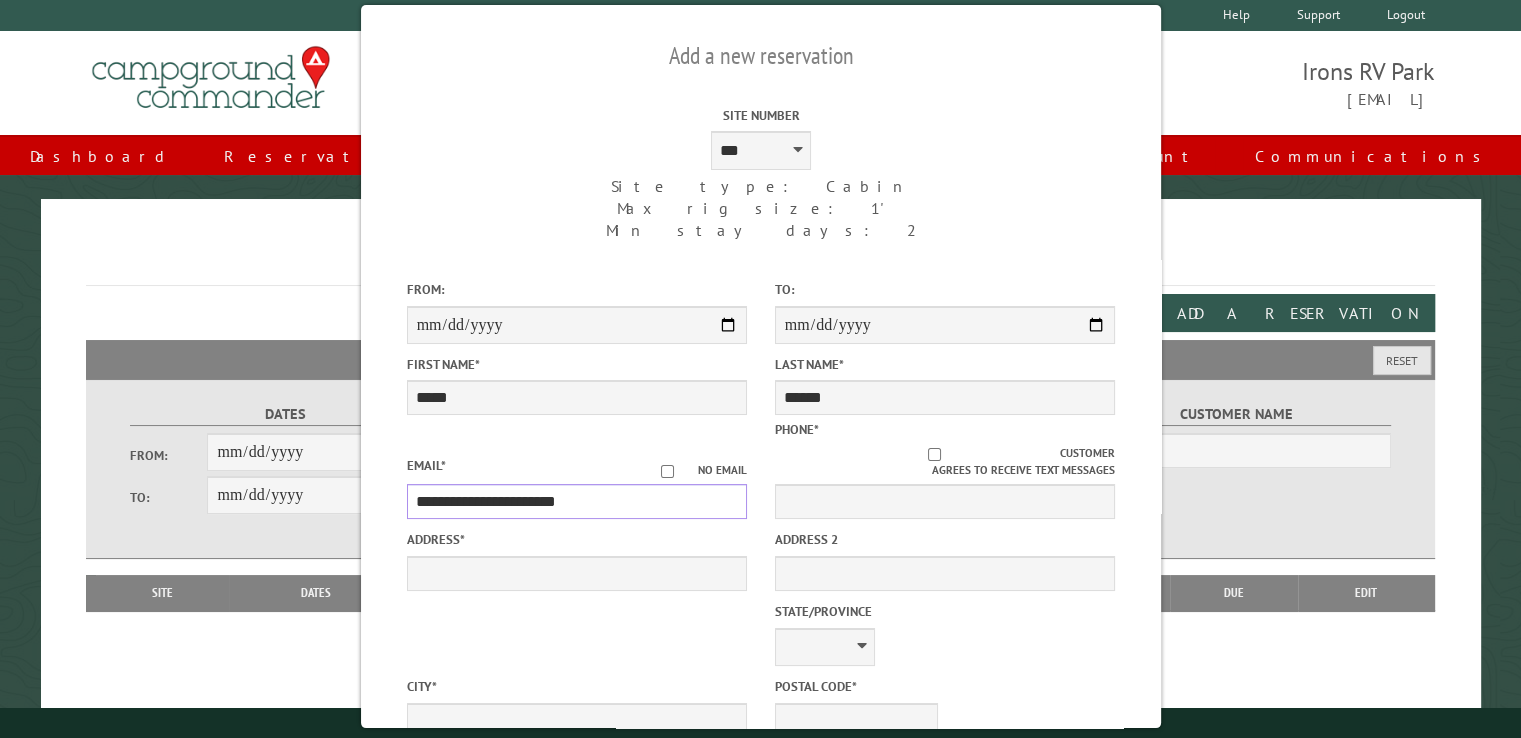 type on "**********" 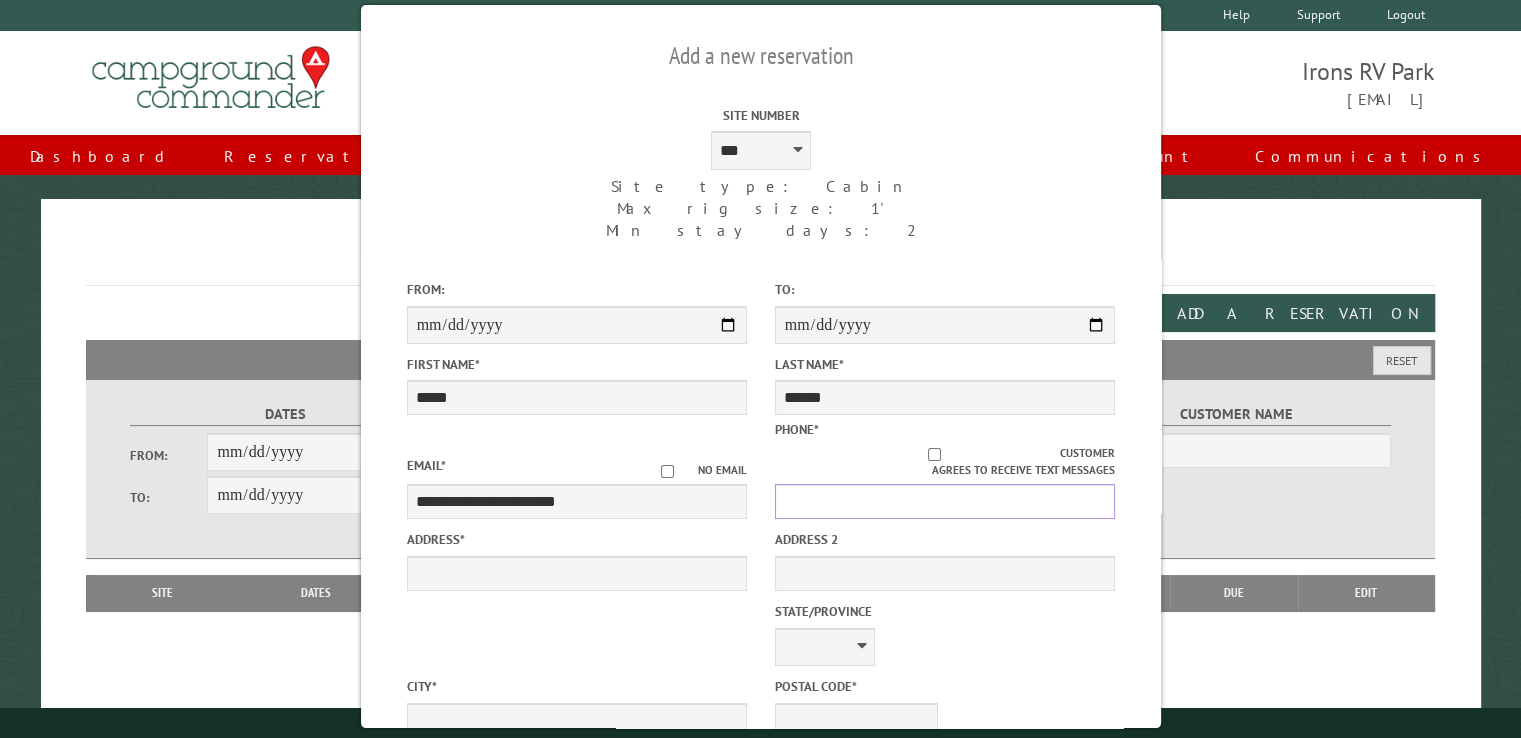 click on "Phone *" at bounding box center (944, 501) 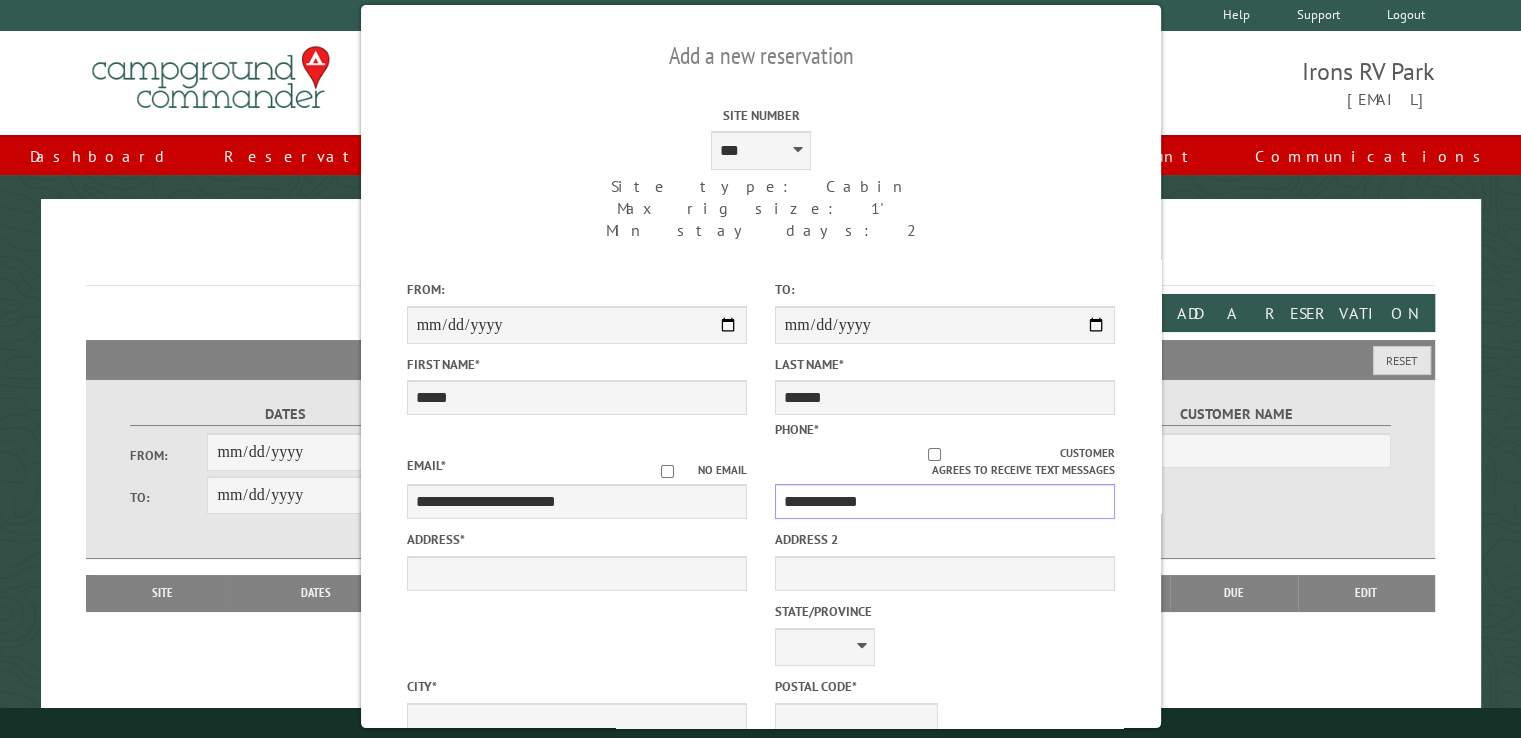 type on "**********" 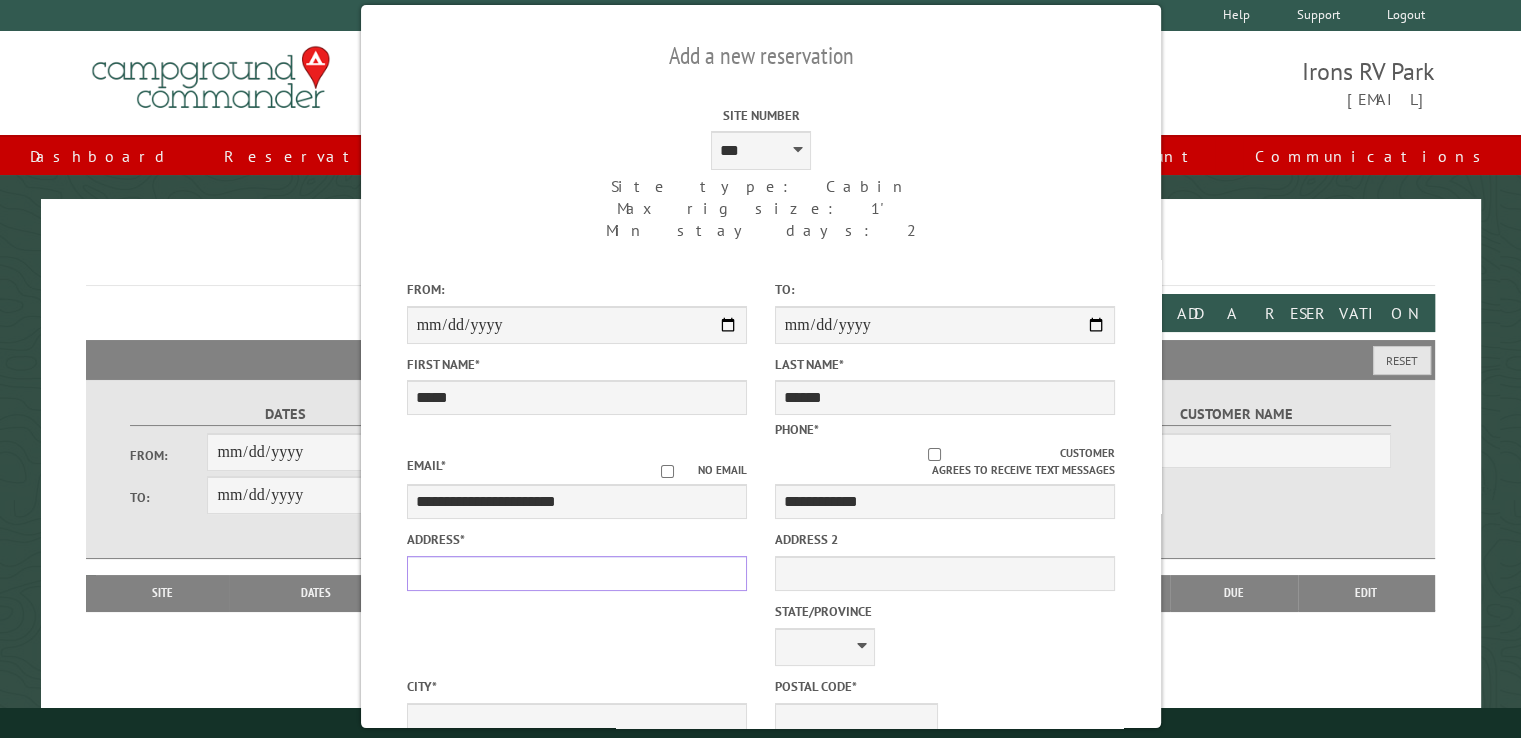 click on "Address *" at bounding box center (576, 573) 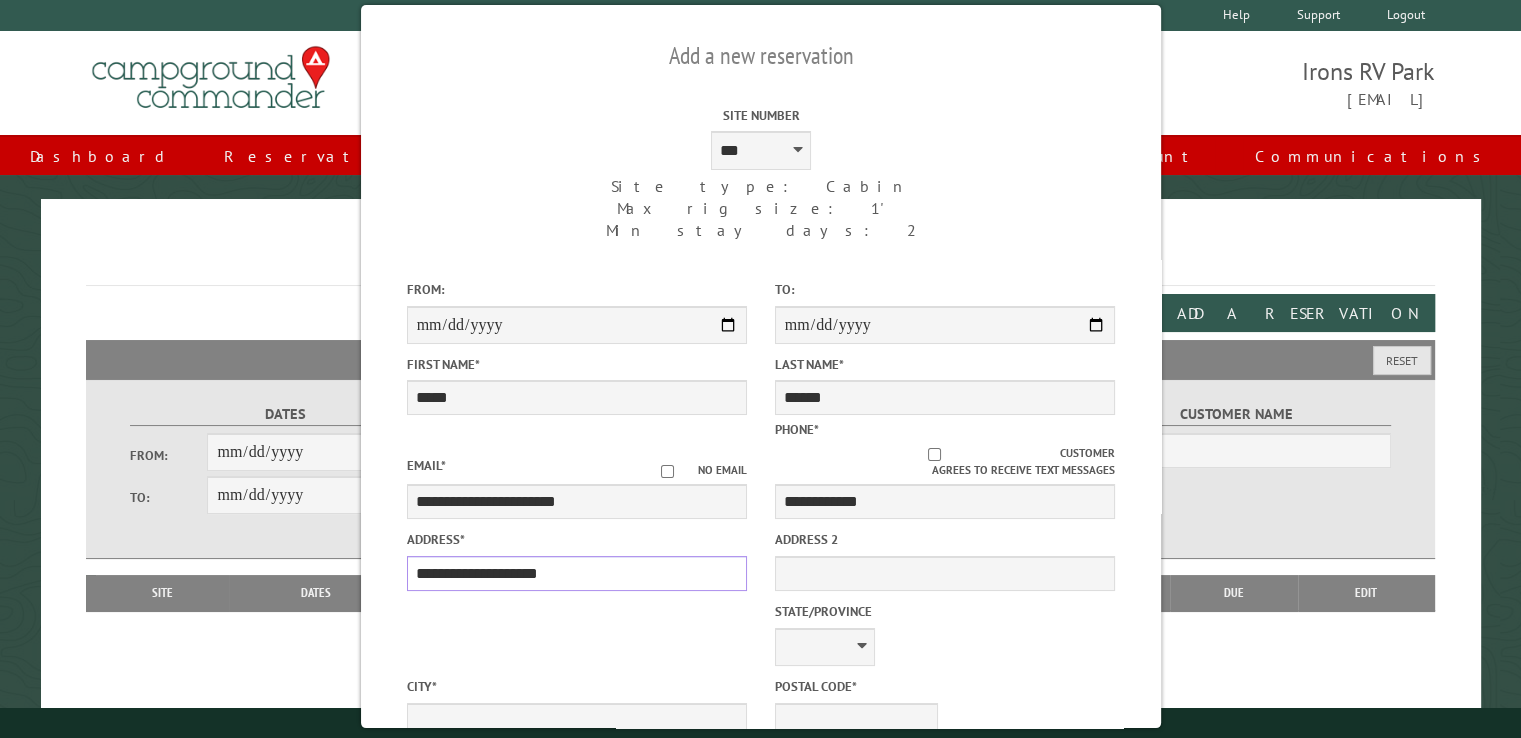 type on "**********" 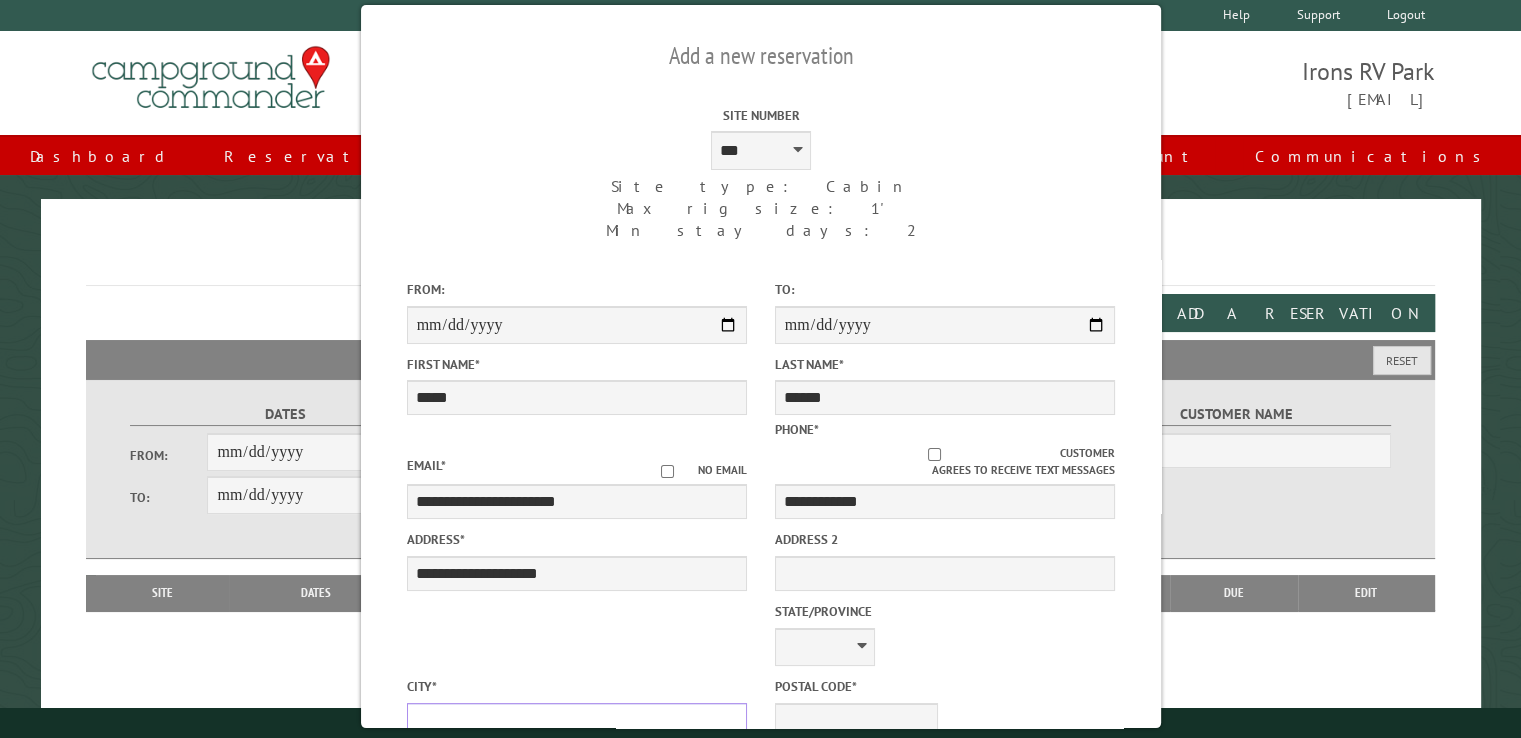 click on "City *" at bounding box center [576, 720] 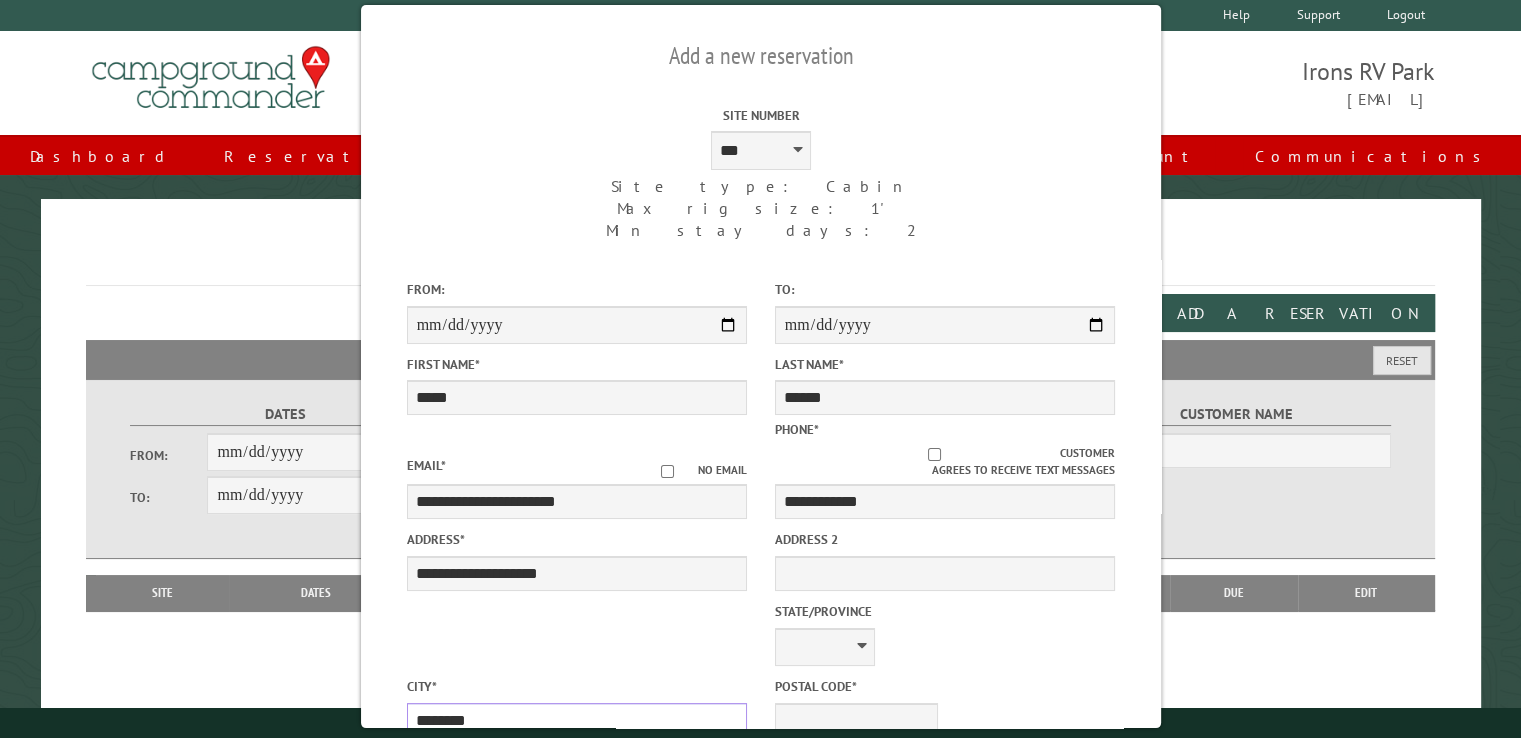 type on "********" 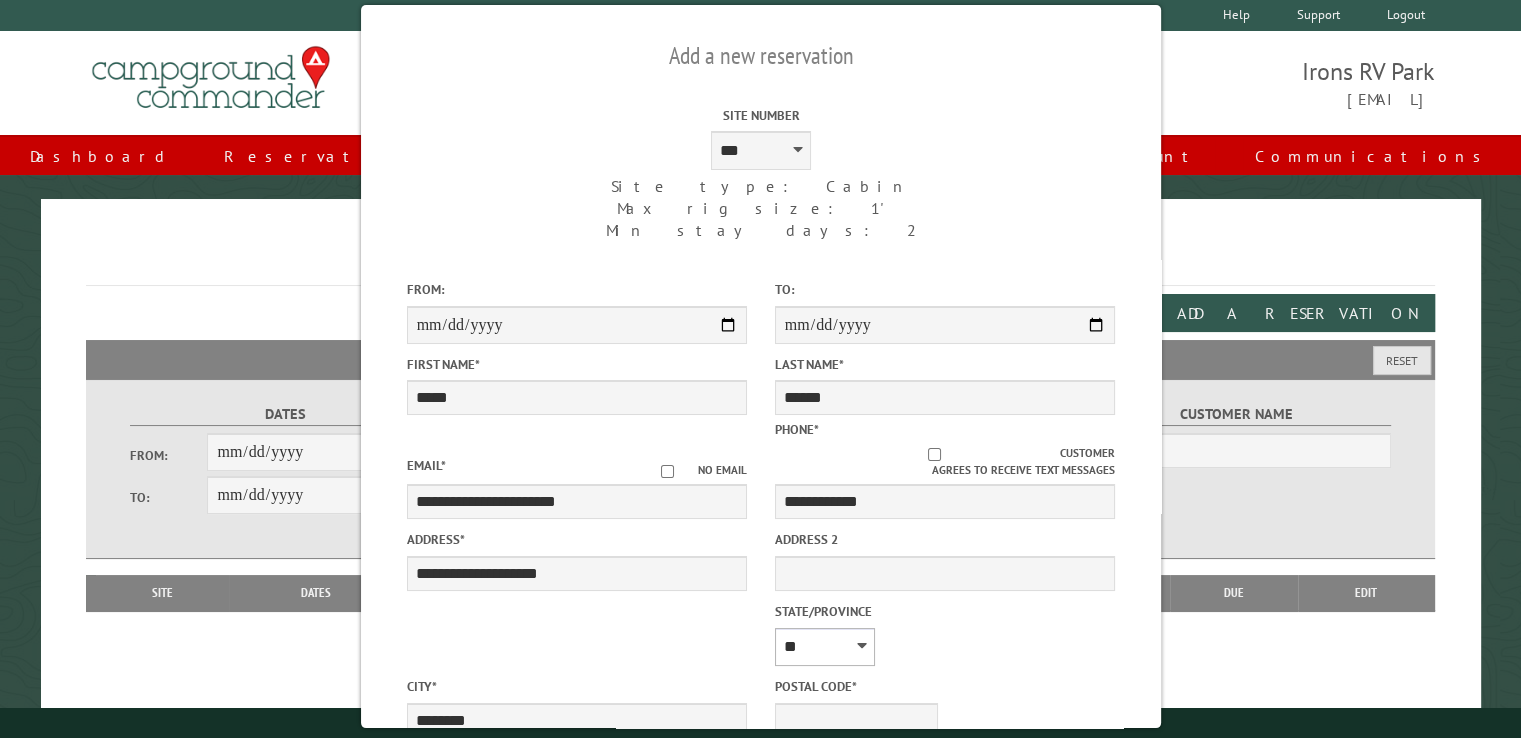 select on "**" 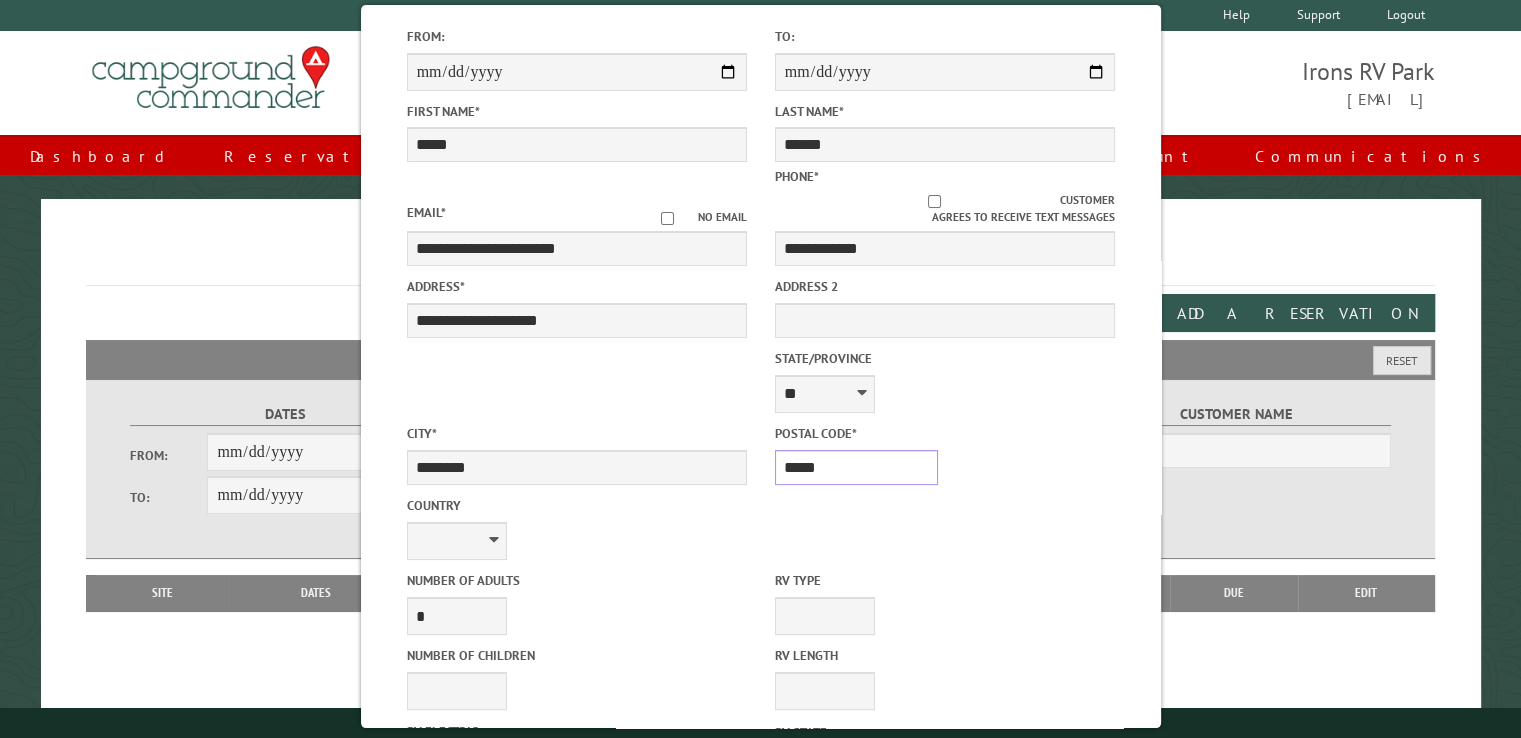 scroll, scrollTop: 300, scrollLeft: 0, axis: vertical 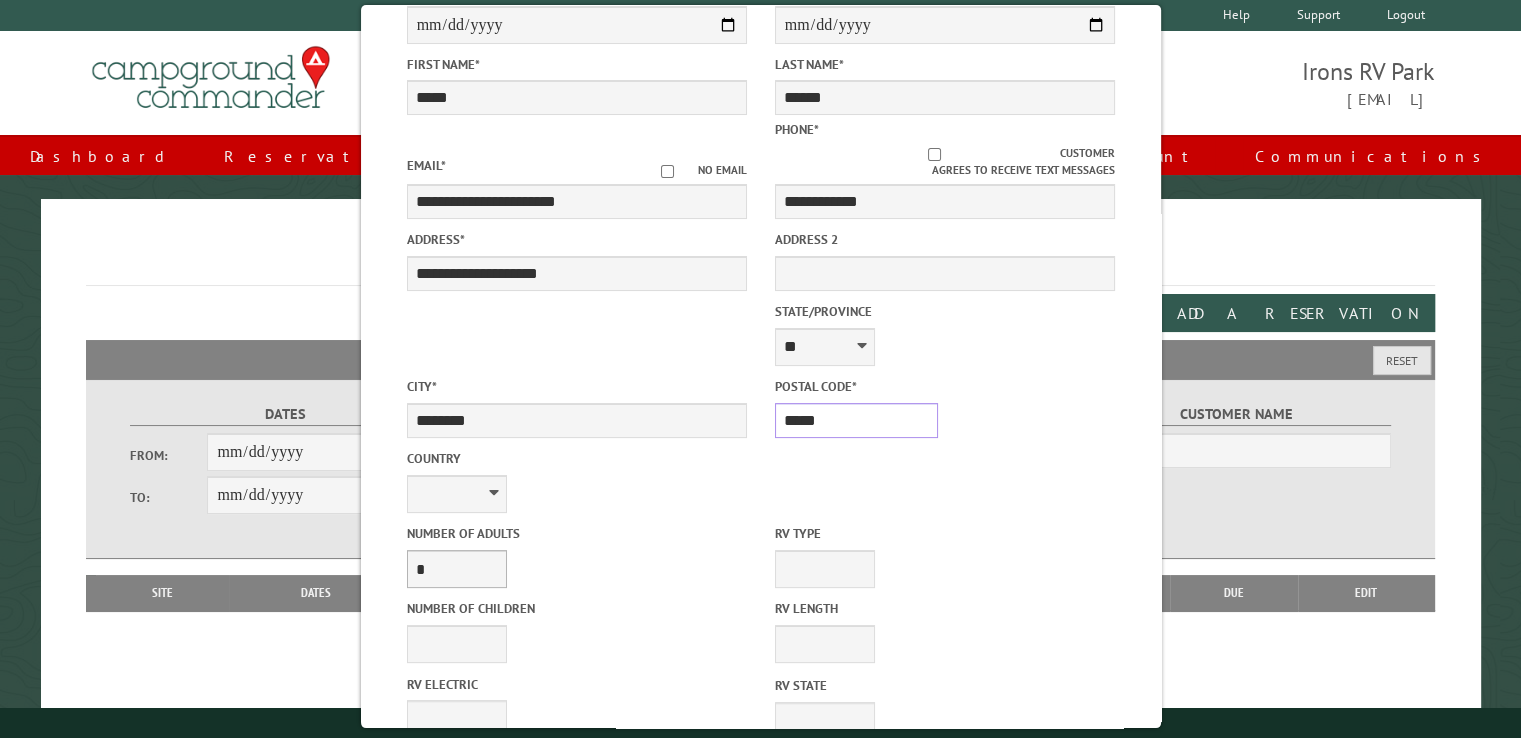 type on "*****" 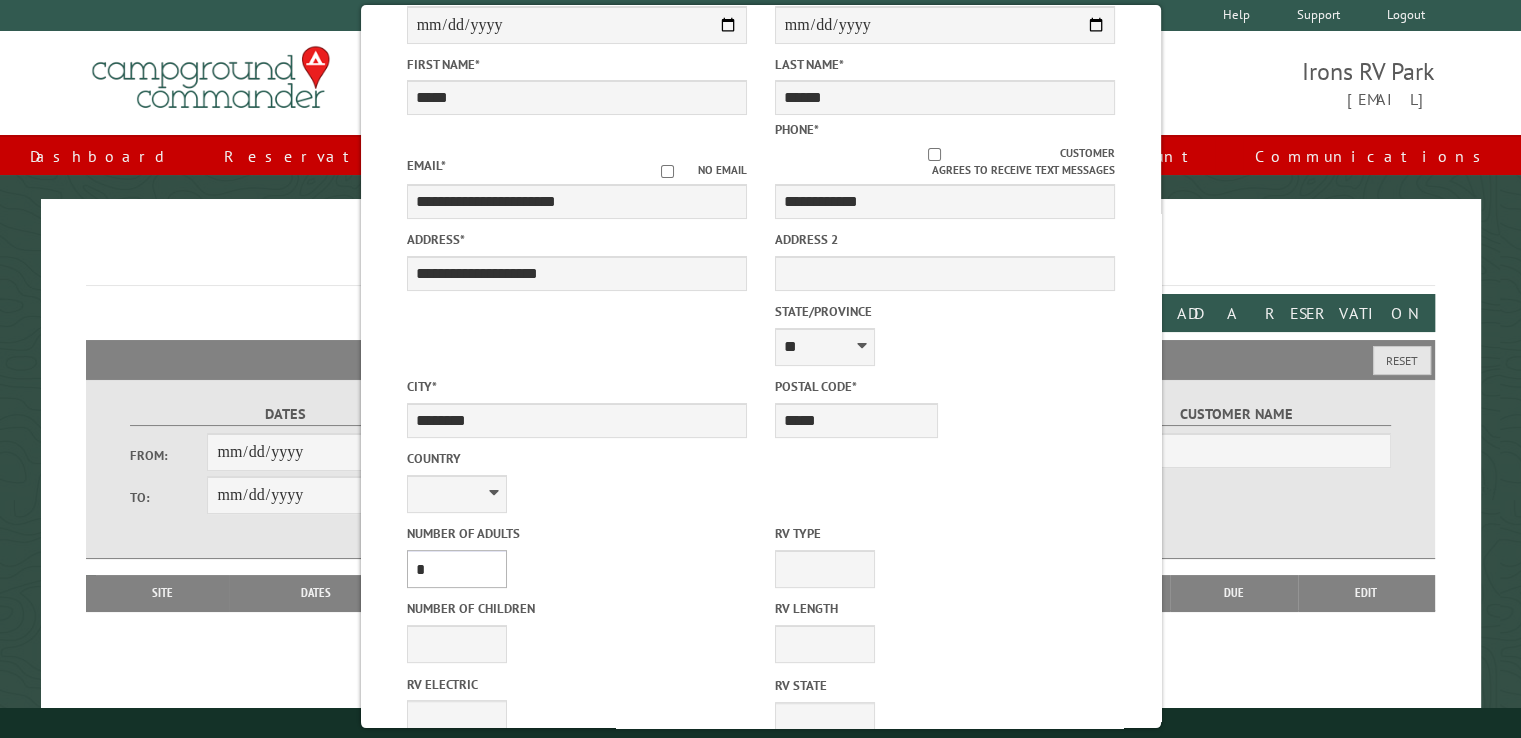 click on "* * * * * * * * * * **" at bounding box center (456, 569) 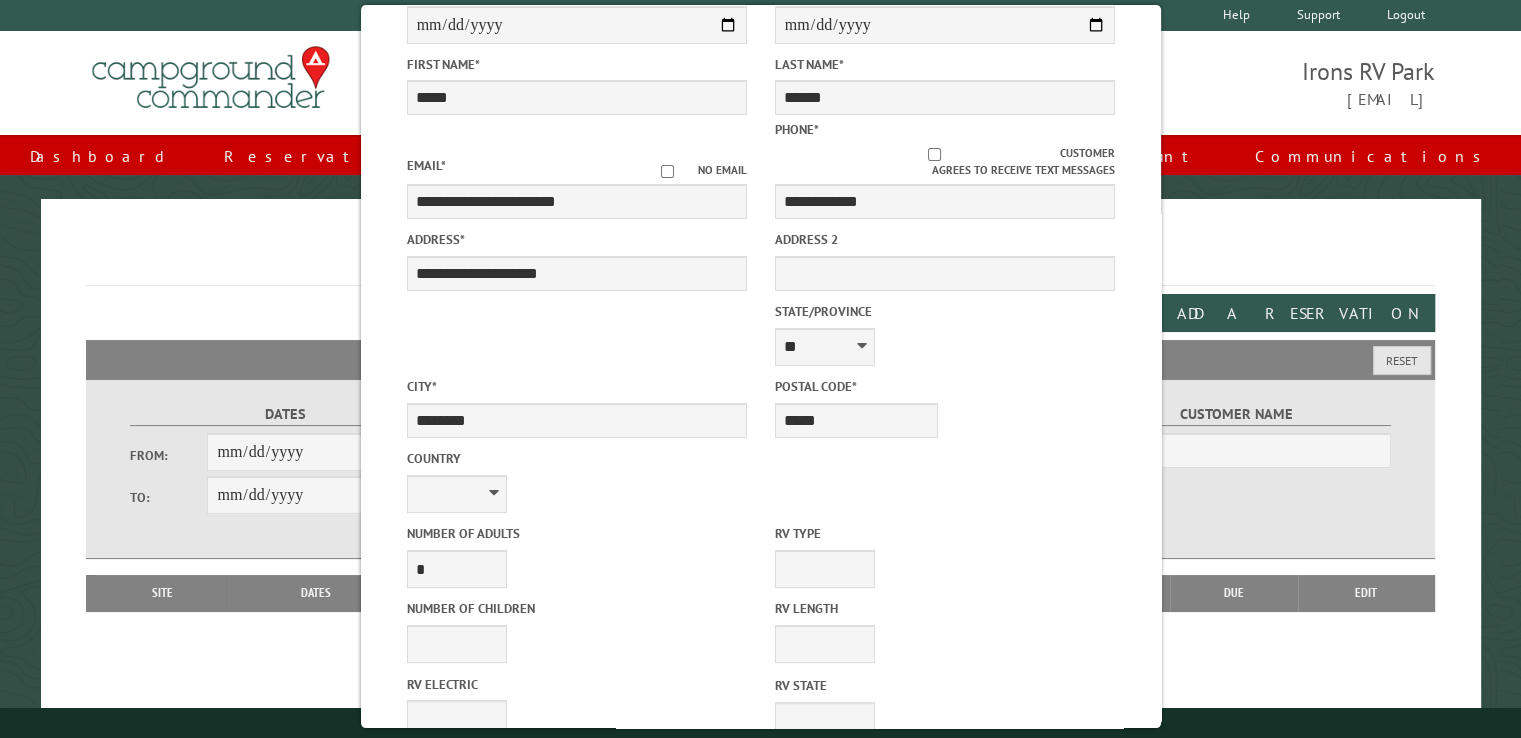 click on "RV License Plate" at bounding box center (855, 794) 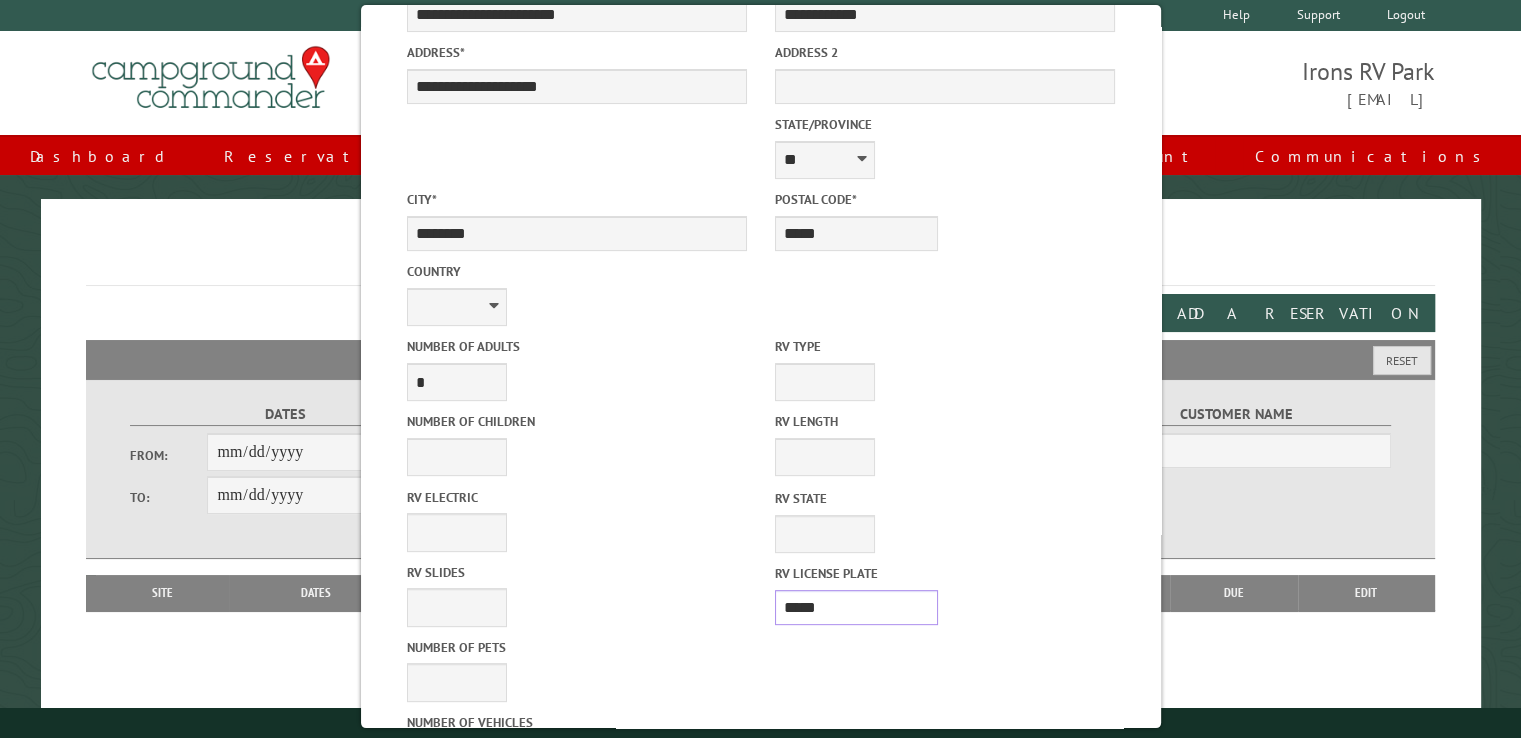 scroll, scrollTop: 500, scrollLeft: 0, axis: vertical 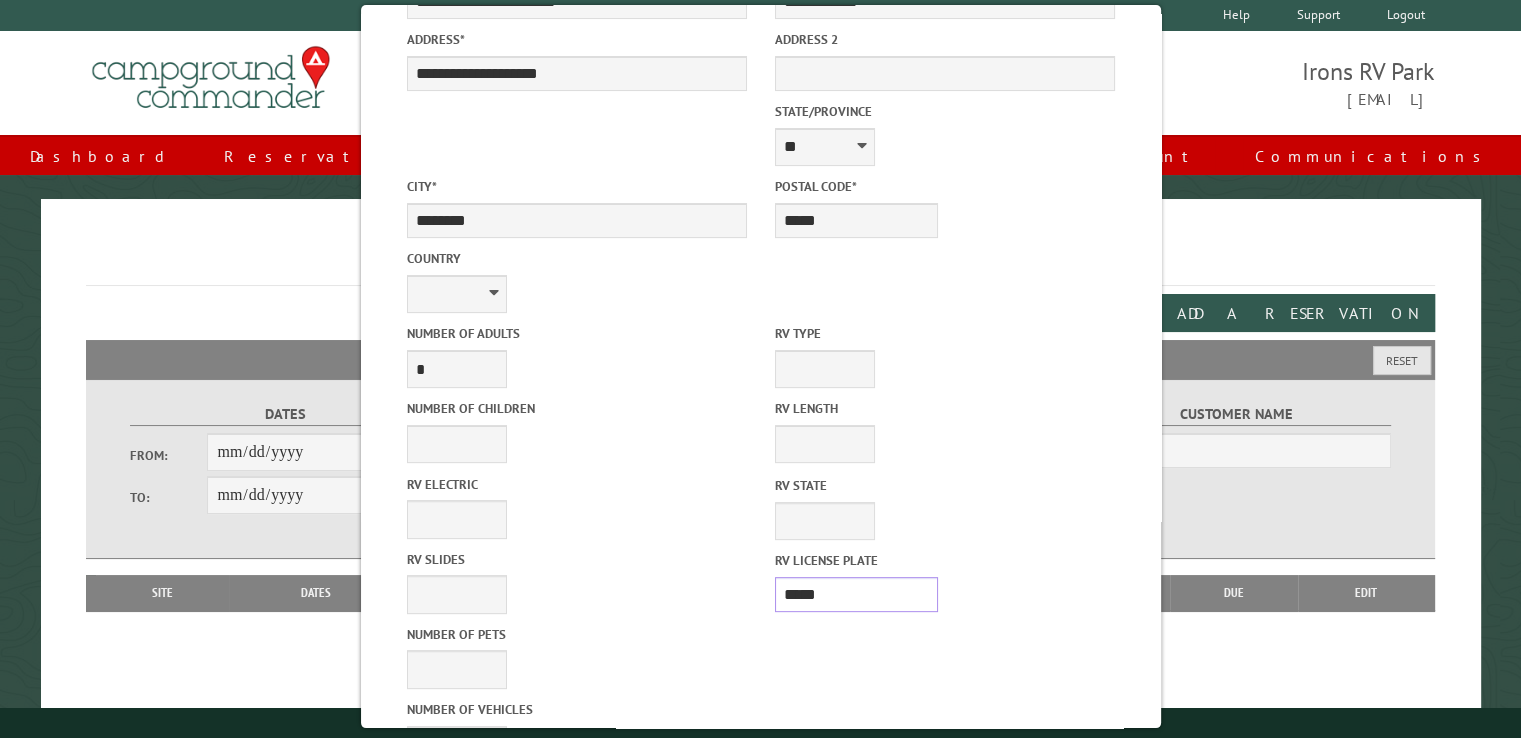 type on "*****" 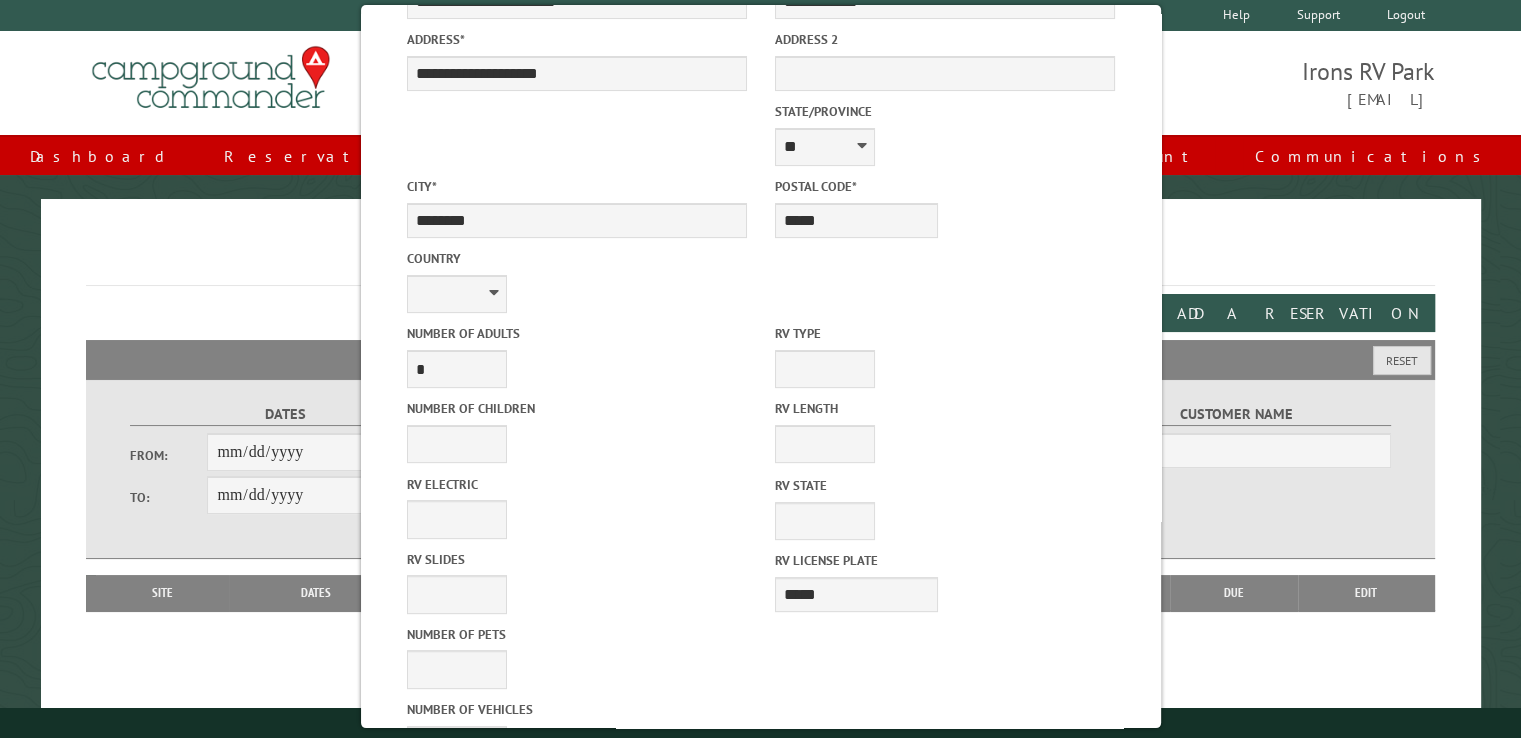 click on "**********" at bounding box center (760, 543) 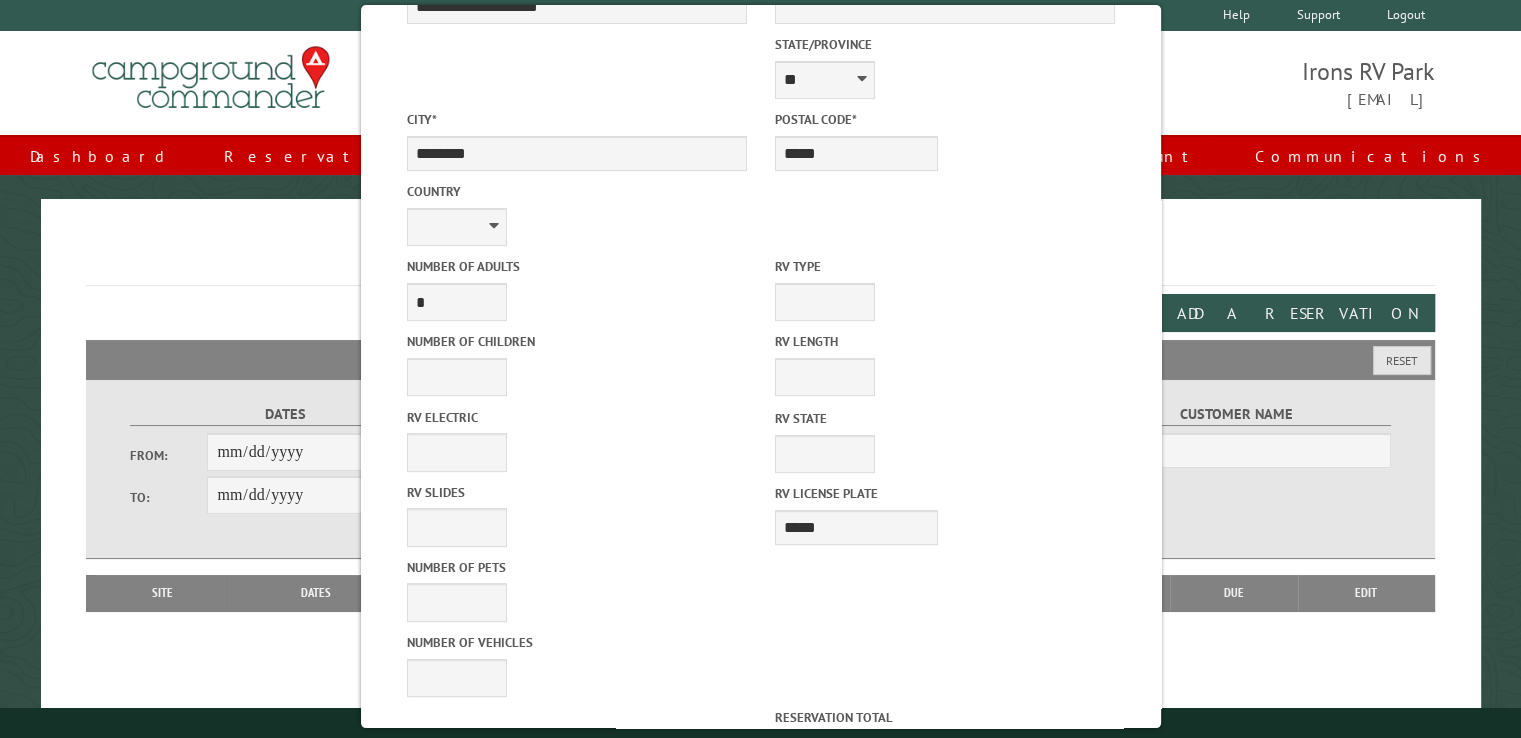 scroll, scrollTop: 600, scrollLeft: 0, axis: vertical 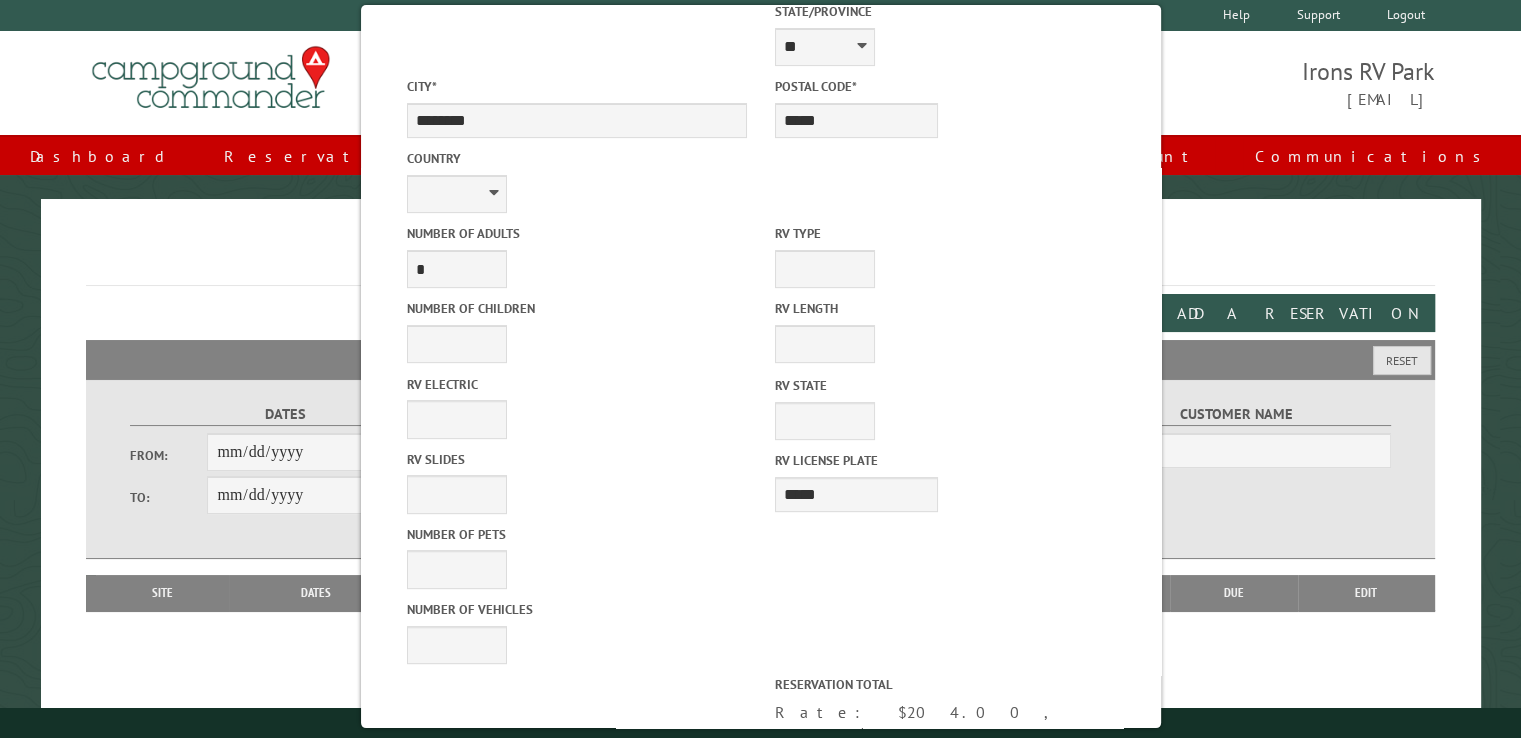 drag, startPoint x: 816, startPoint y: 498, endPoint x: 764, endPoint y: 494, distance: 52.153618 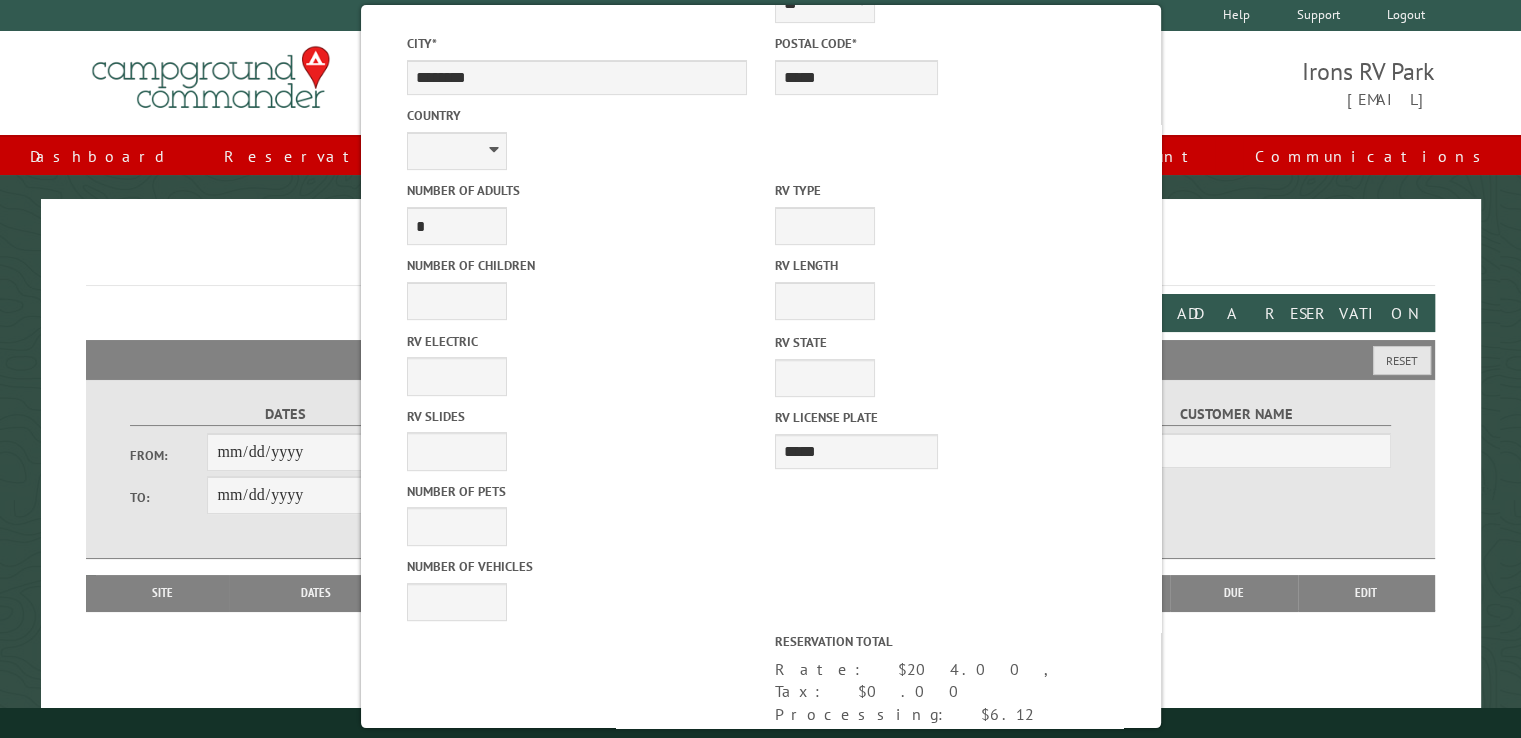 scroll, scrollTop: 660, scrollLeft: 0, axis: vertical 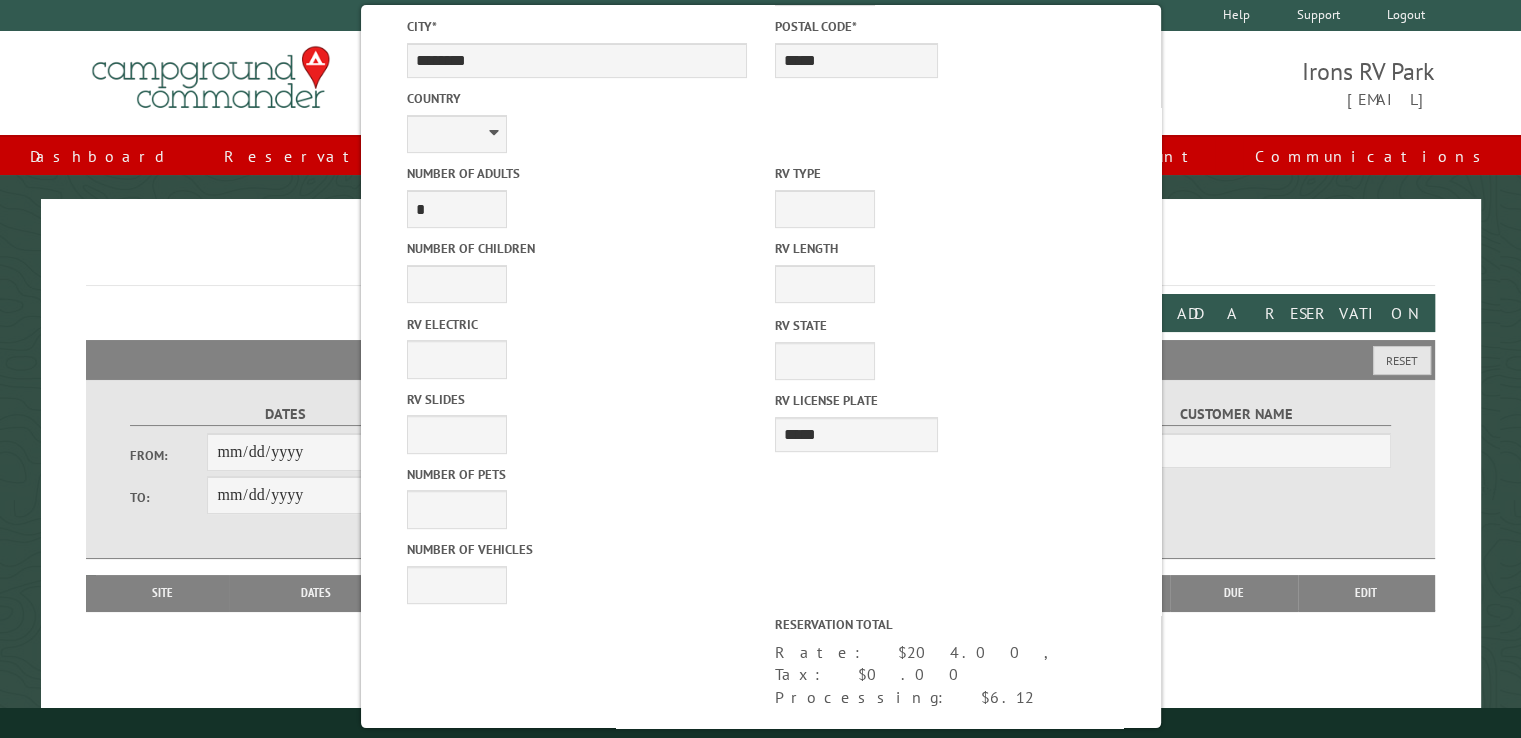 type on "*****" 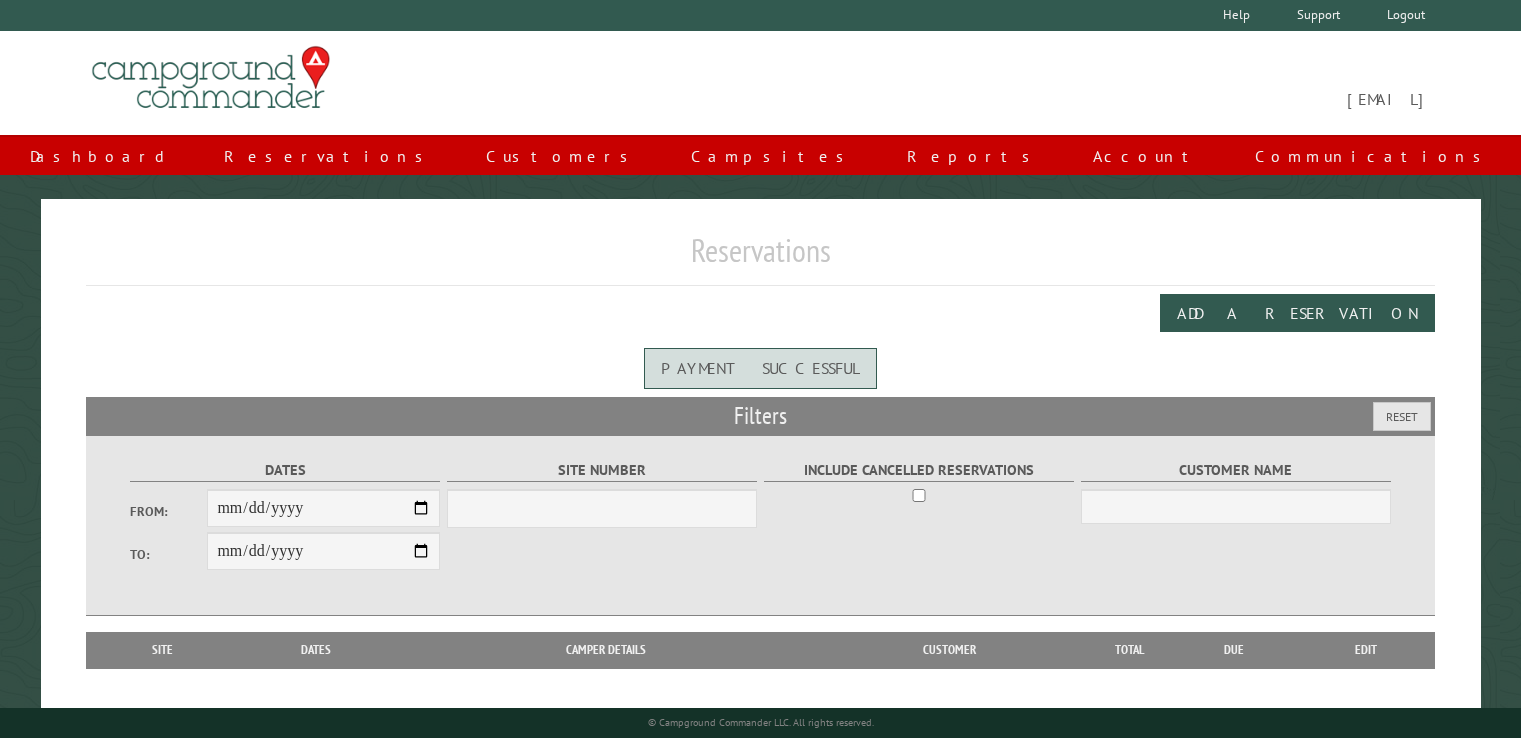scroll, scrollTop: 0, scrollLeft: 0, axis: both 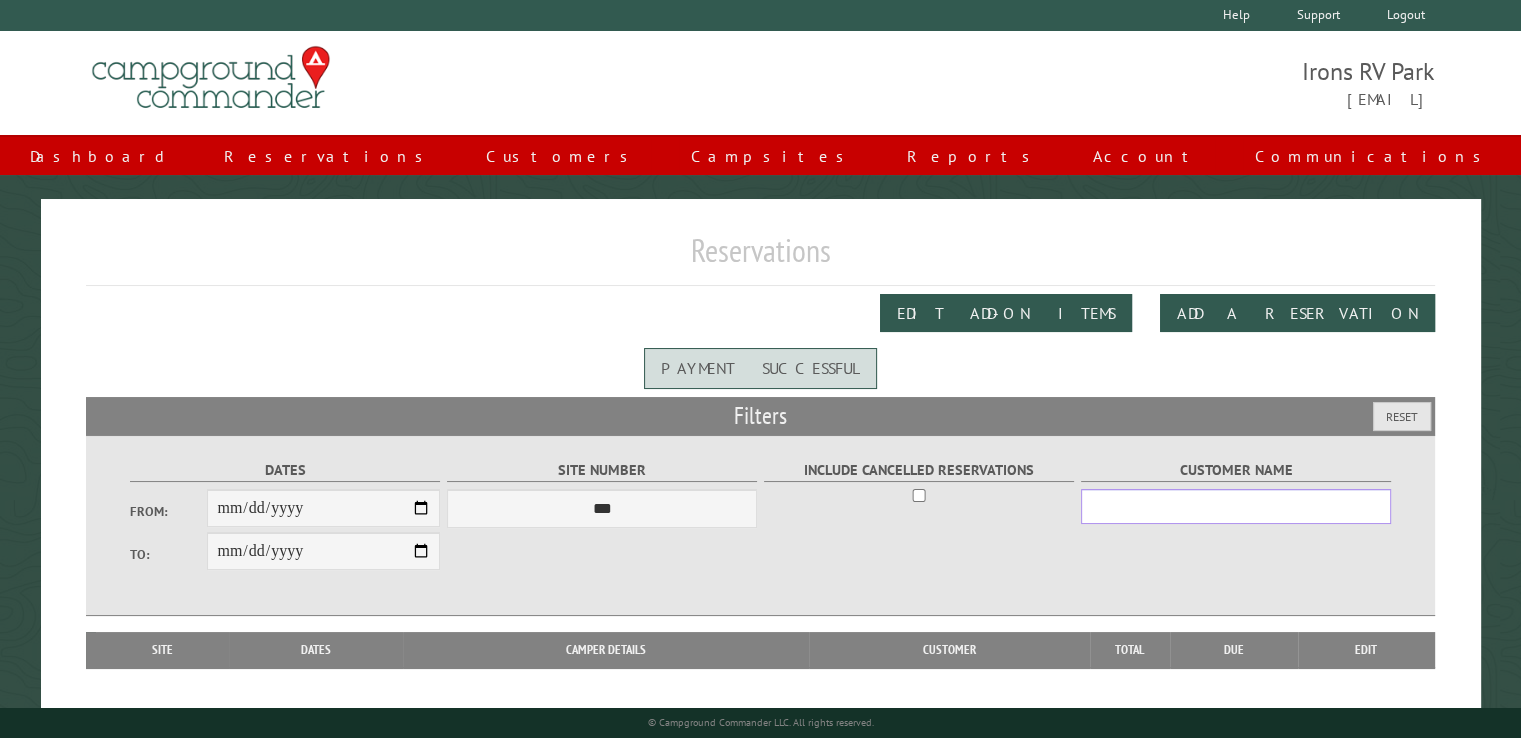 click on "Customer Name" at bounding box center (1236, 506) 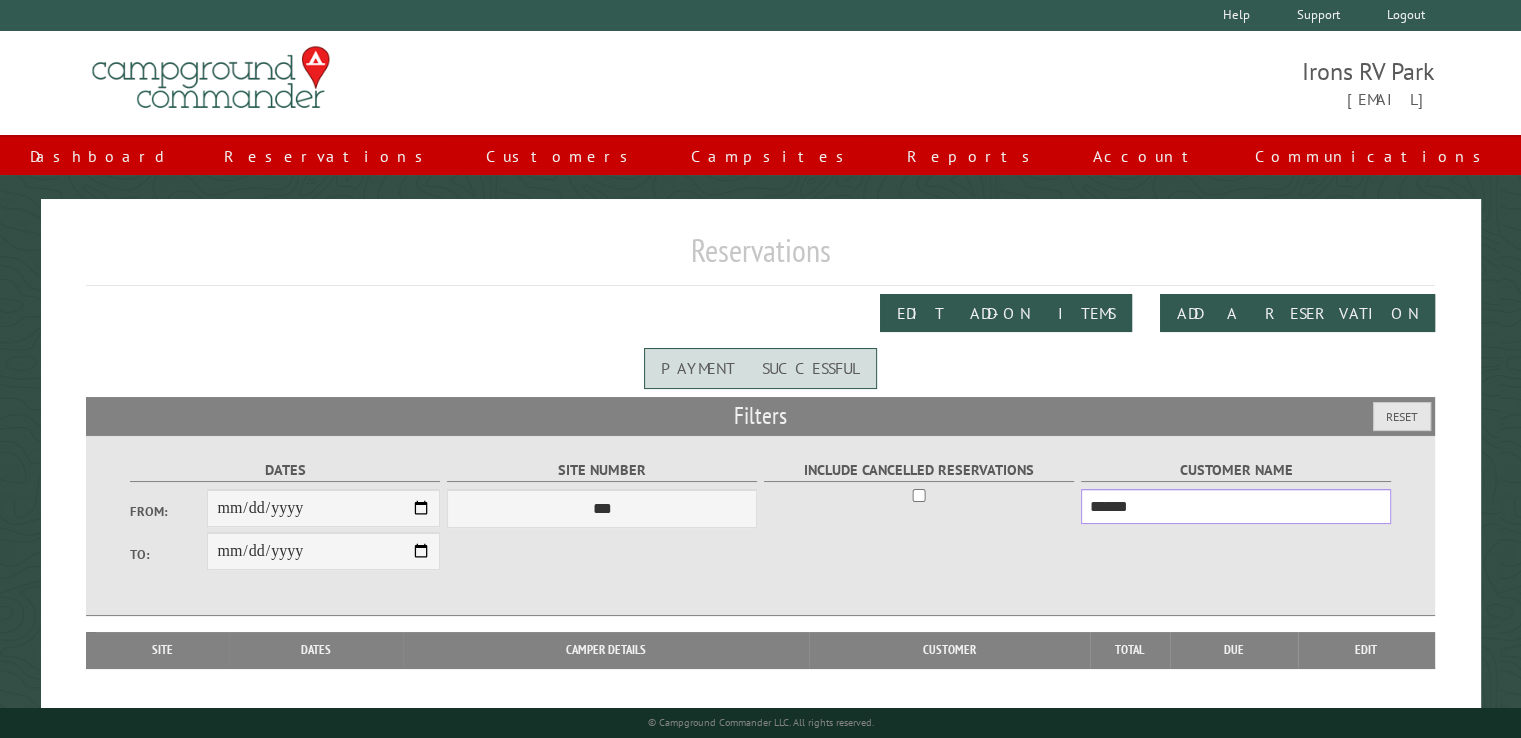 type on "******" 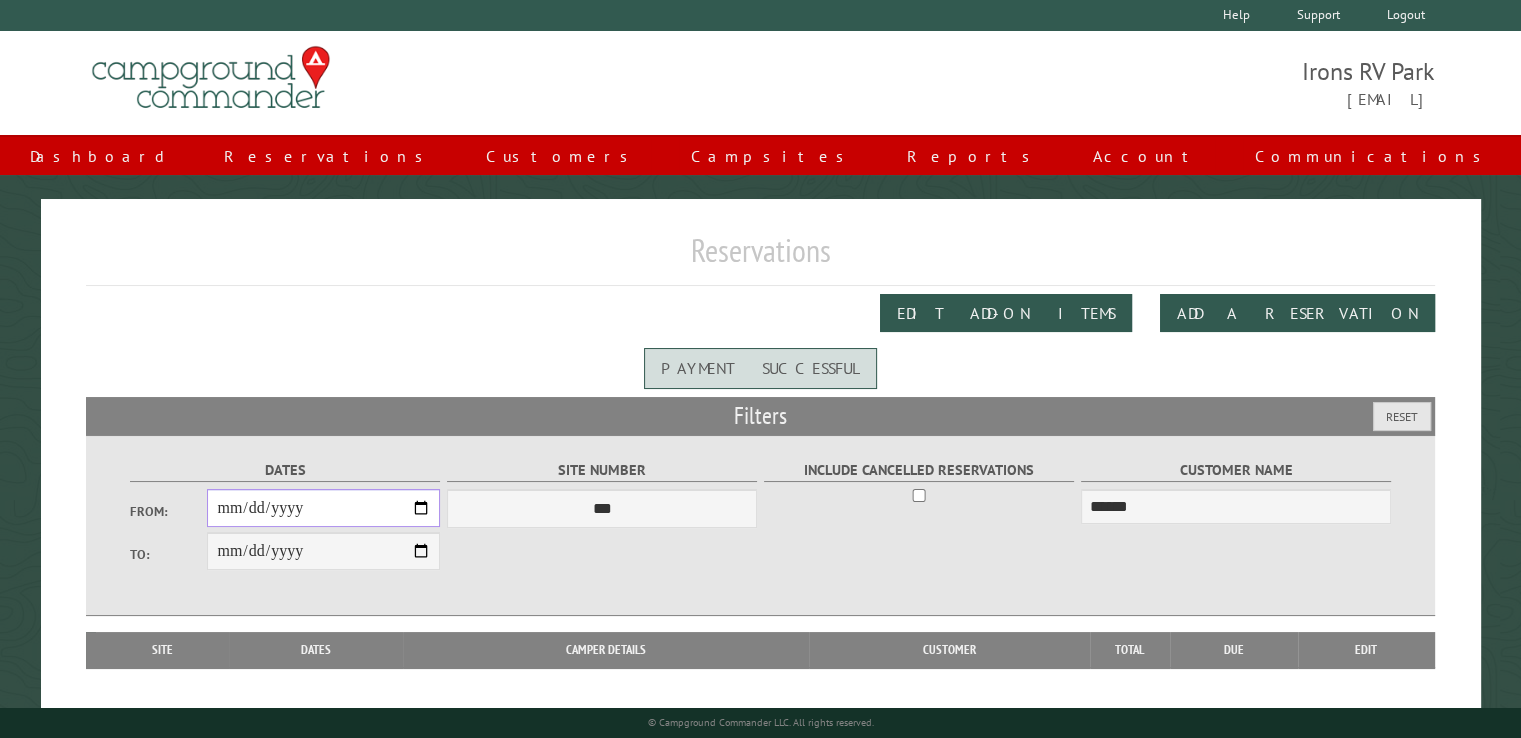 click on "From:" at bounding box center (323, 508) 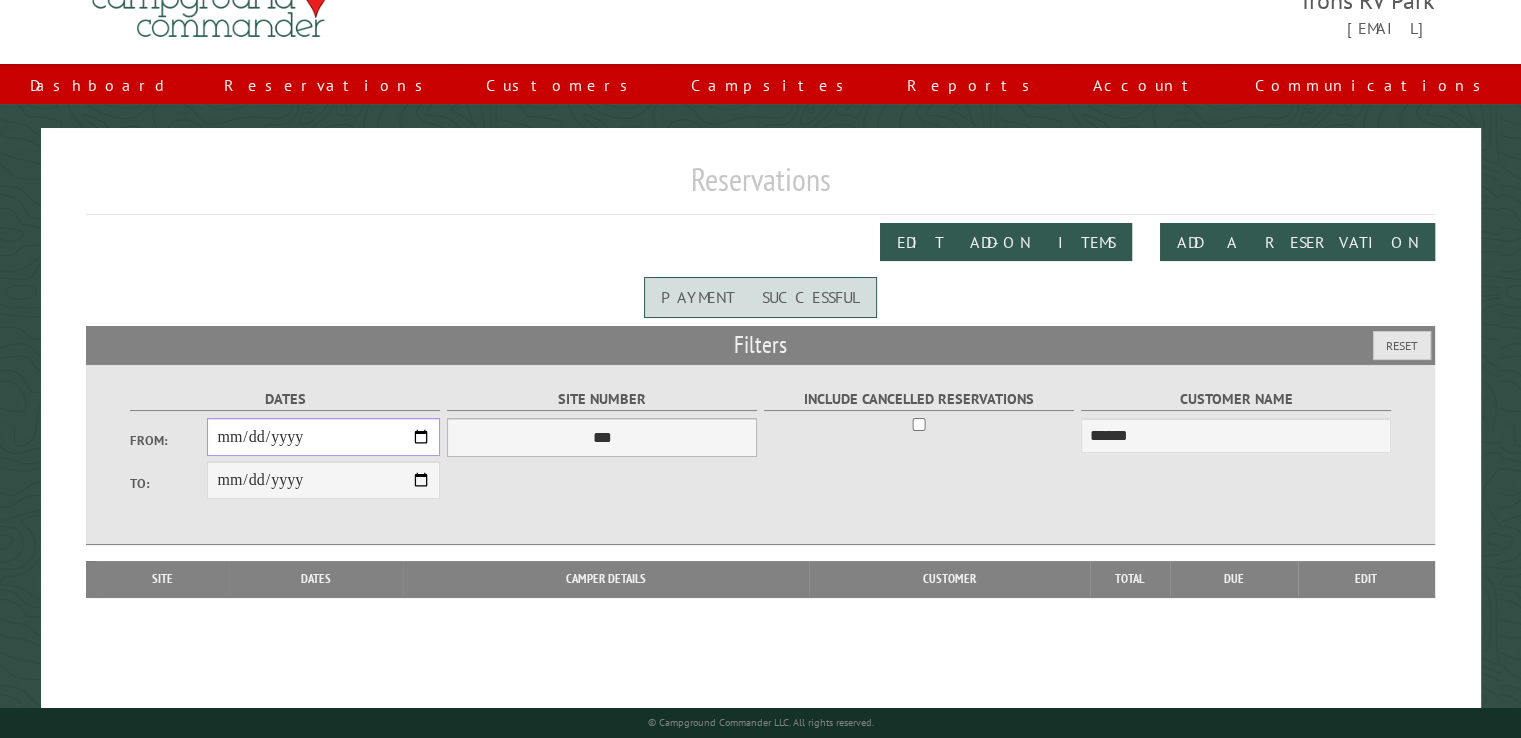 scroll, scrollTop: 99, scrollLeft: 0, axis: vertical 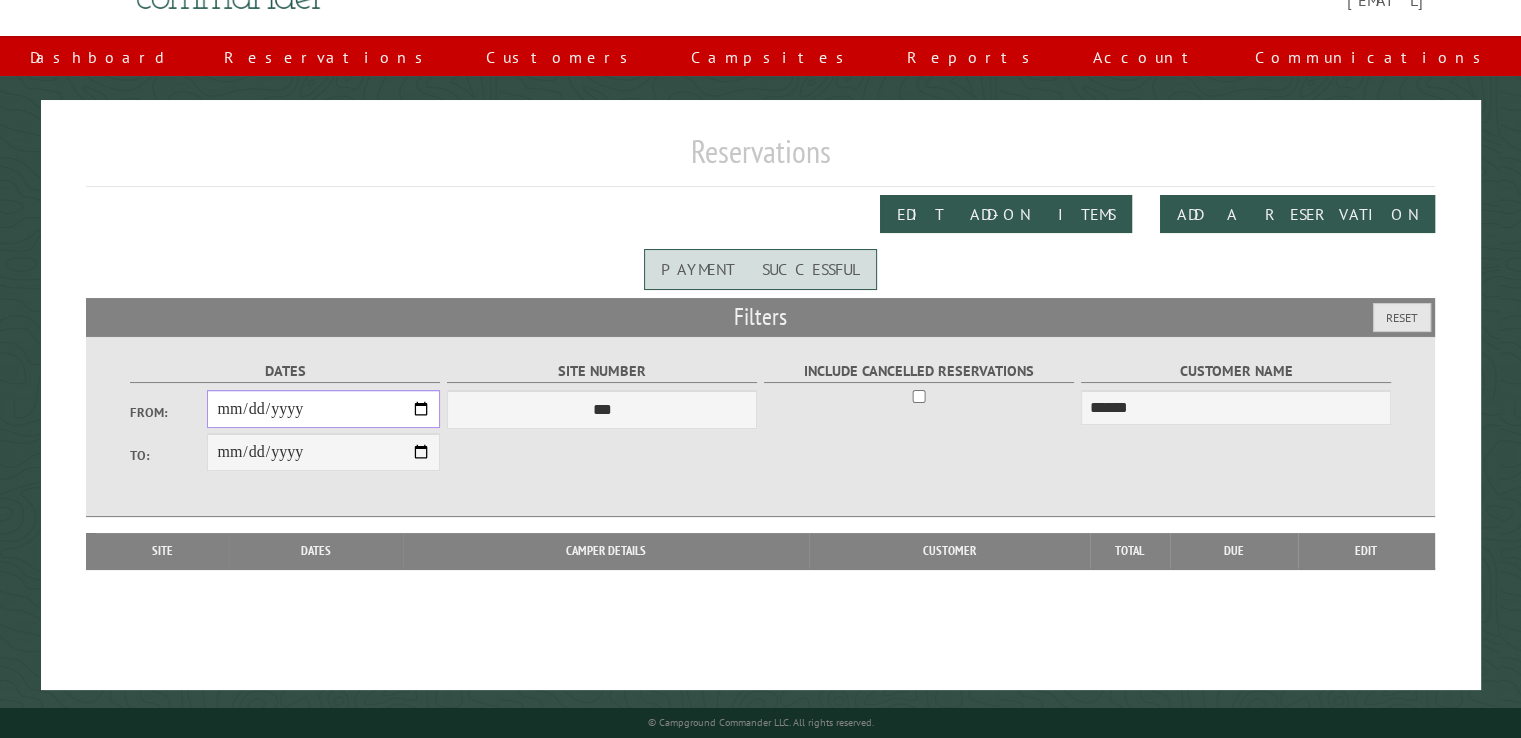click on "**********" at bounding box center (323, 409) 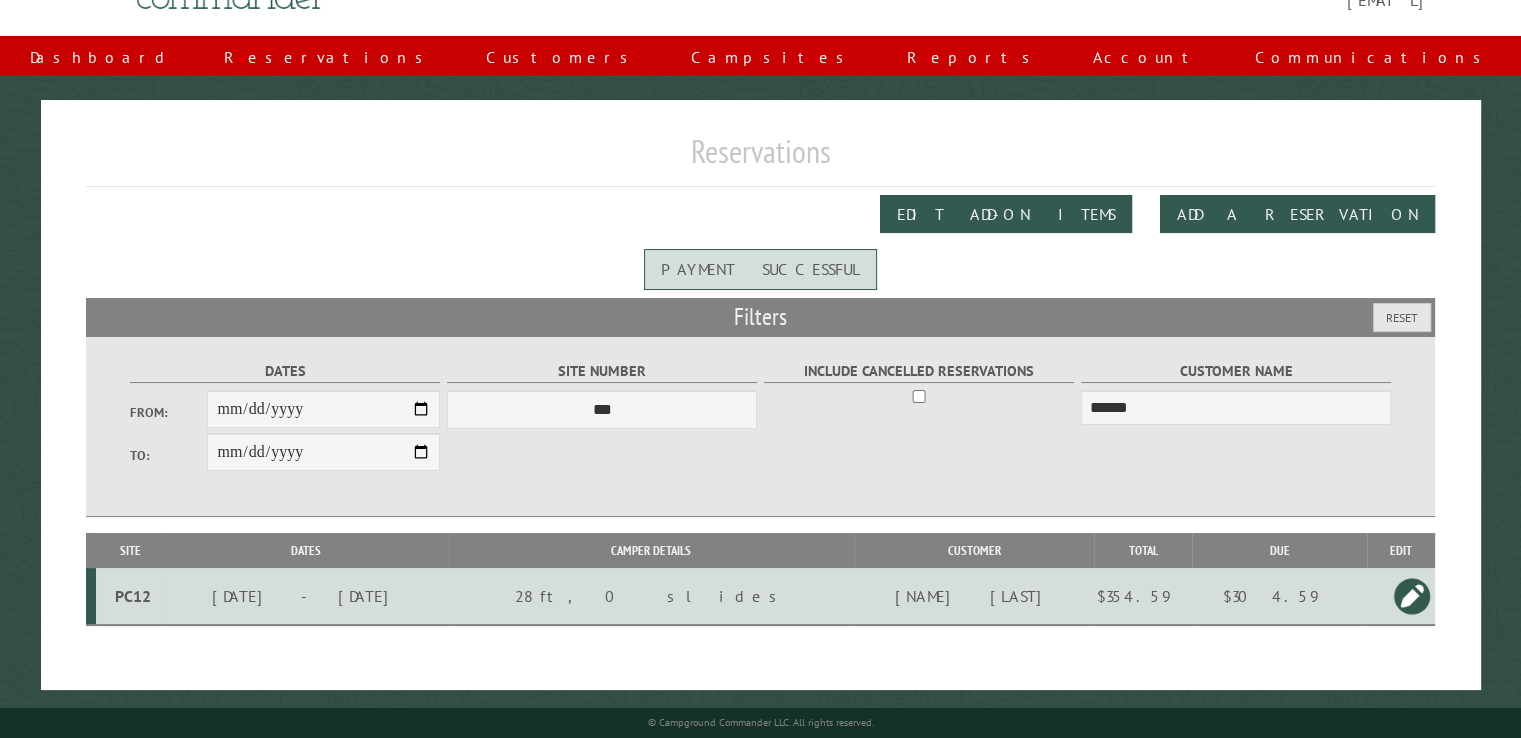 click at bounding box center (1412, 596) 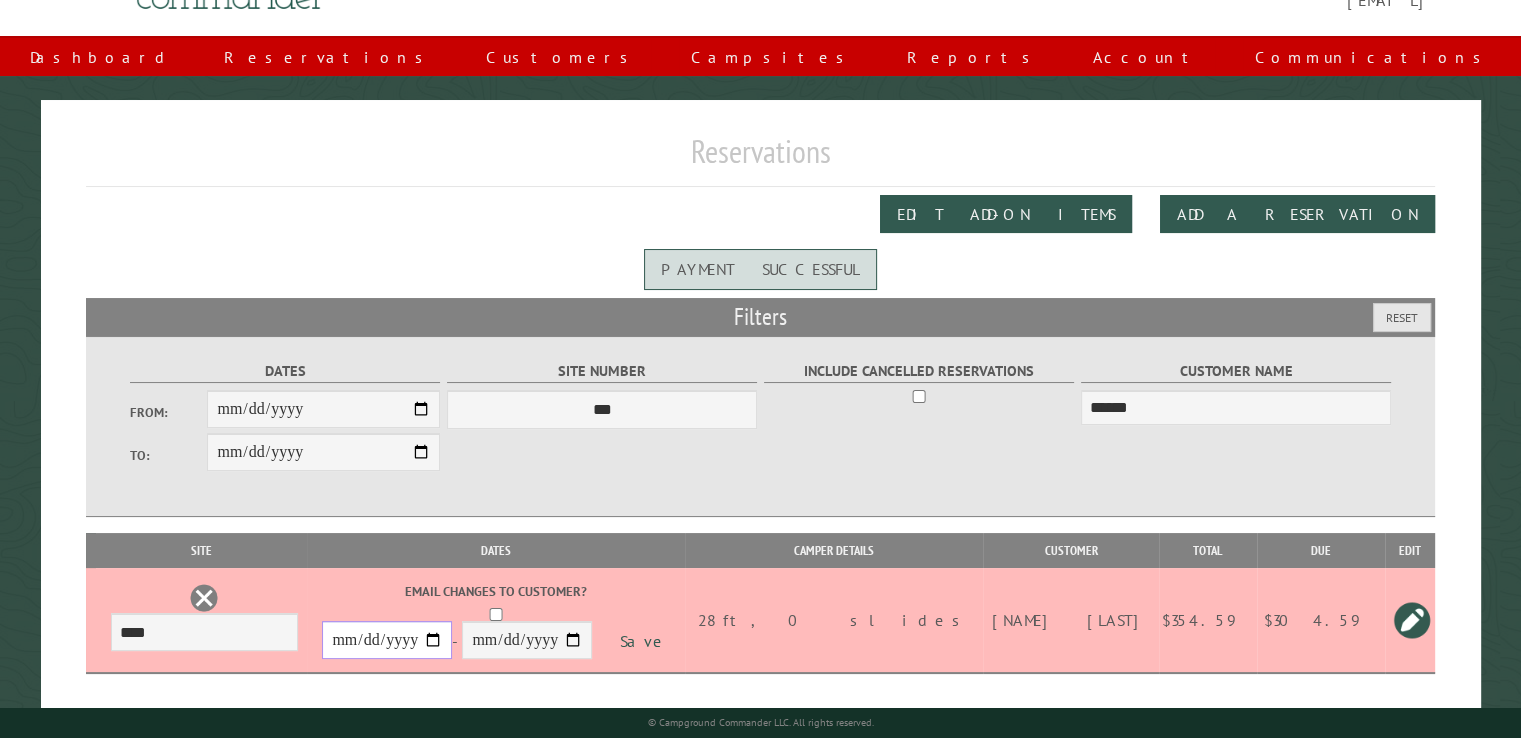 click on "**********" at bounding box center [387, 640] 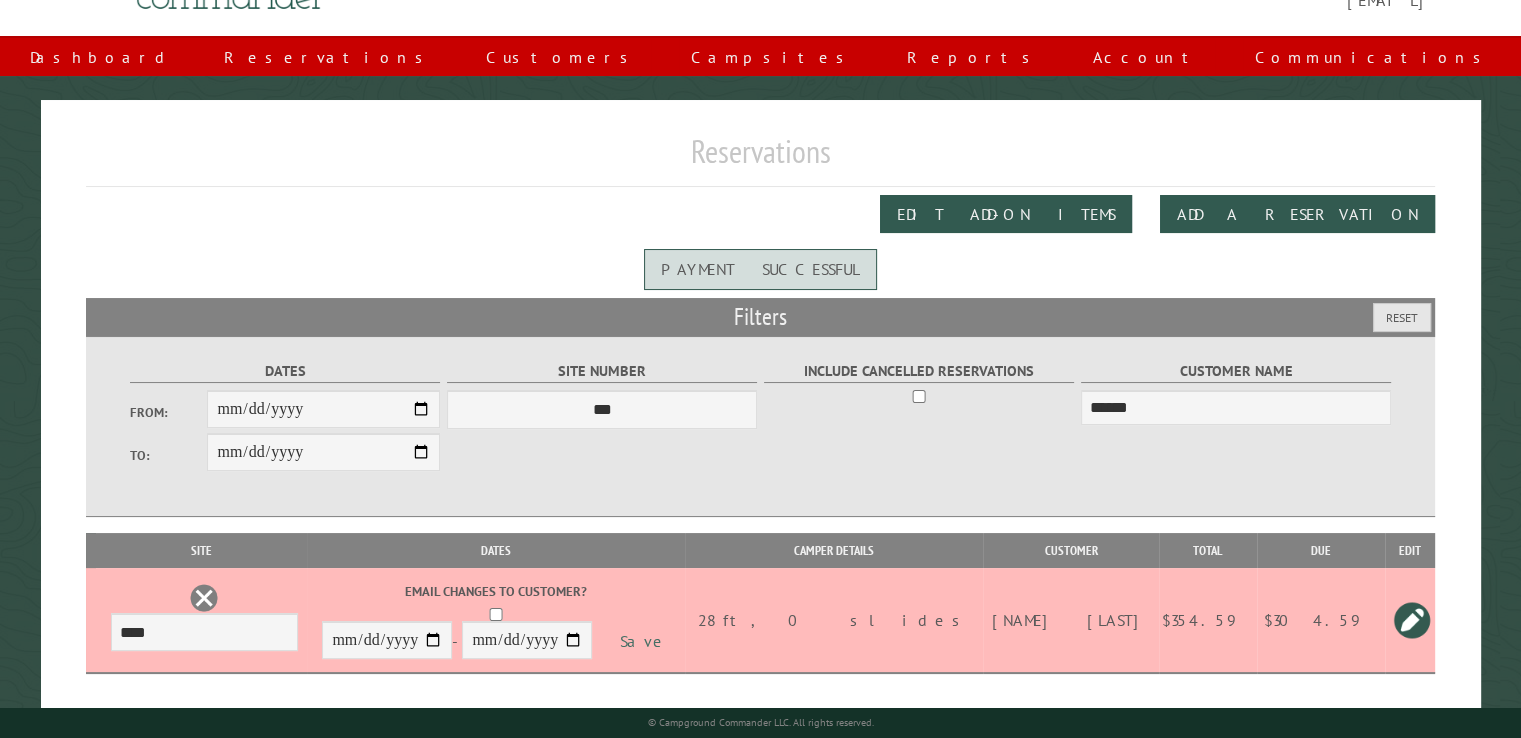 click on "Save" at bounding box center (645, 640) 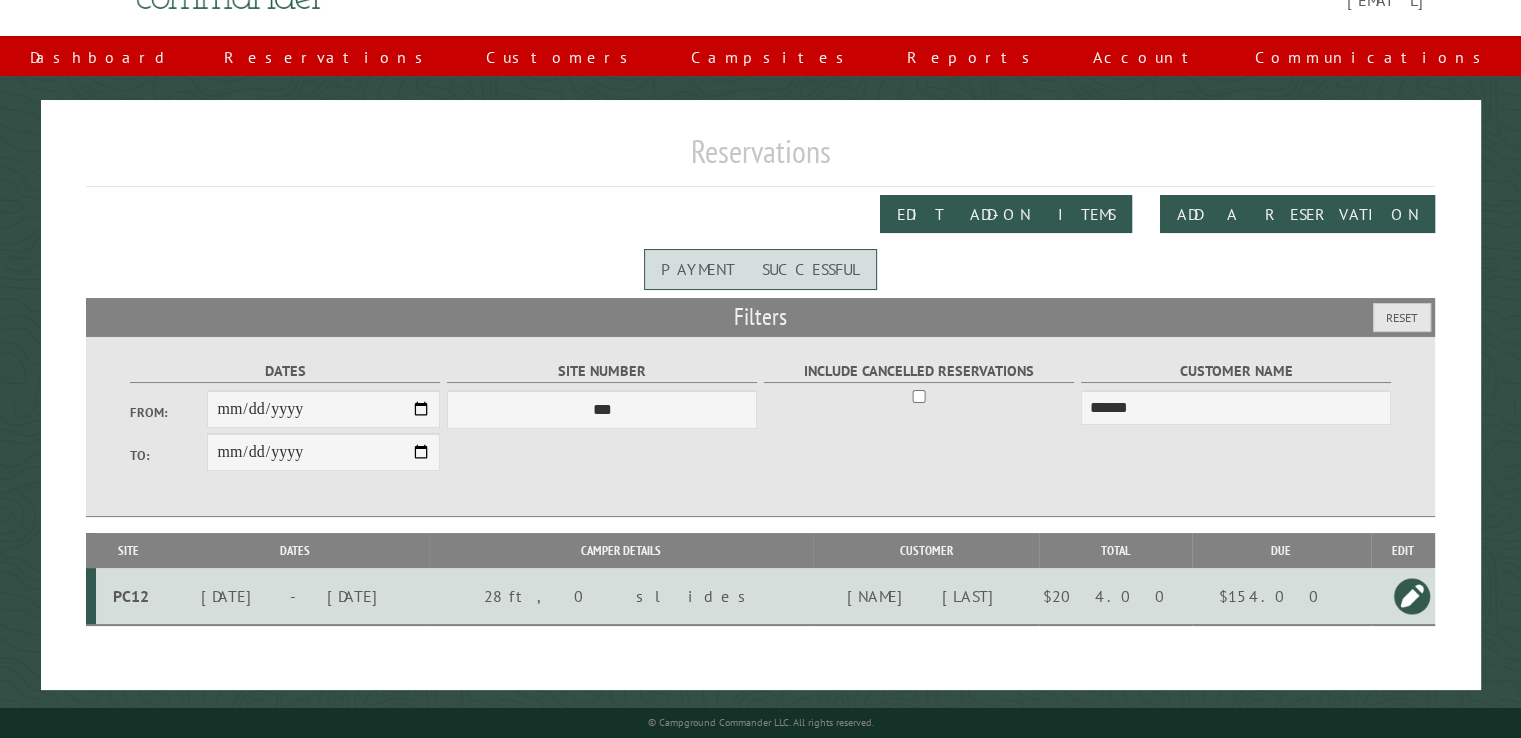 click on "$154.00" at bounding box center (1281, 596) 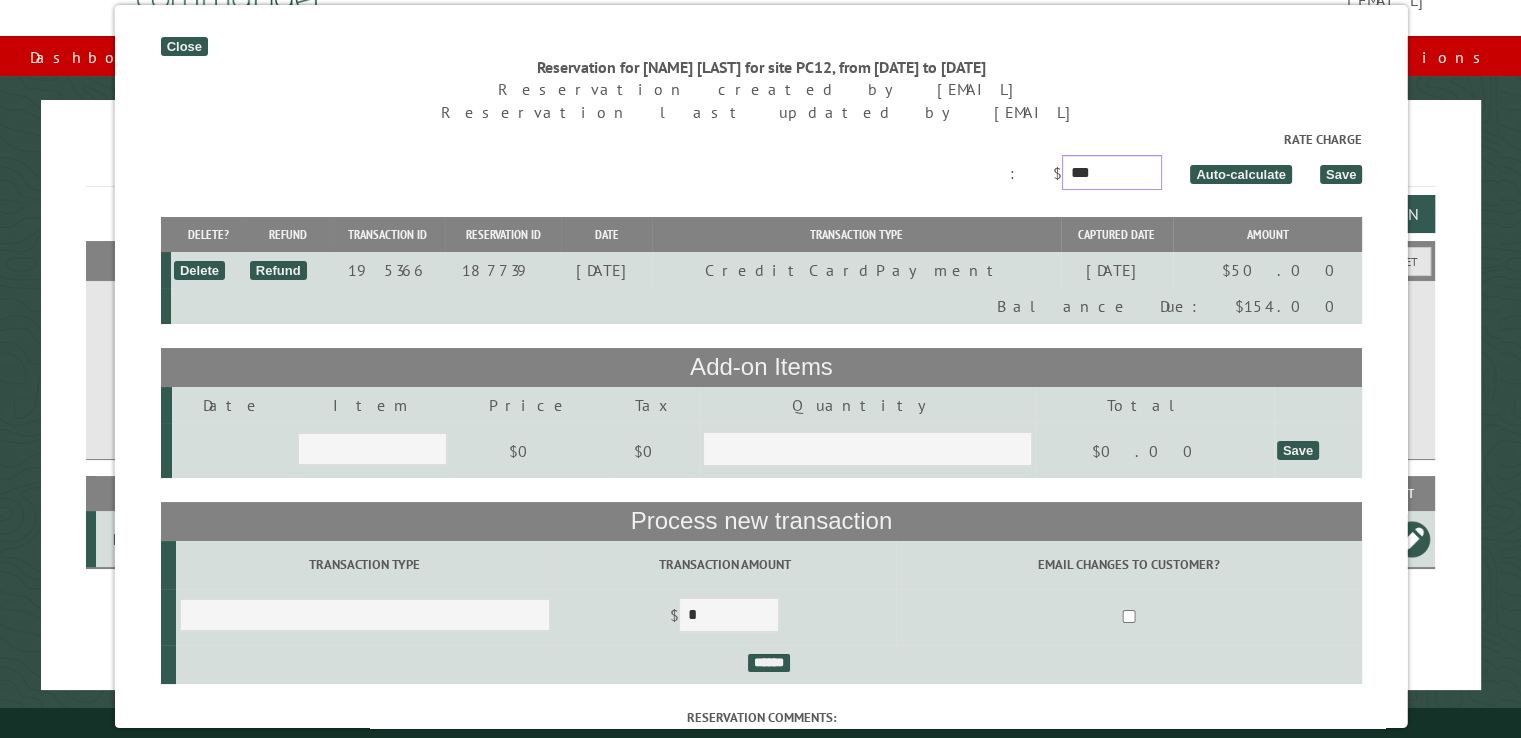 click on "***" at bounding box center [1111, 172] 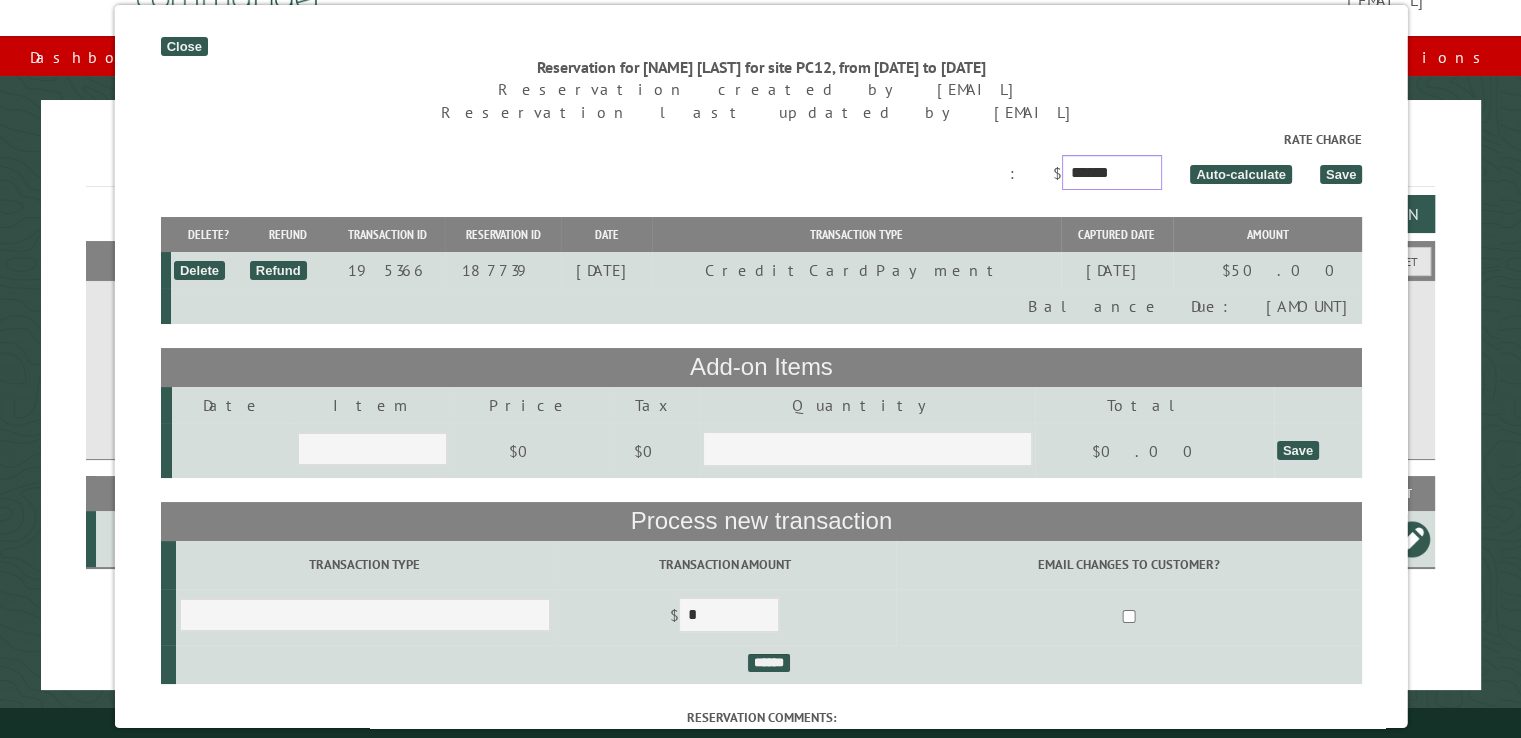 type on "******" 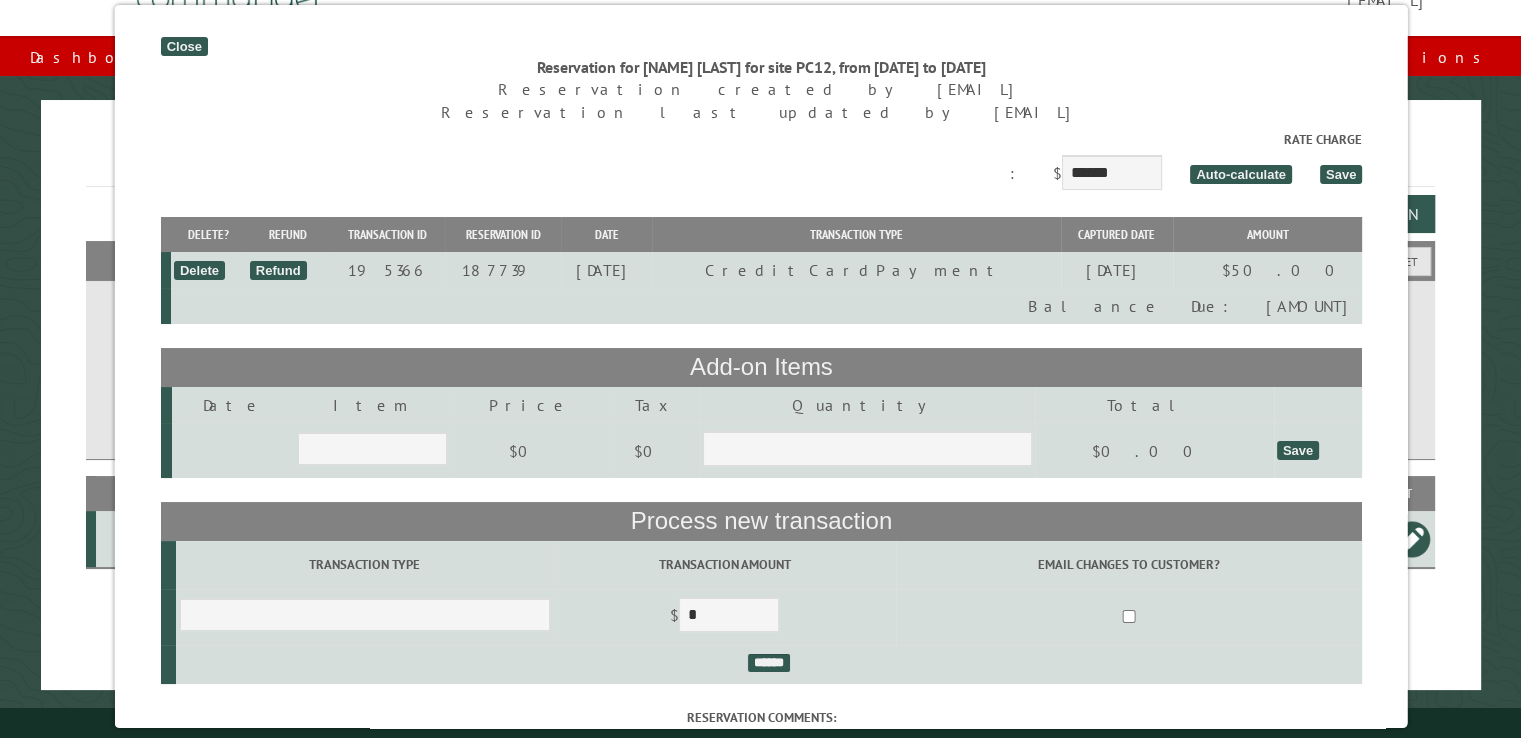 click on "Save" at bounding box center [1340, 174] 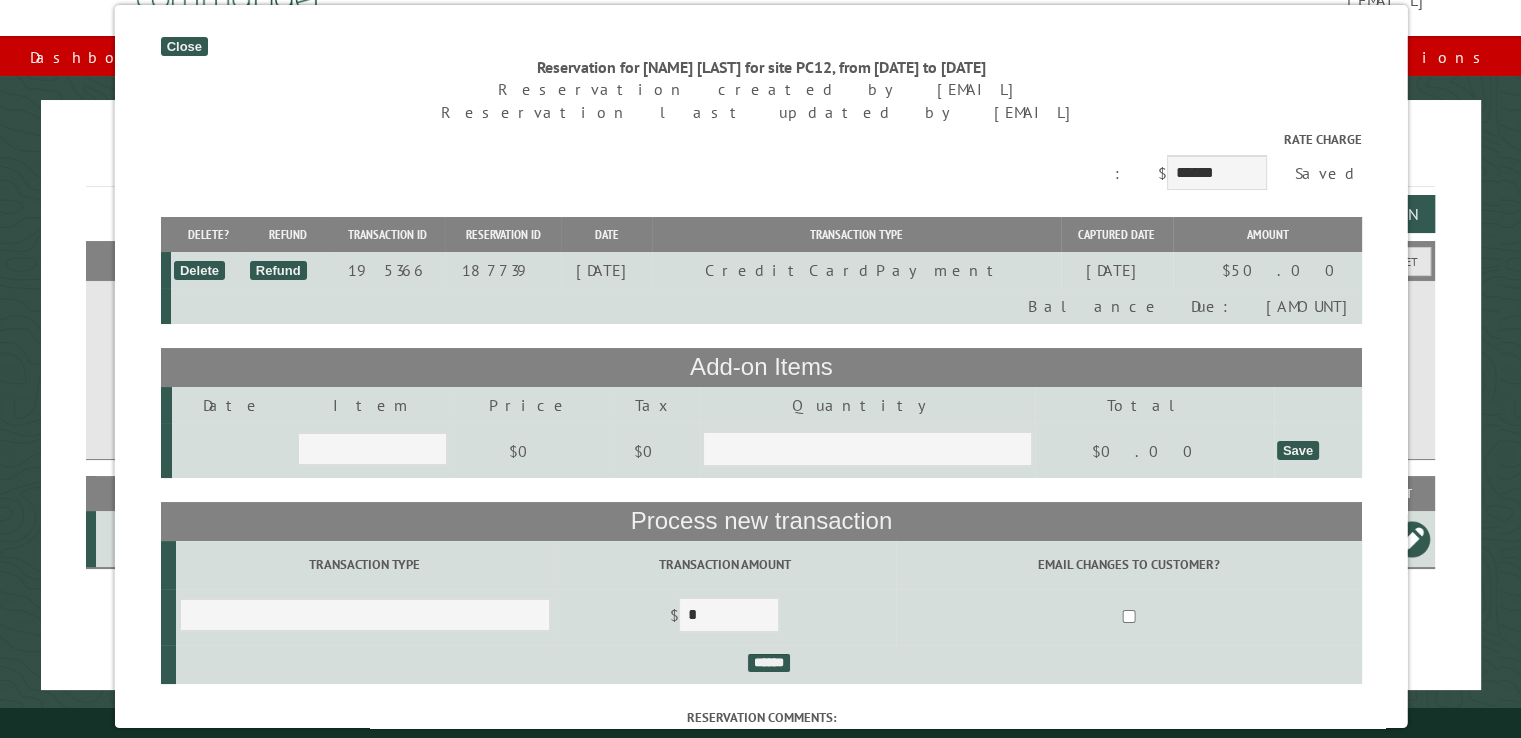 click on "Close" at bounding box center (183, 46) 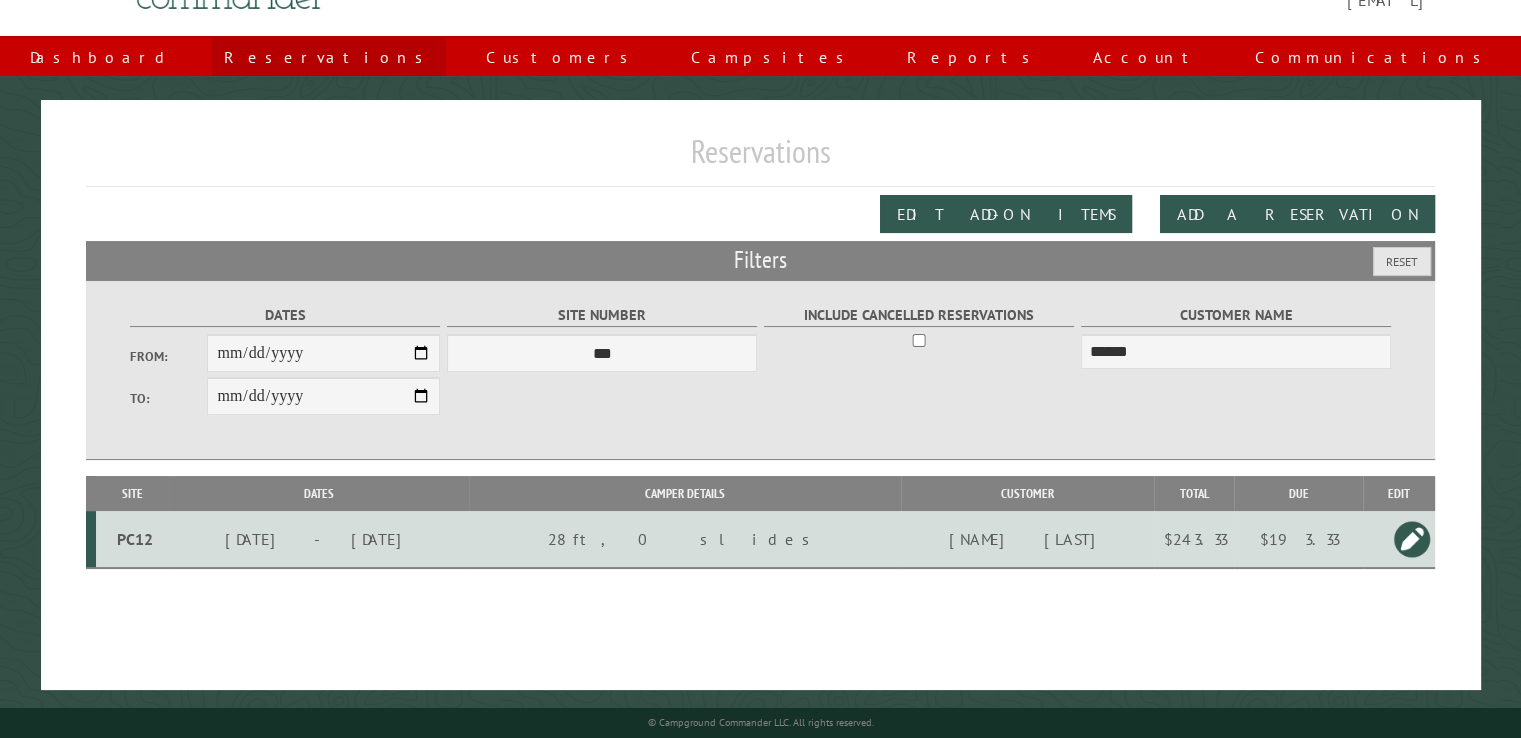 click on "Reservations" at bounding box center [329, 57] 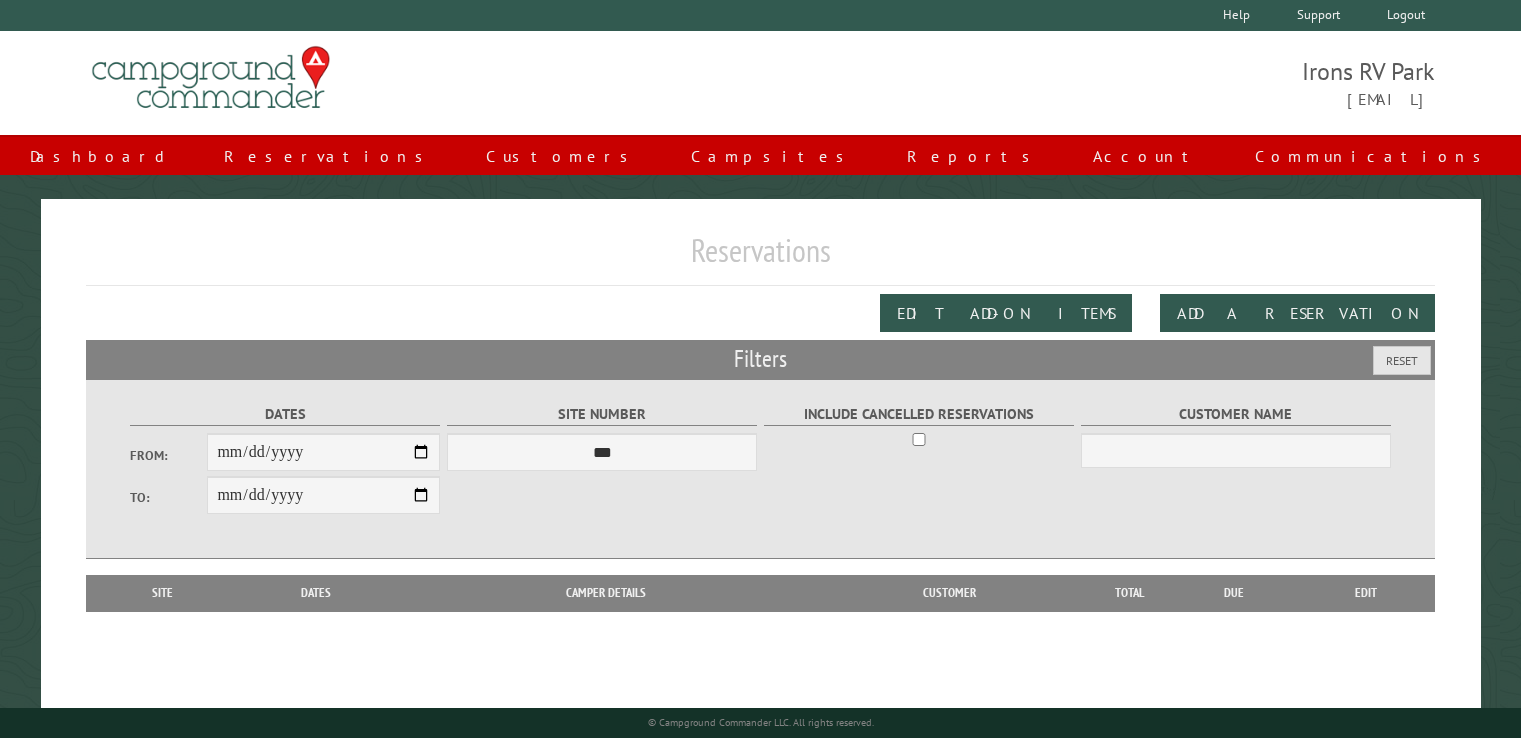 scroll, scrollTop: 0, scrollLeft: 0, axis: both 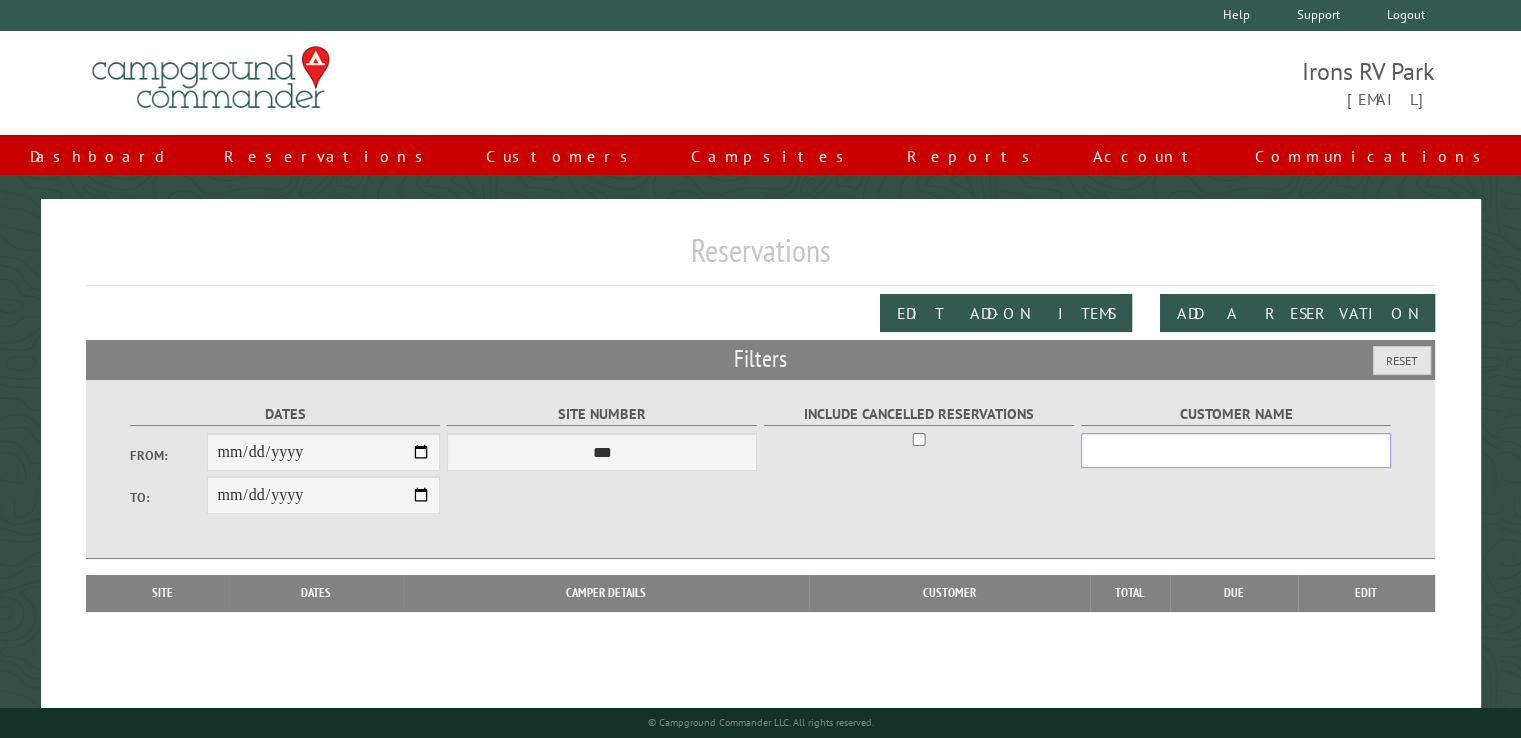 click on "Customer Name" at bounding box center (1236, 450) 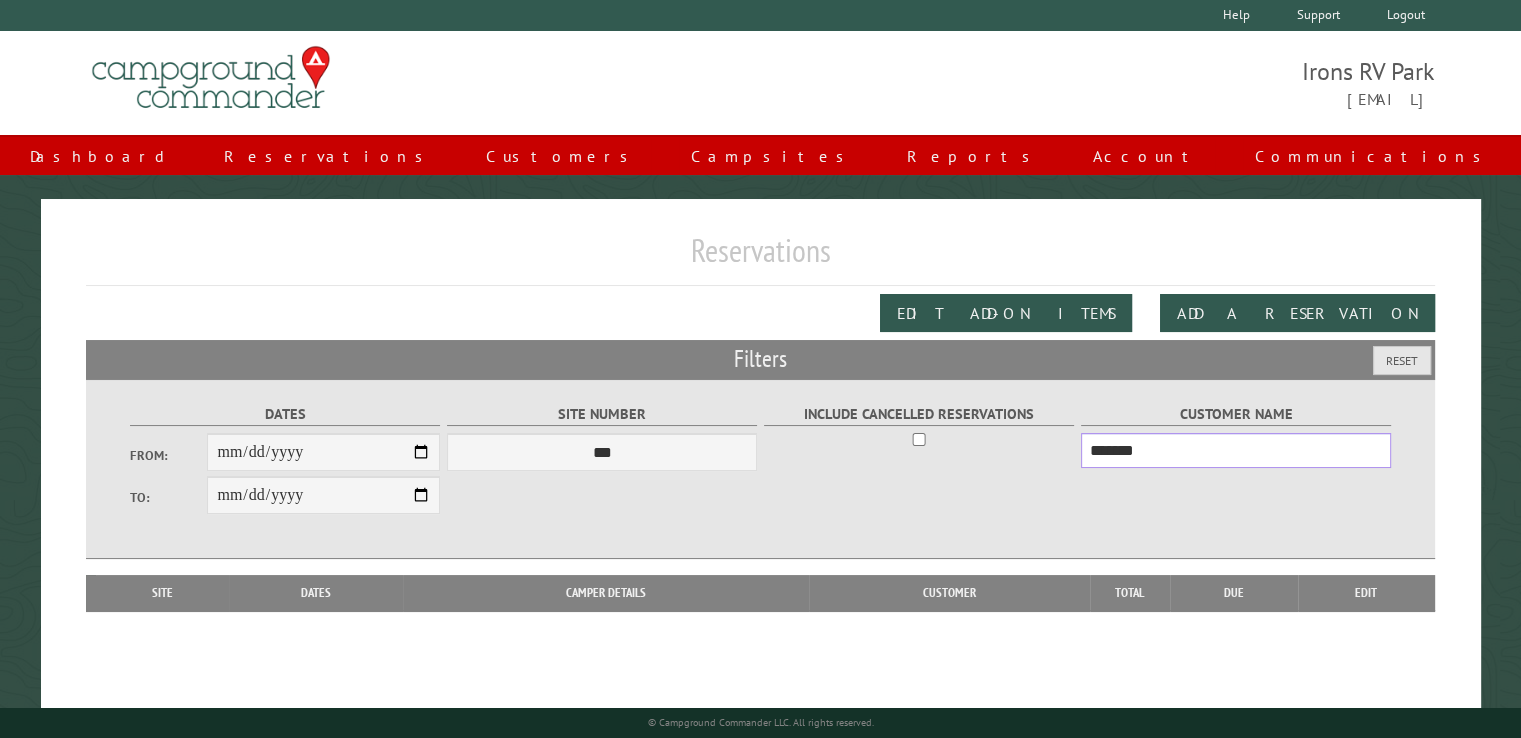 type on "*******" 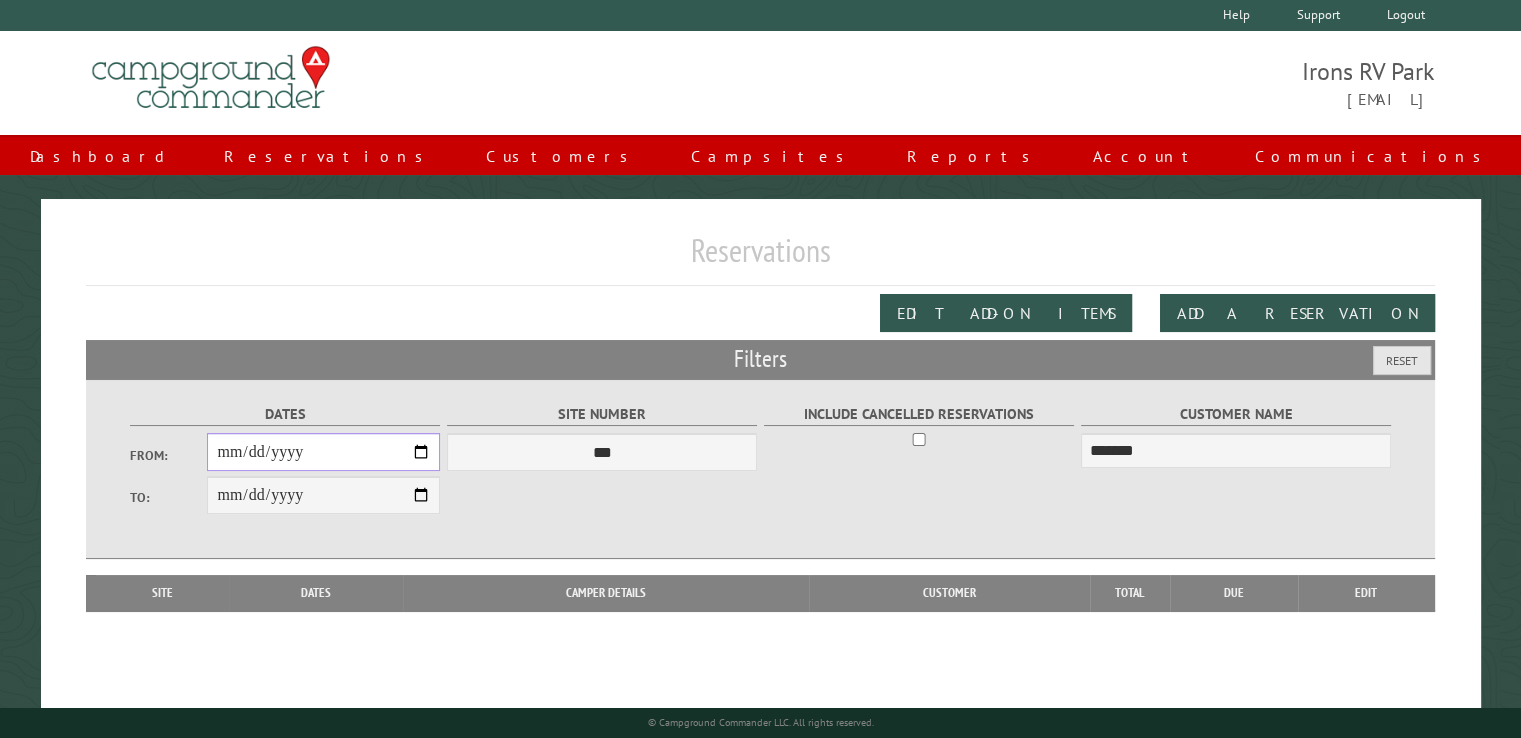 click on "From:" at bounding box center (323, 452) 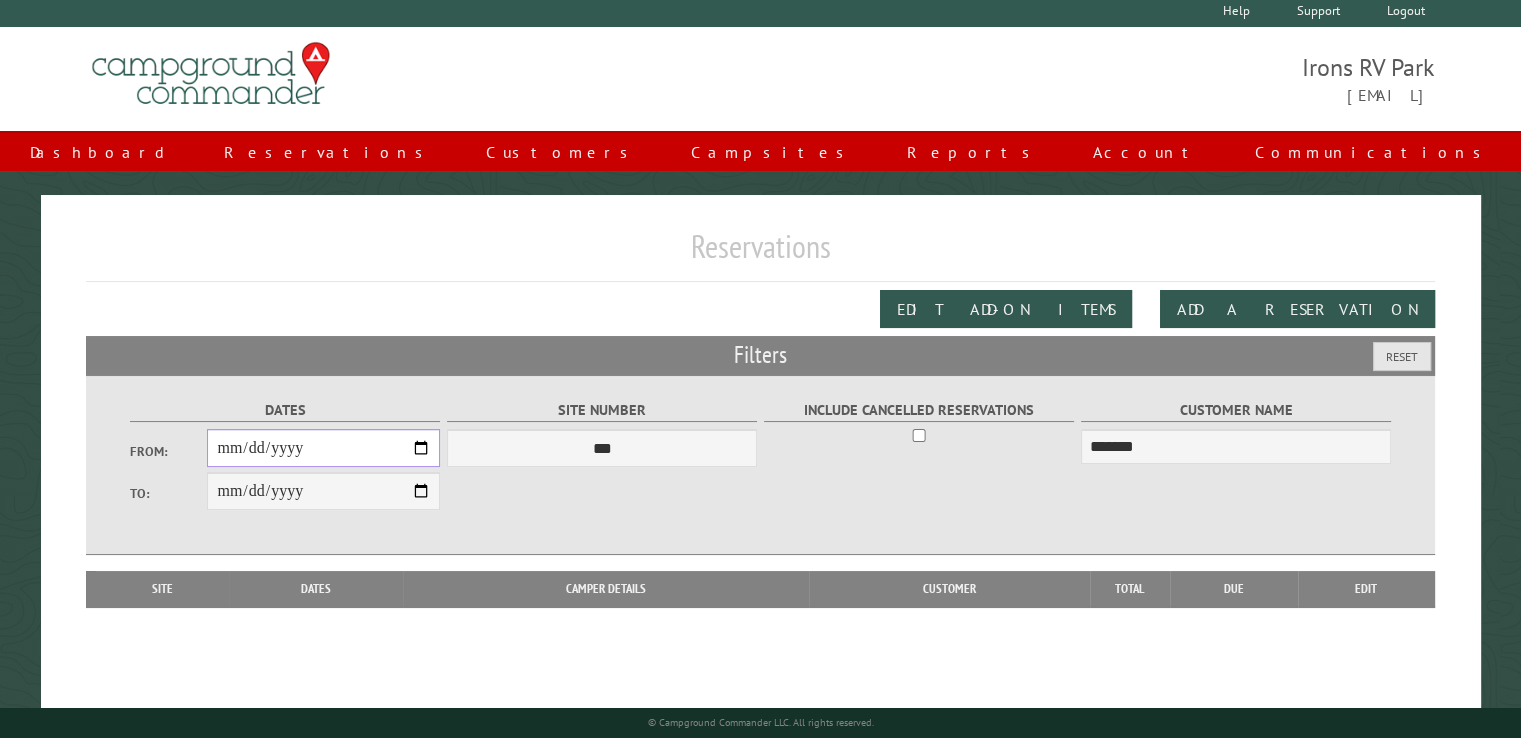 scroll, scrollTop: 0, scrollLeft: 0, axis: both 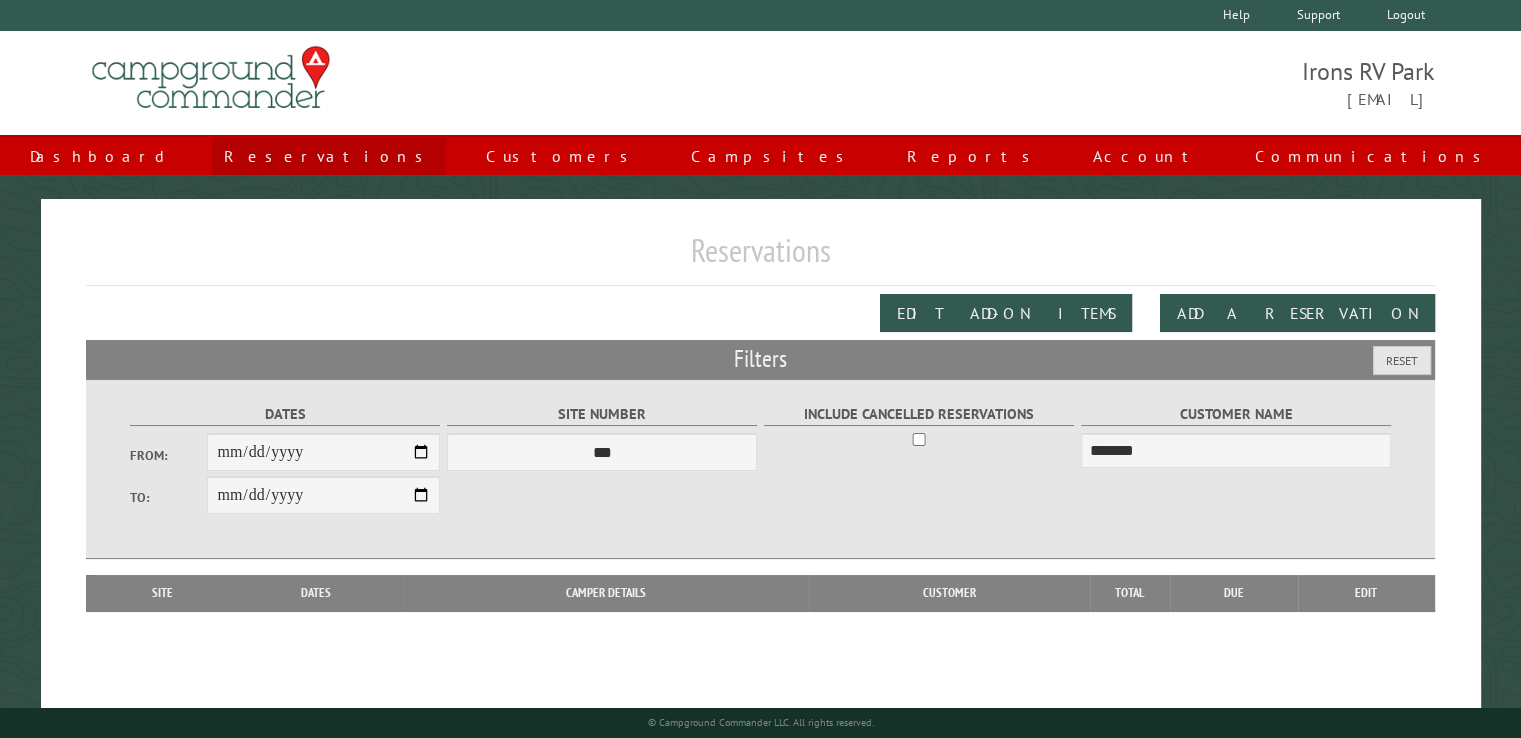 click on "Reservations" at bounding box center (329, 156) 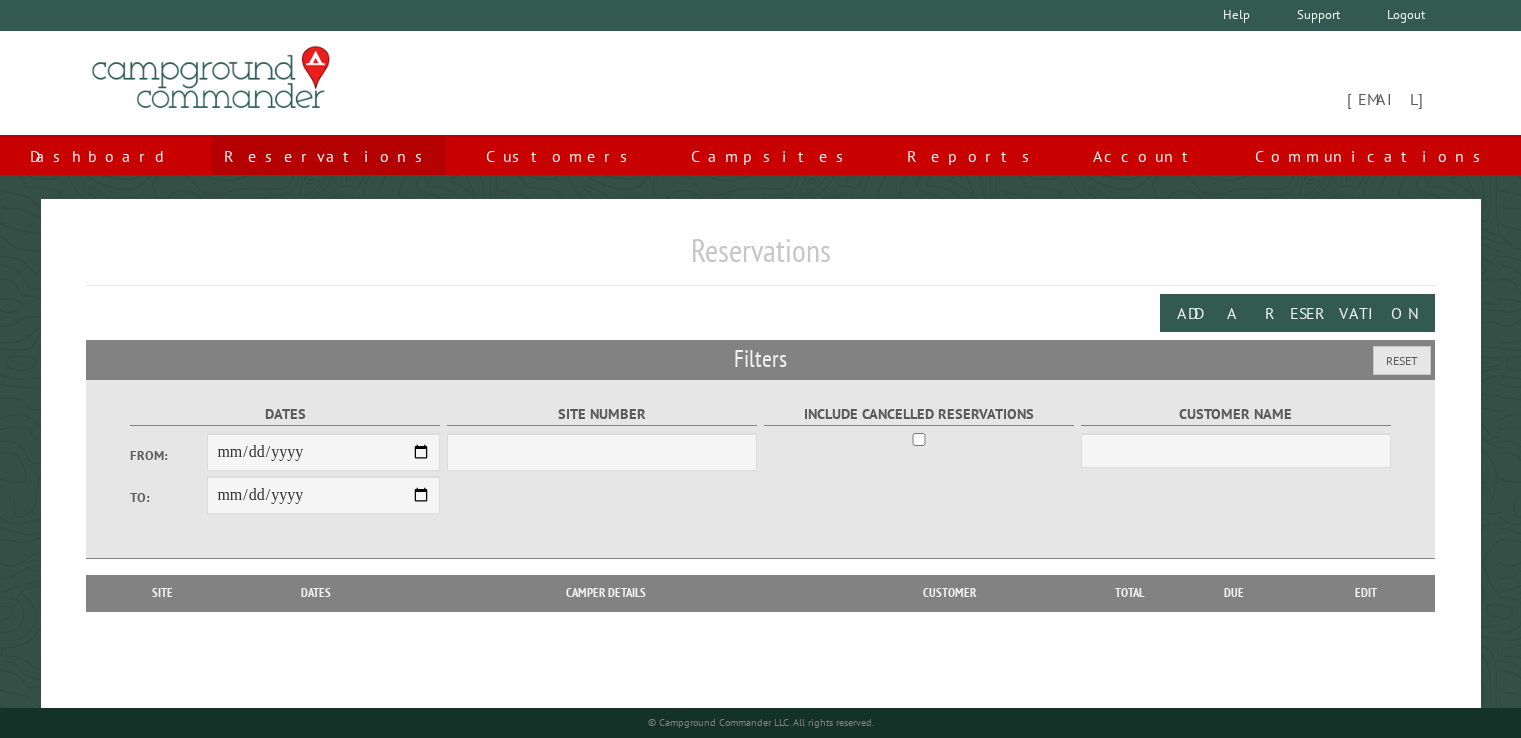 scroll, scrollTop: 0, scrollLeft: 0, axis: both 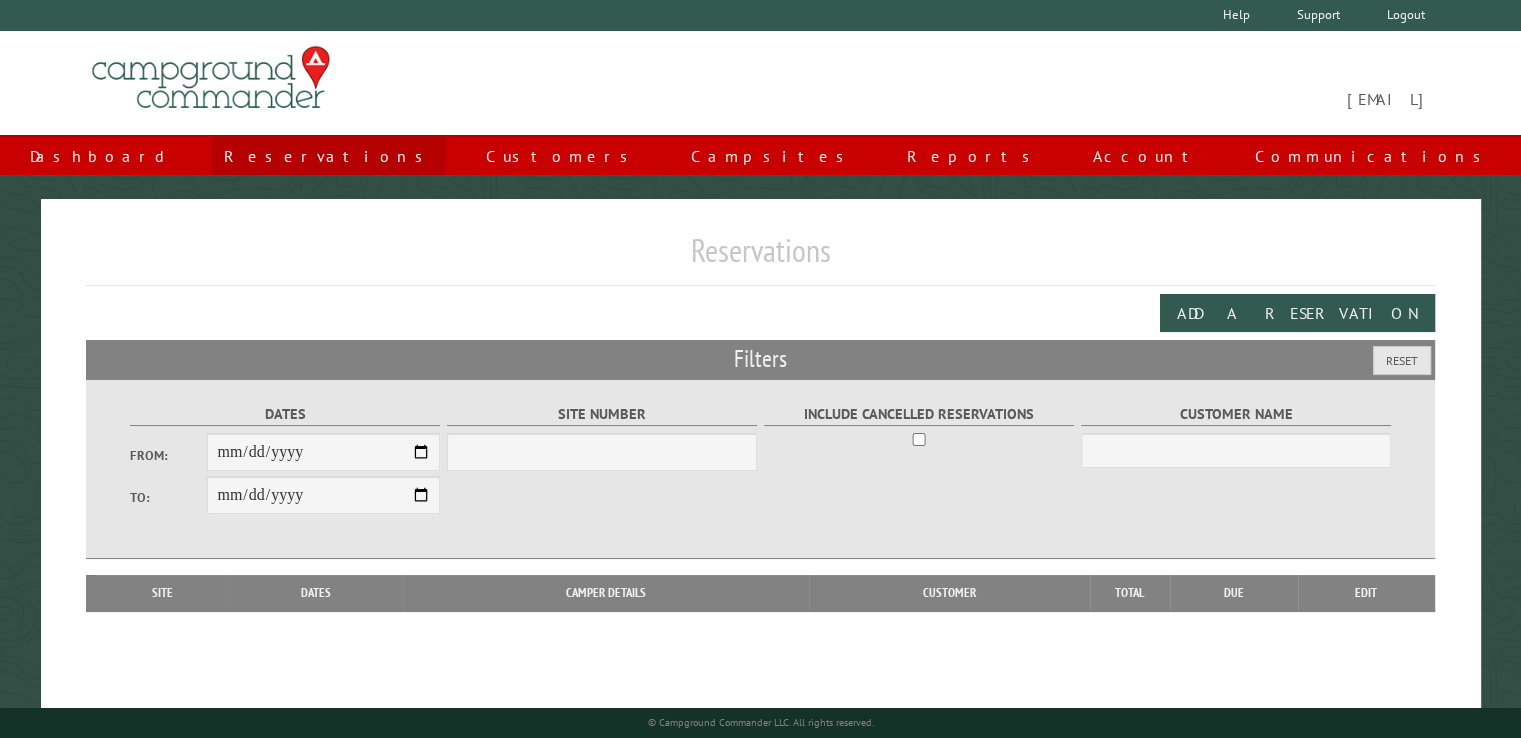 click on "Reservations" at bounding box center [329, 156] 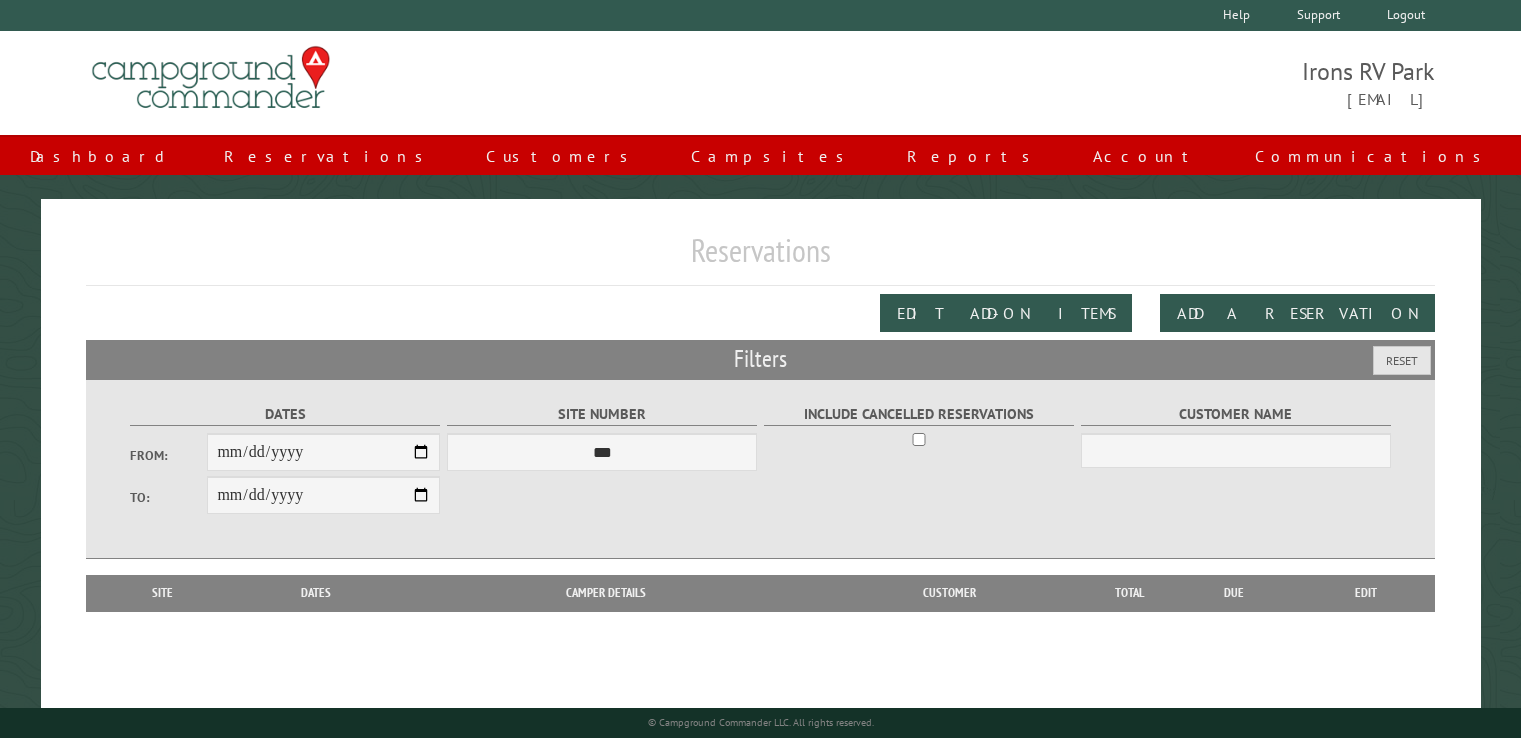 scroll, scrollTop: 0, scrollLeft: 0, axis: both 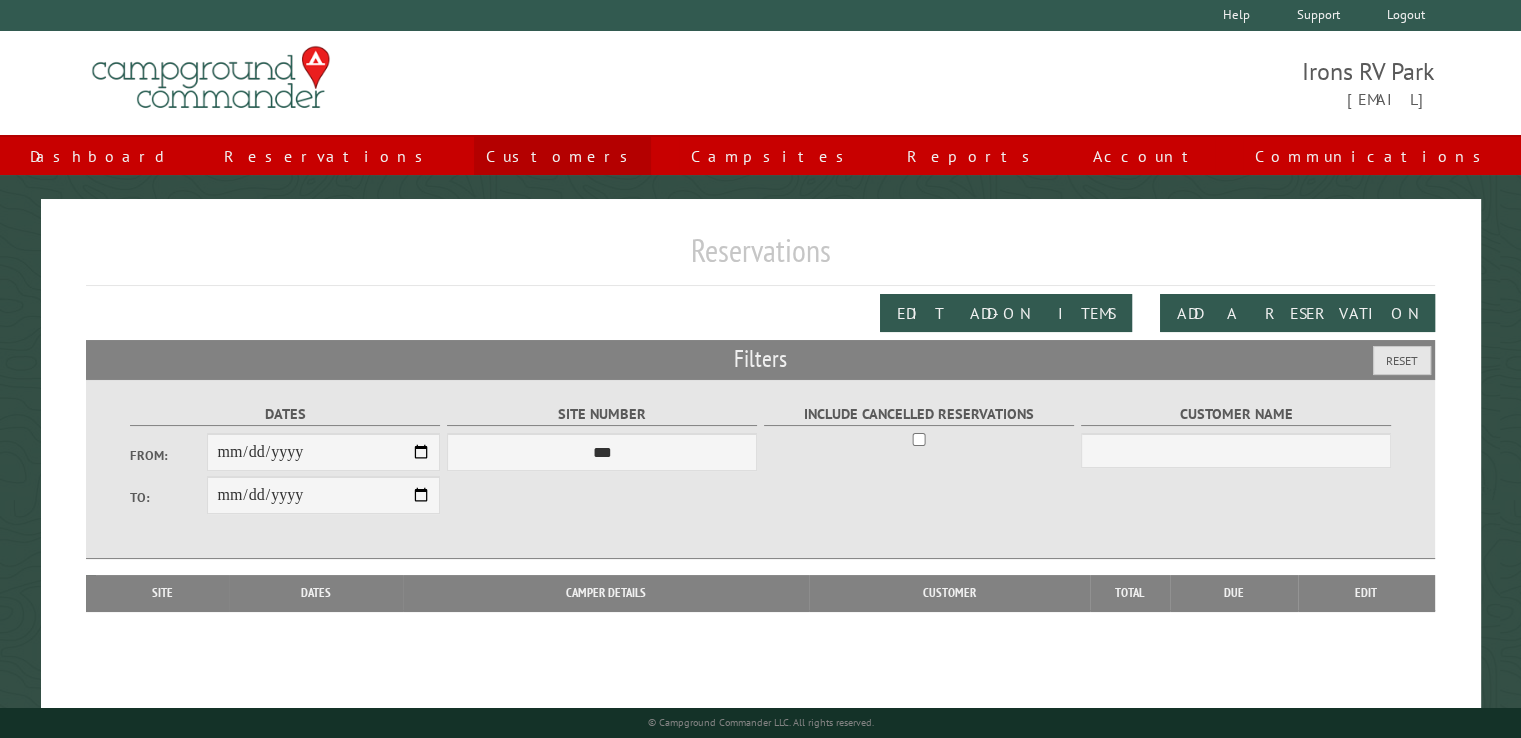 click on "Customers" at bounding box center (562, 156) 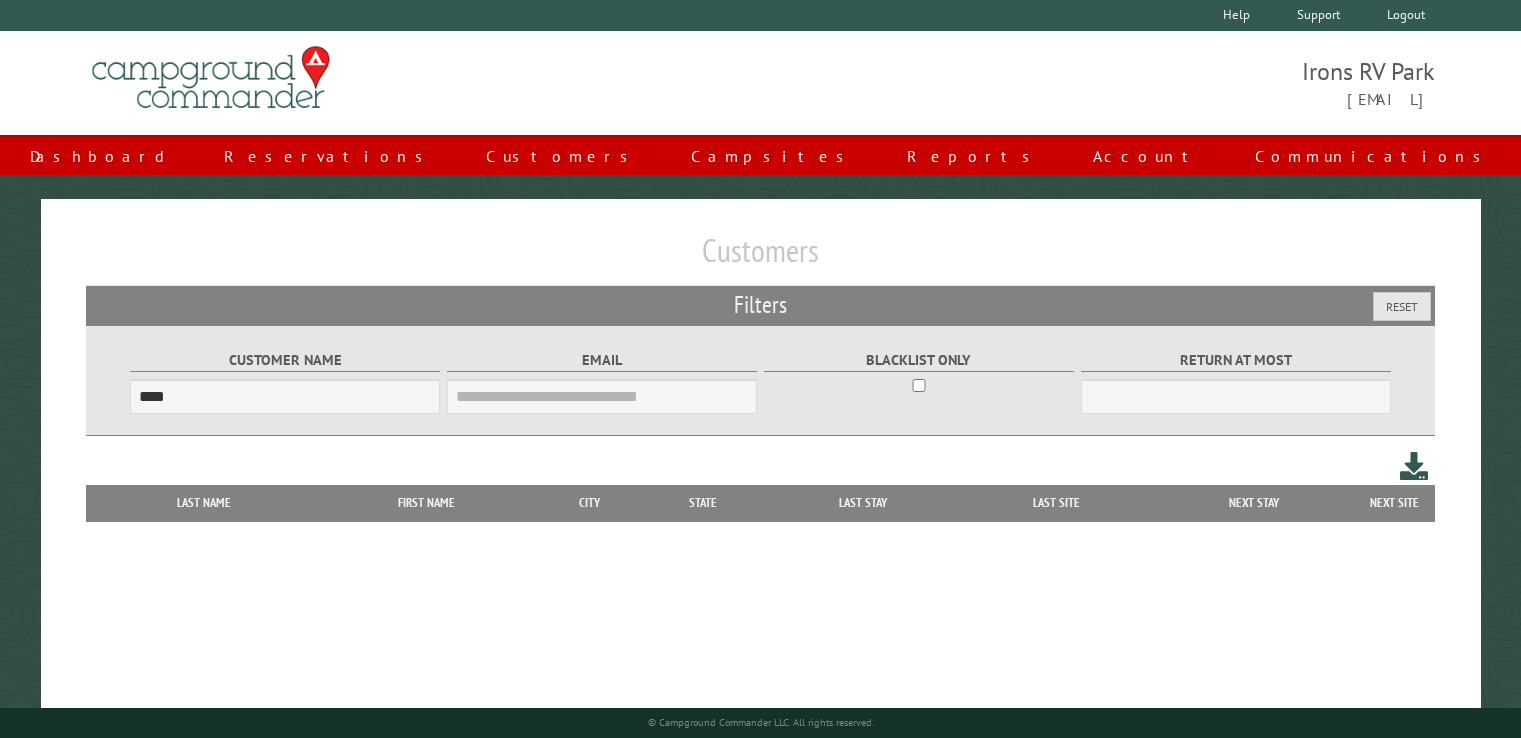 scroll, scrollTop: 0, scrollLeft: 0, axis: both 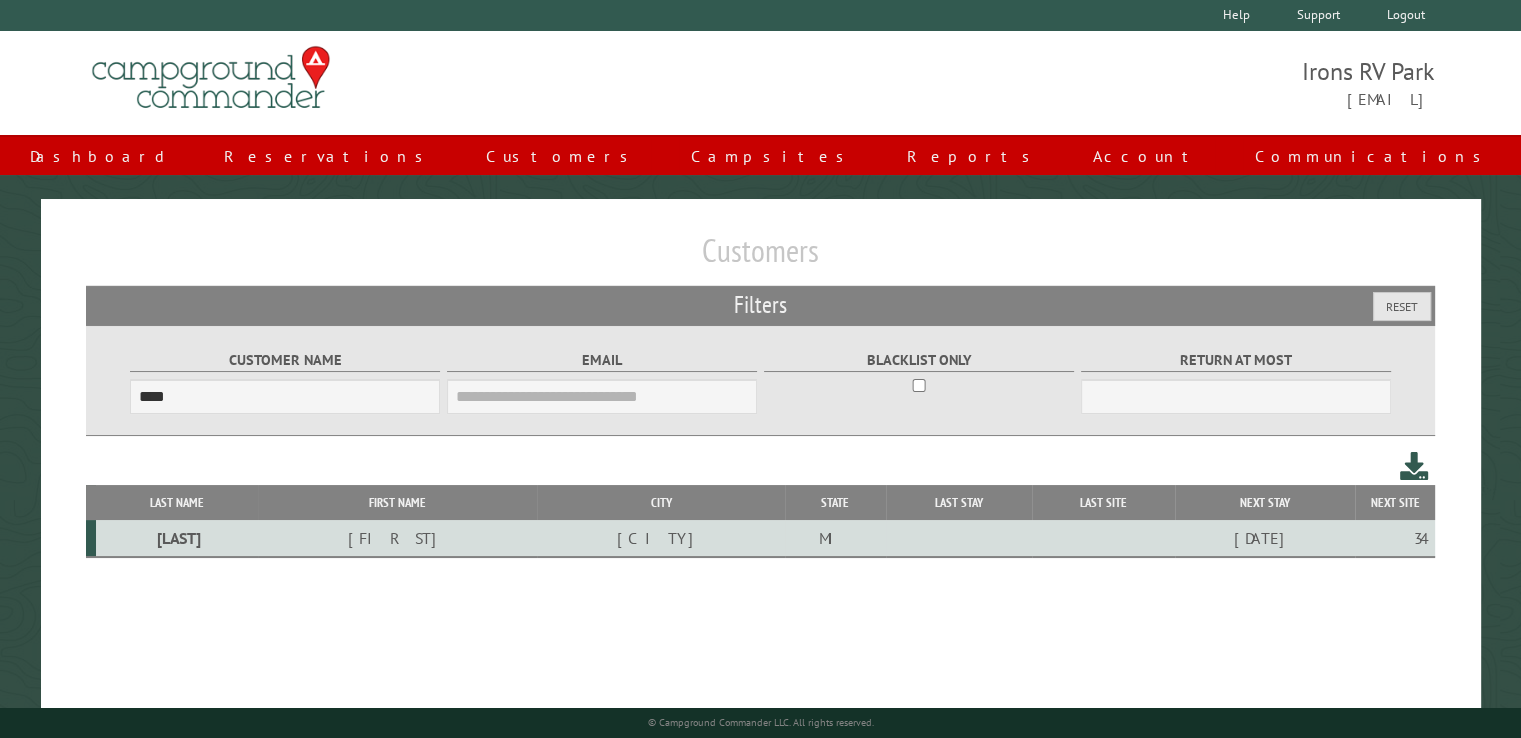 type on "****" 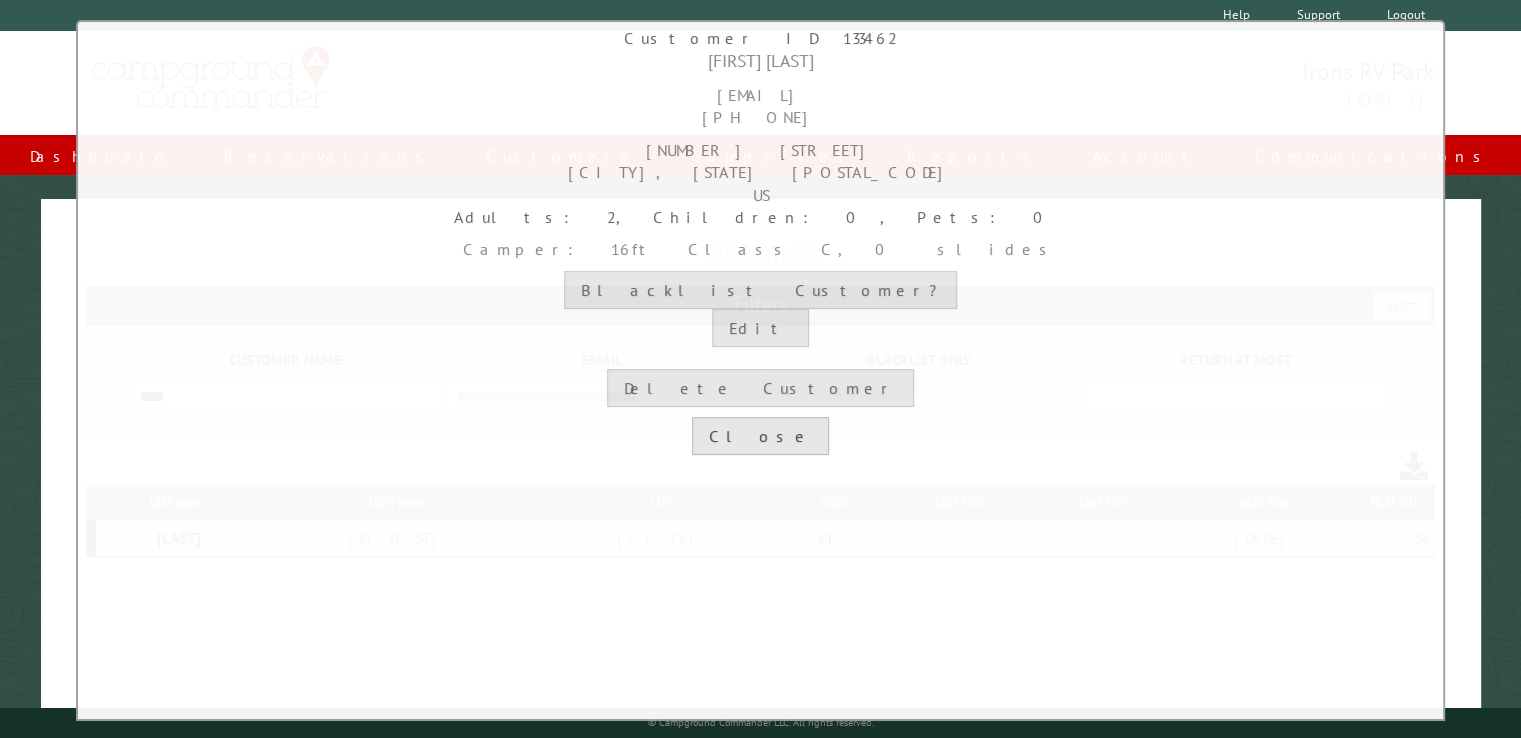 click on "Close" at bounding box center (760, 436) 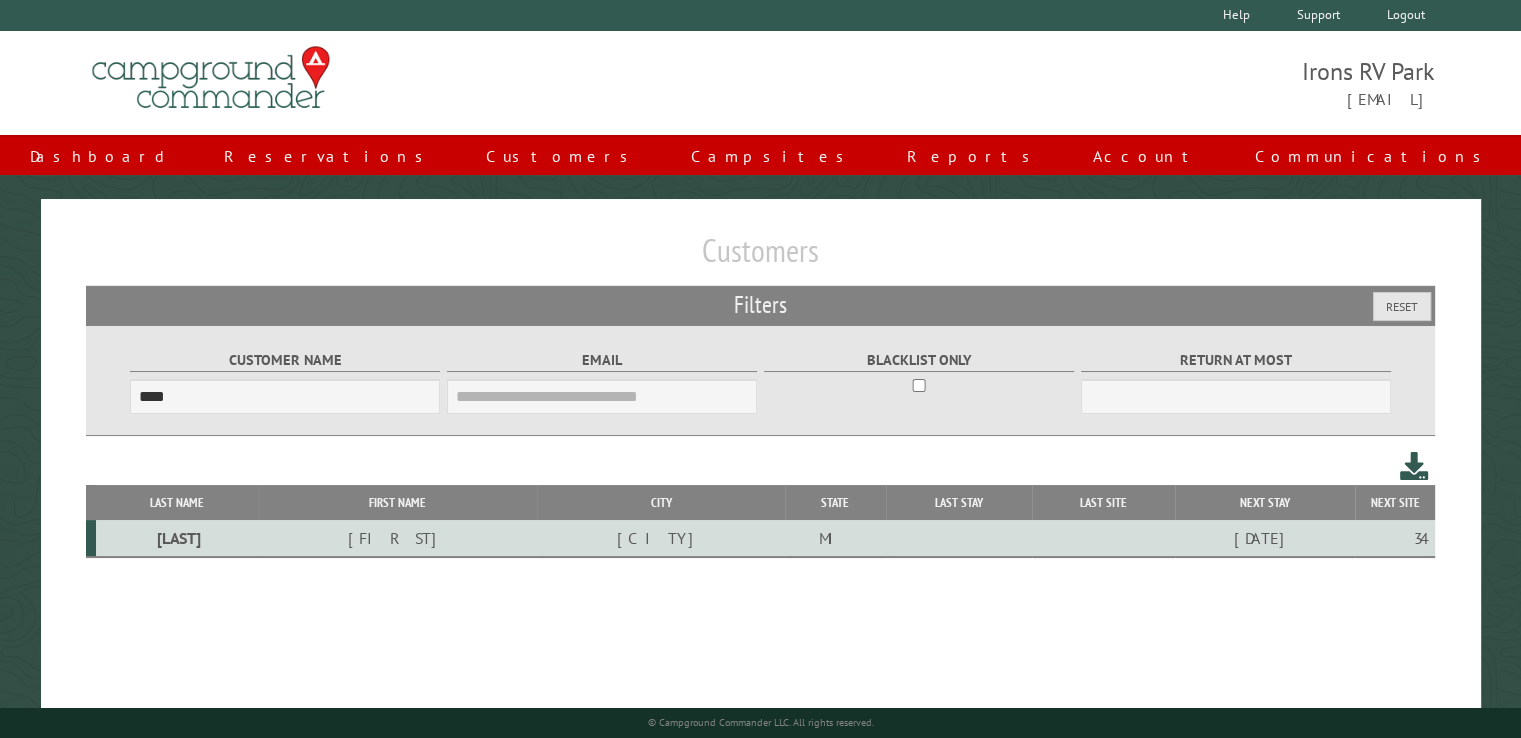 click on "[LAST]" at bounding box center (177, 538) 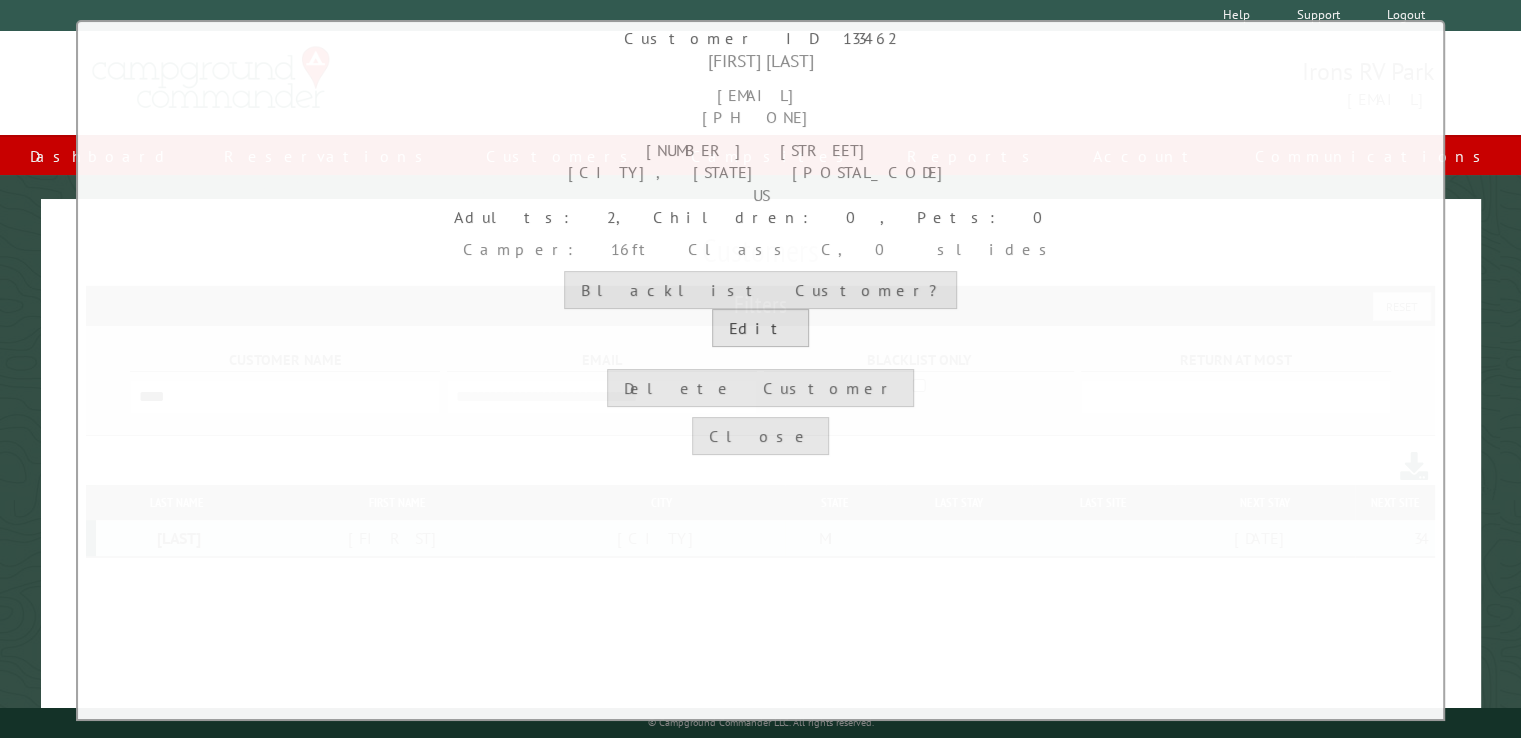 click on "Edit" at bounding box center (760, 328) 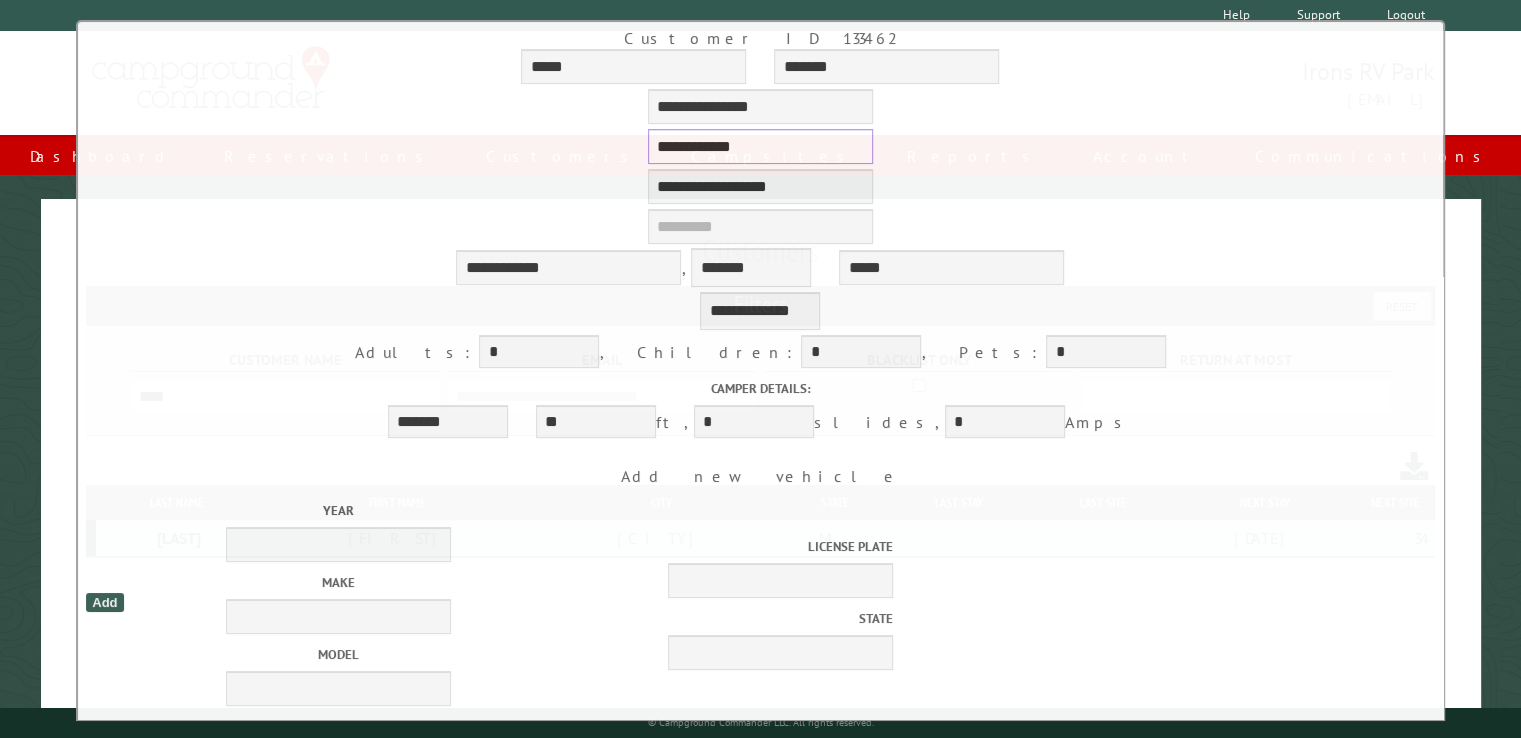 drag, startPoint x: 762, startPoint y: 155, endPoint x: 637, endPoint y: 157, distance: 125.016 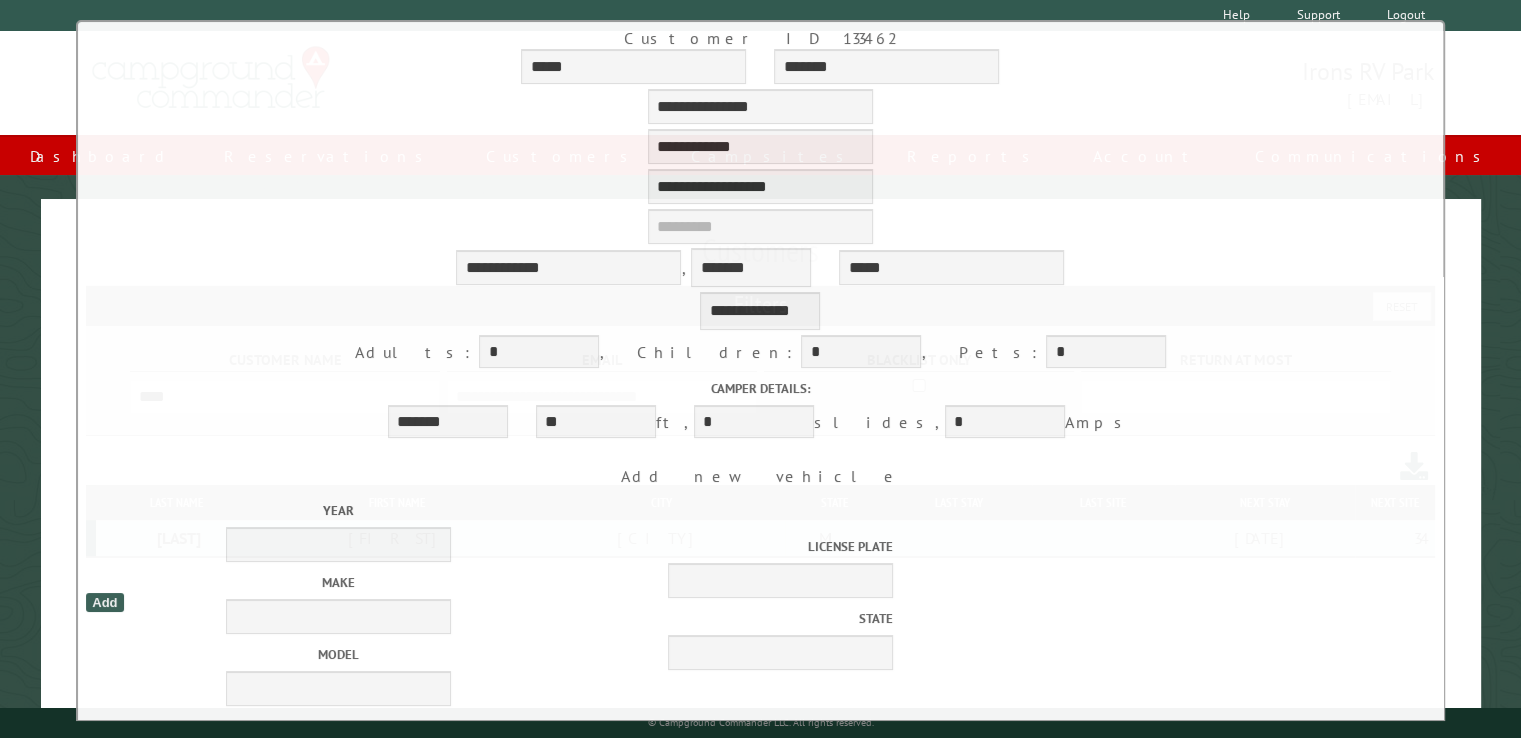 click on "**********" at bounding box center (0, 0) 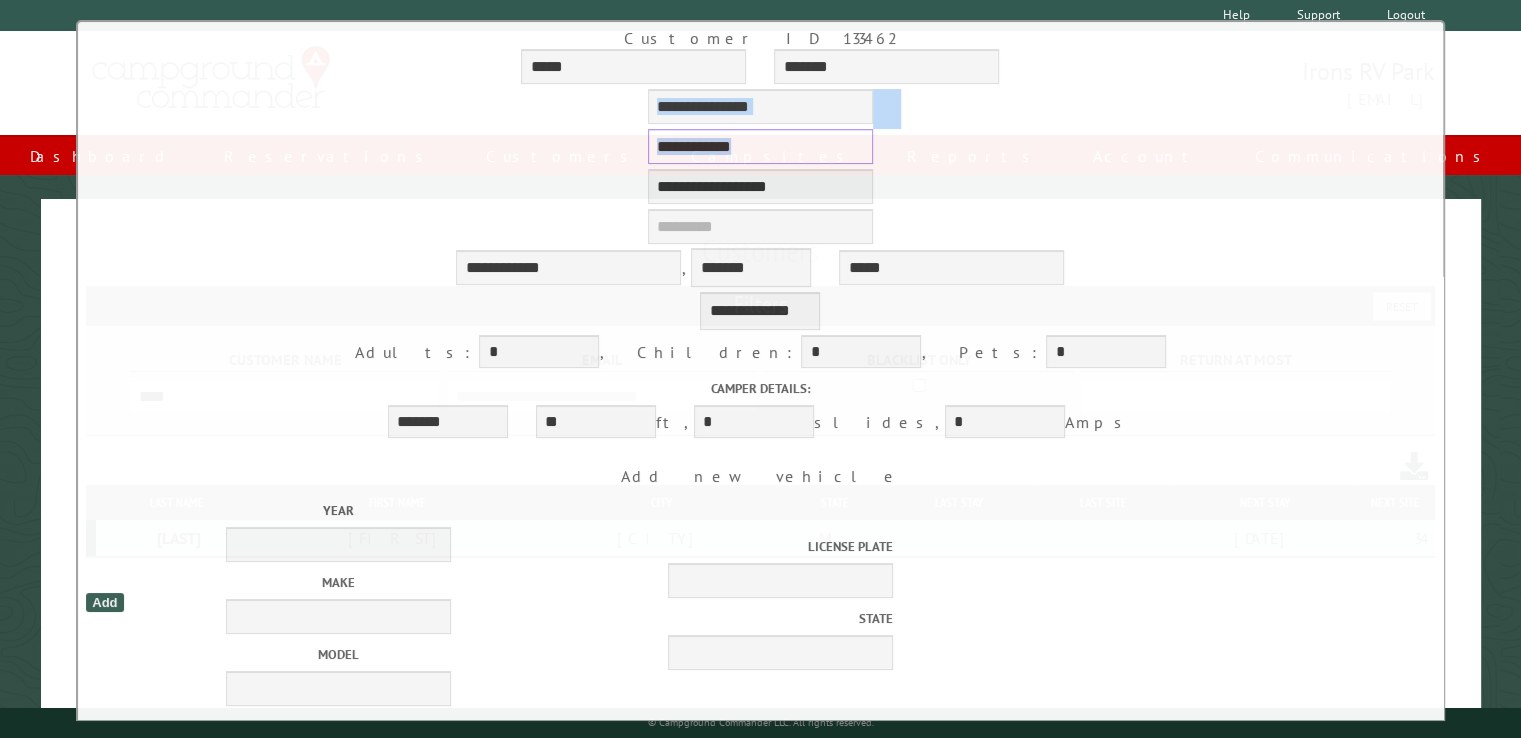 click on "**********" at bounding box center [760, 146] 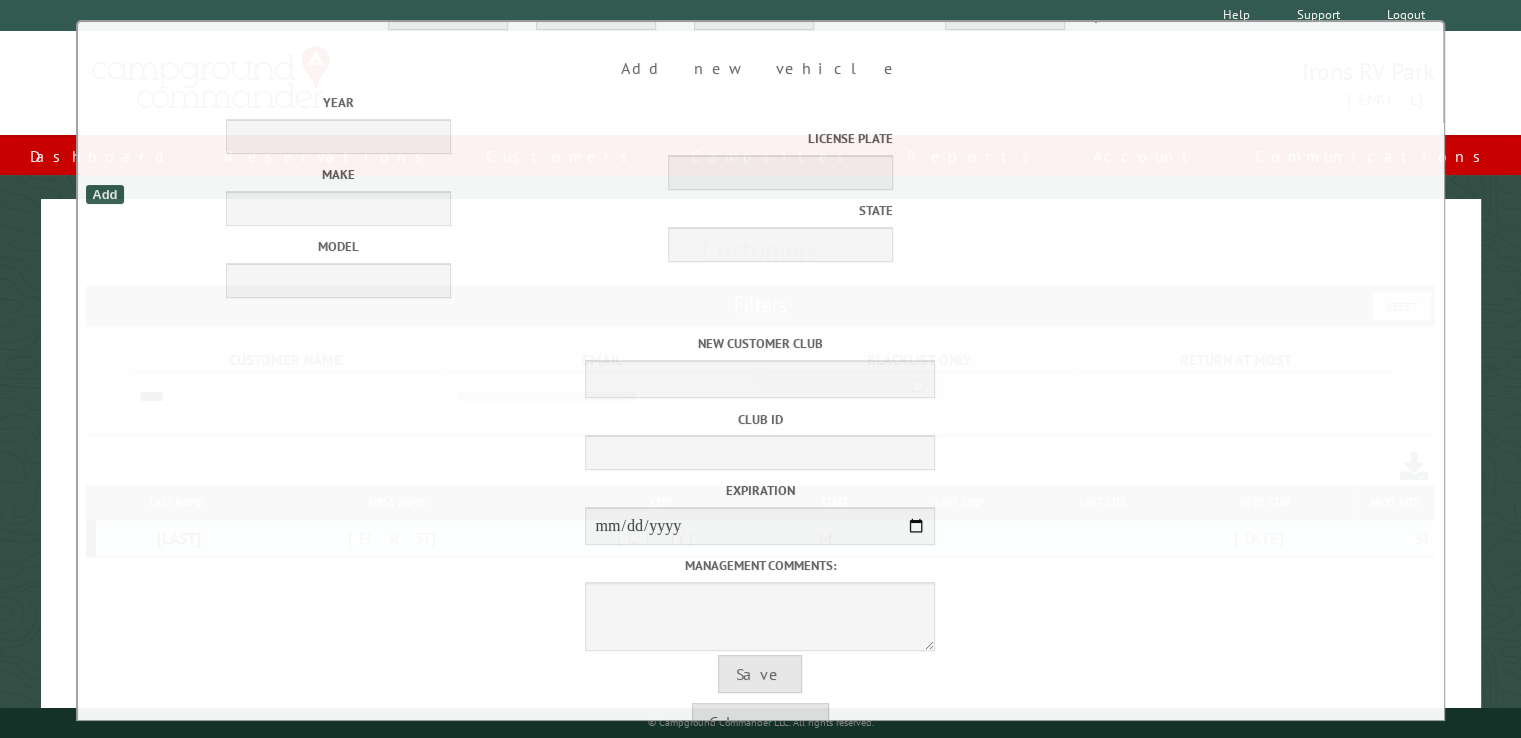 scroll, scrollTop: 491, scrollLeft: 0, axis: vertical 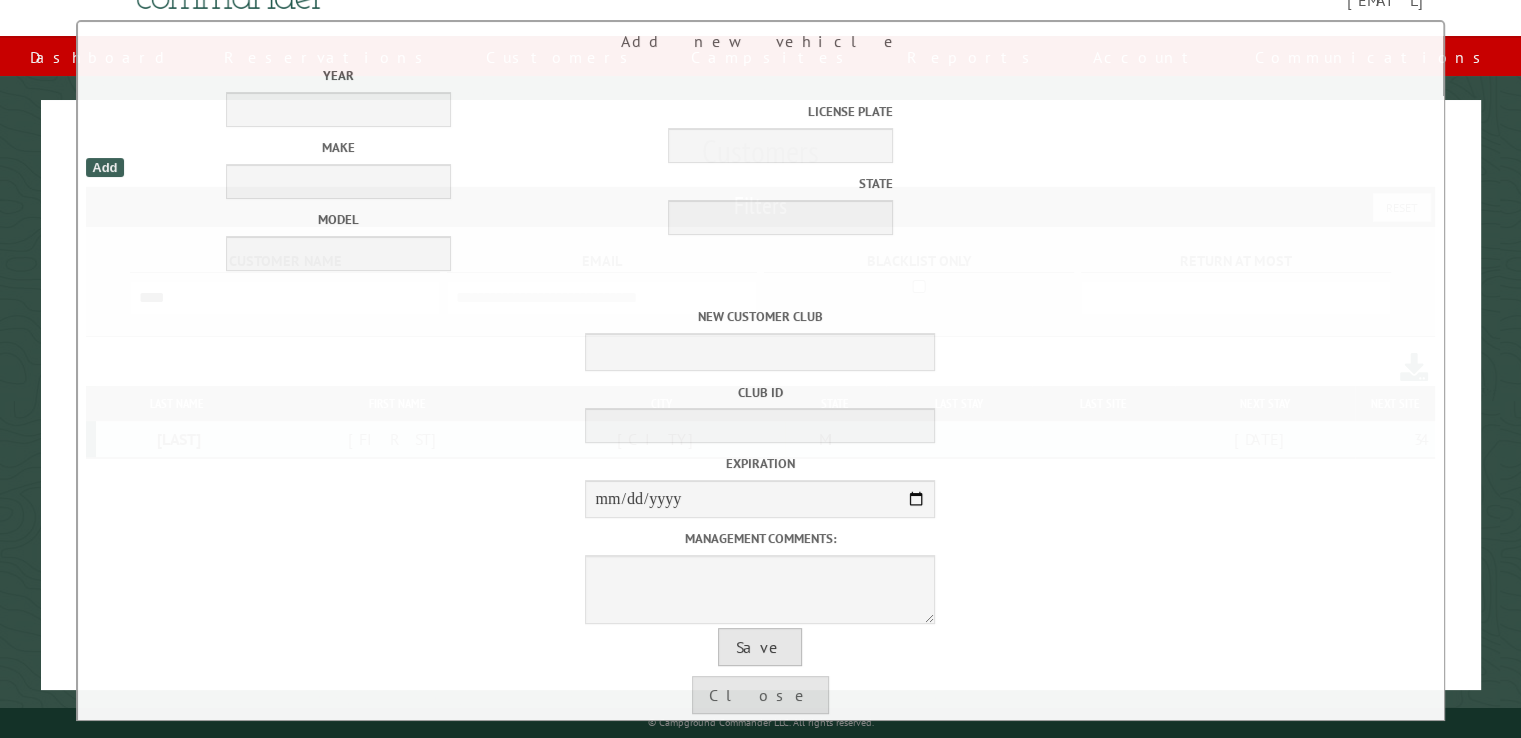 type on "**********" 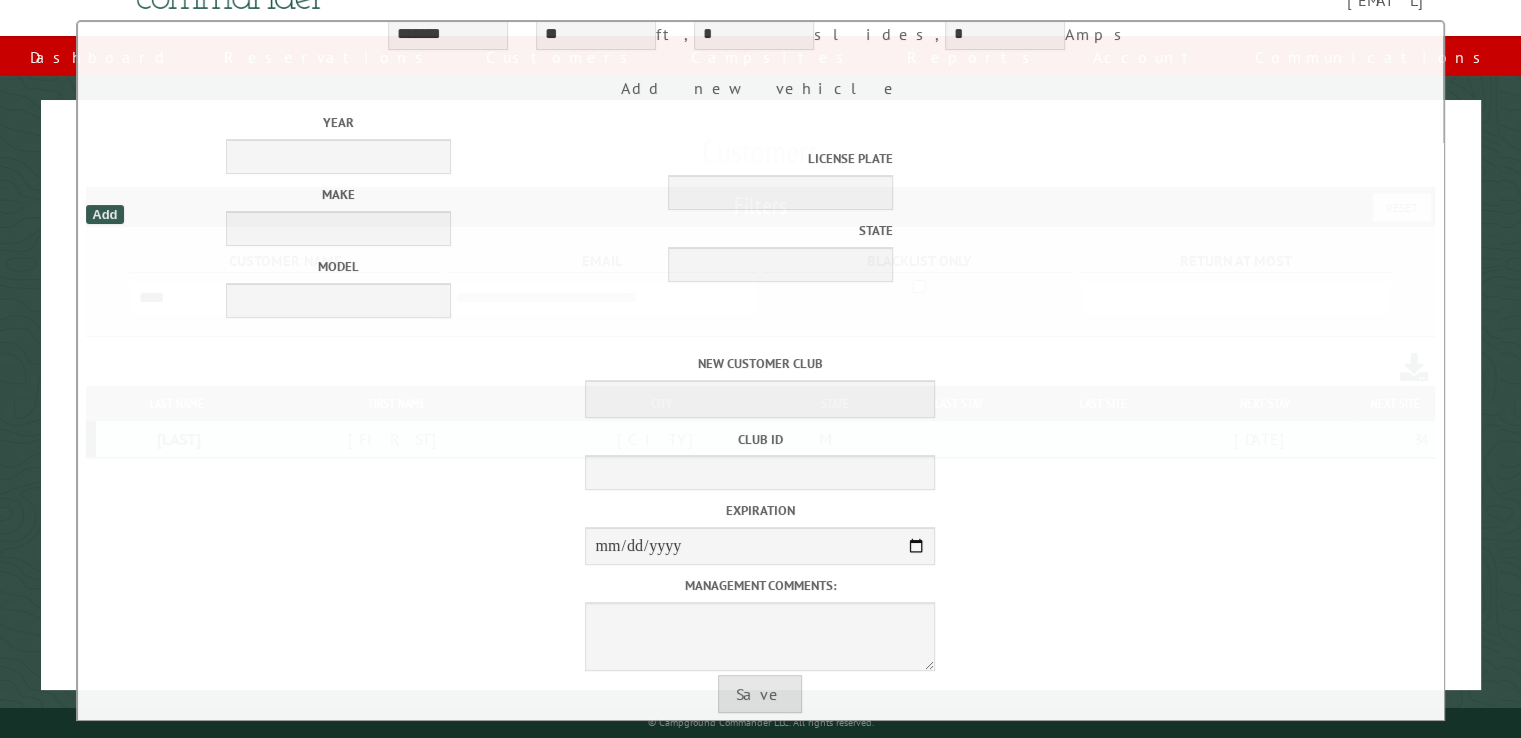 scroll, scrollTop: 491, scrollLeft: 0, axis: vertical 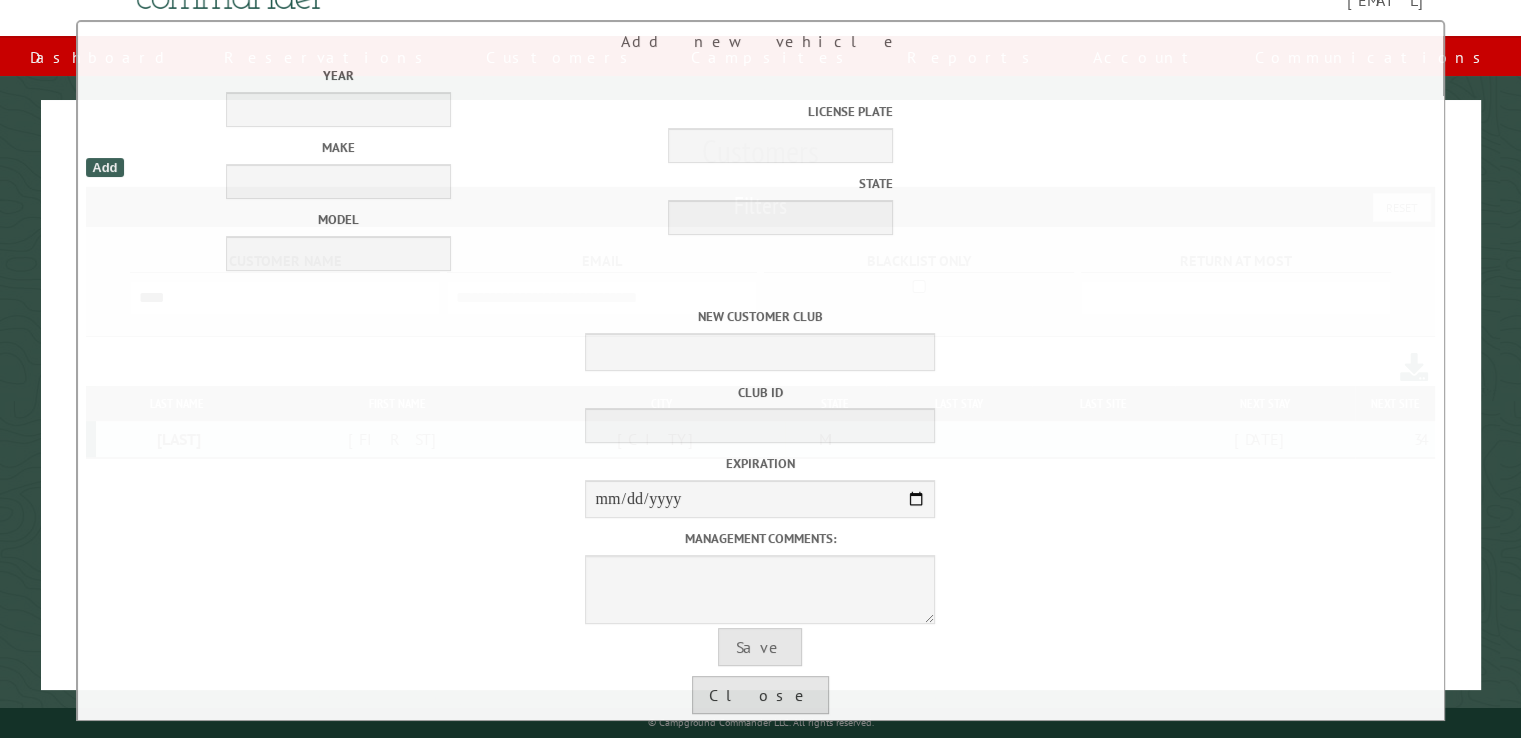 drag, startPoint x: 747, startPoint y: 689, endPoint x: 745, endPoint y: 638, distance: 51.0392 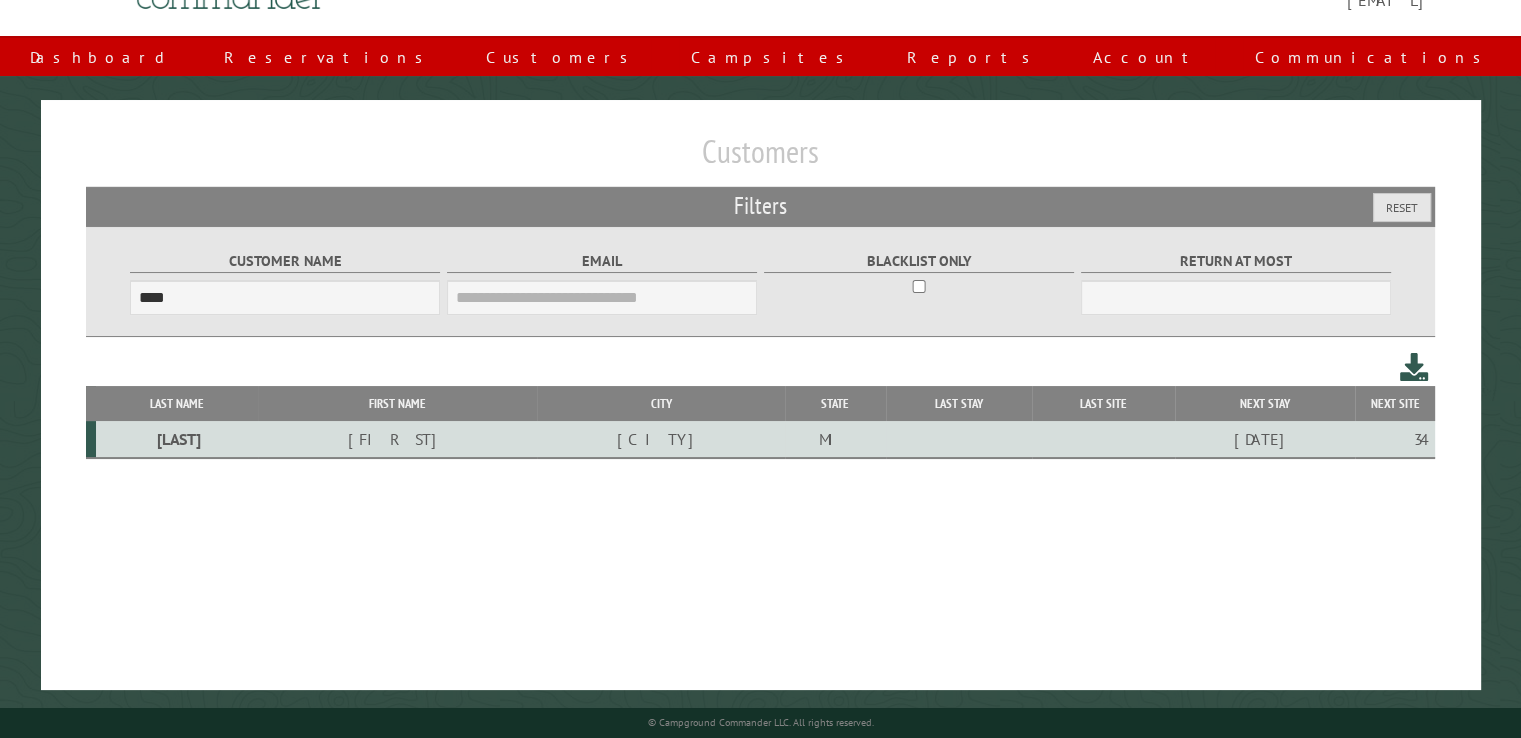 click on "Messing" at bounding box center [177, 439] 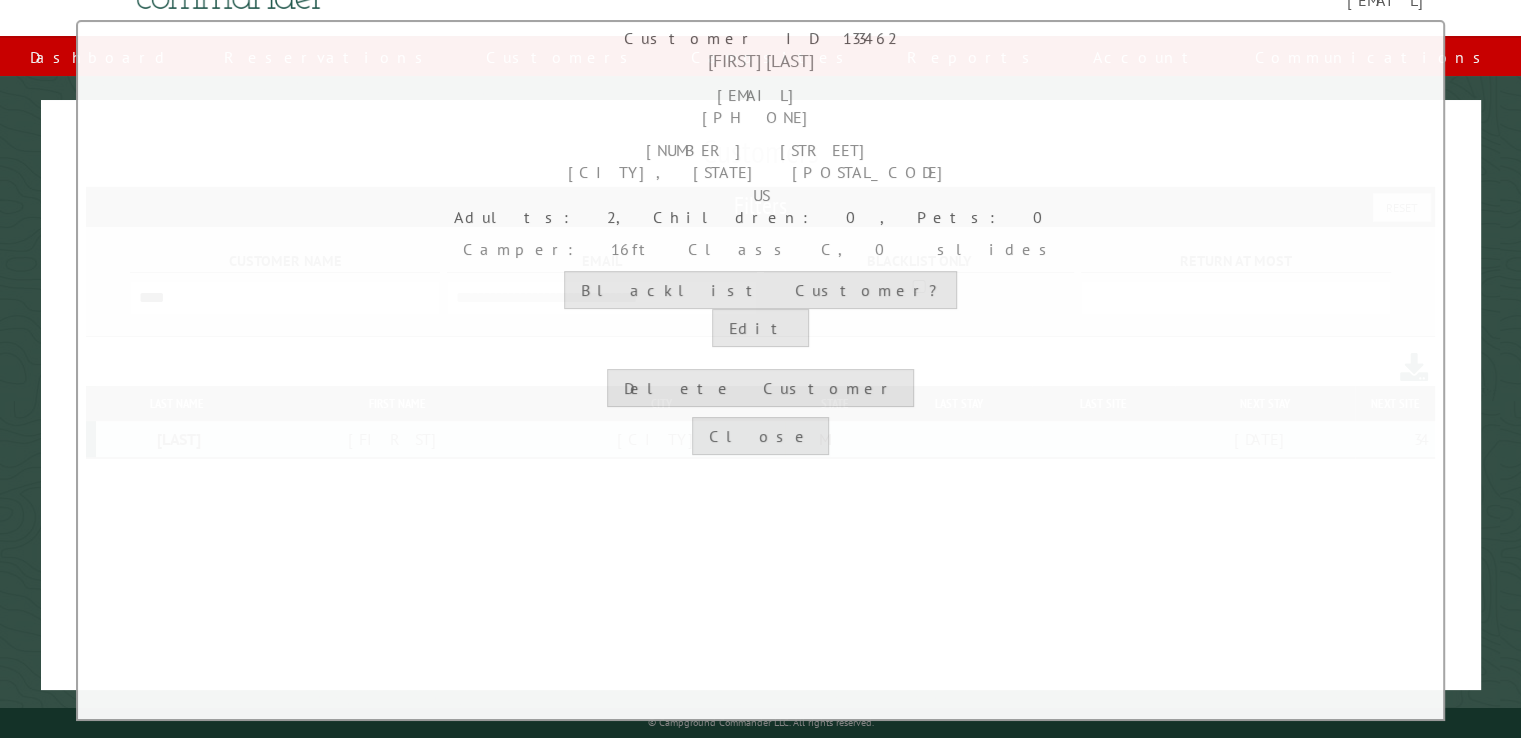 scroll, scrollTop: 0, scrollLeft: 0, axis: both 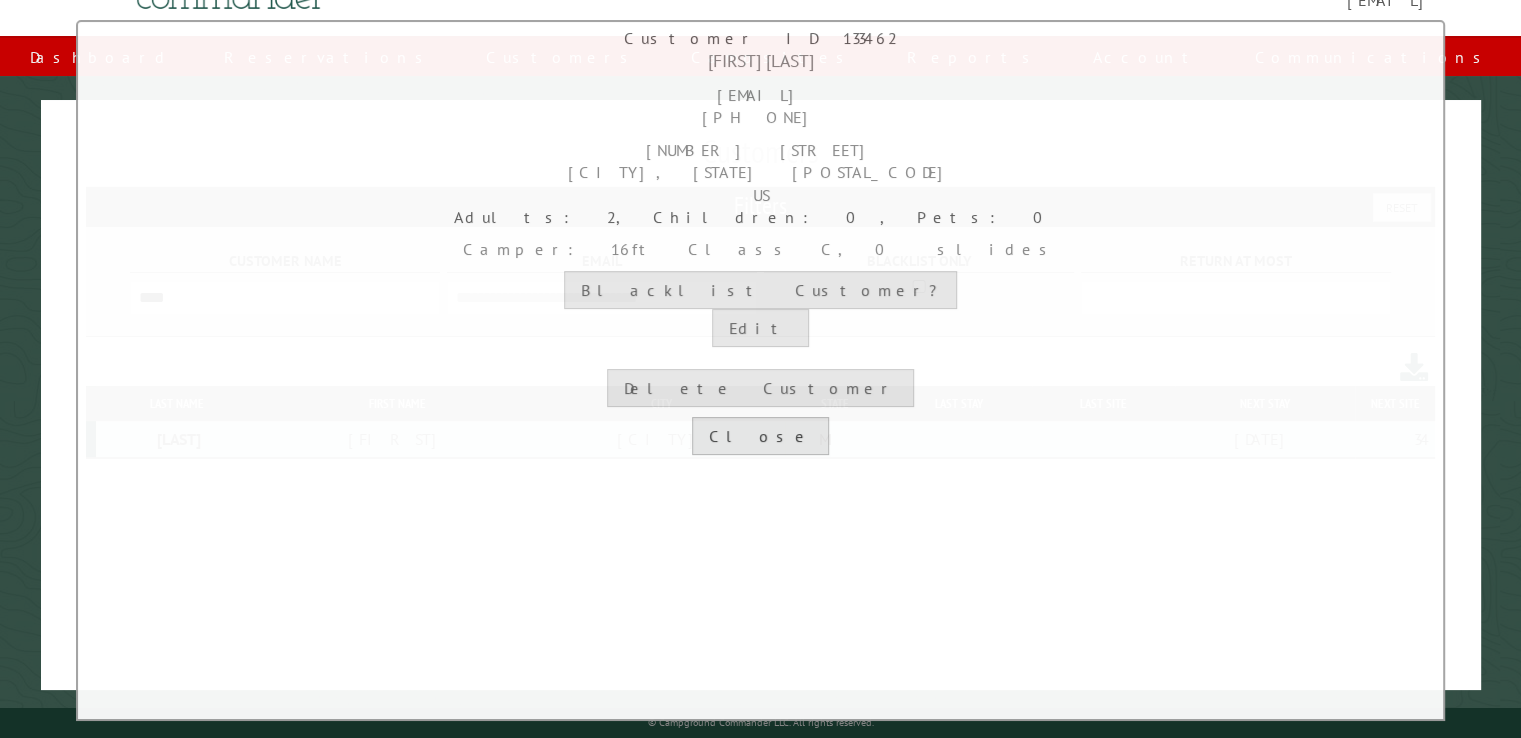 click on "Close" at bounding box center (760, 436) 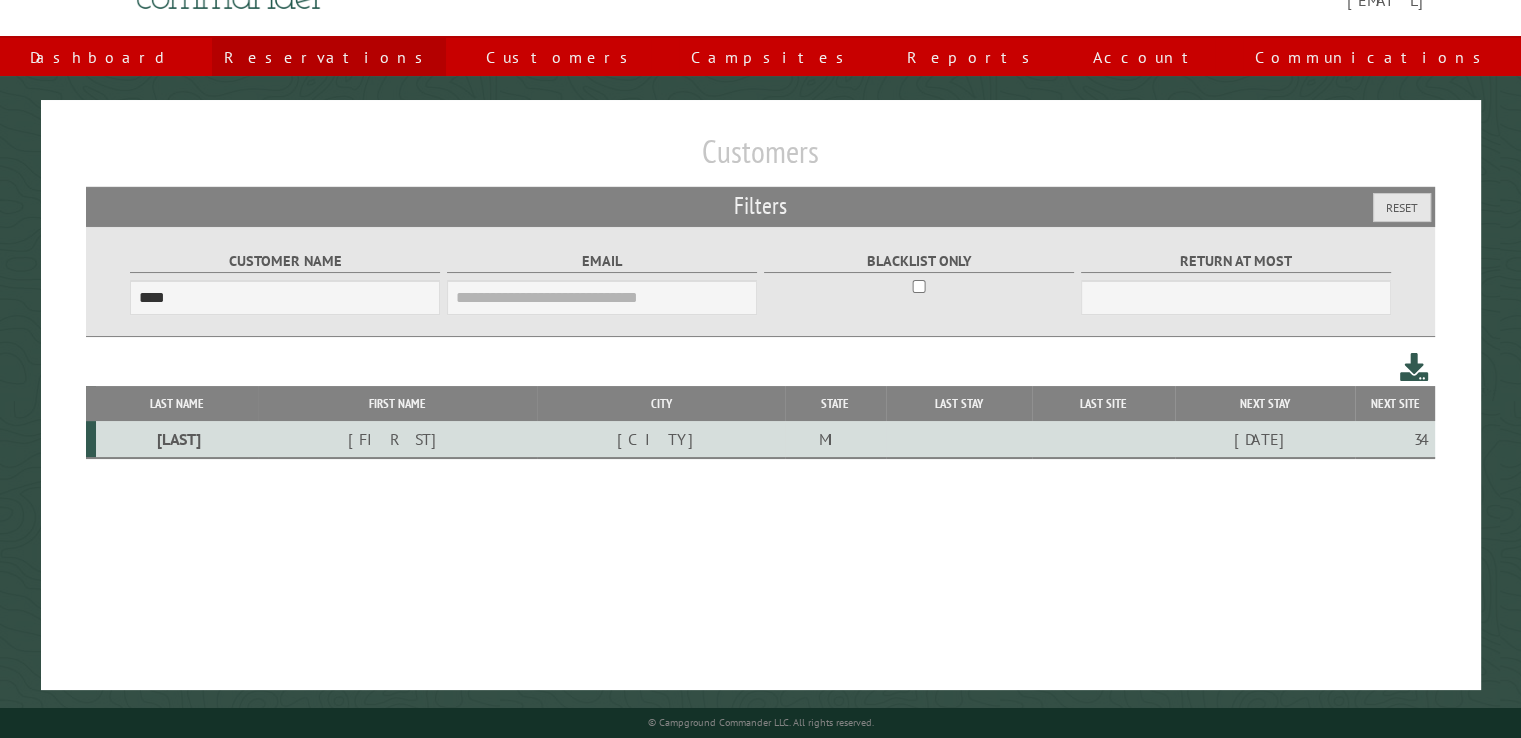click on "Reservations" at bounding box center (329, 57) 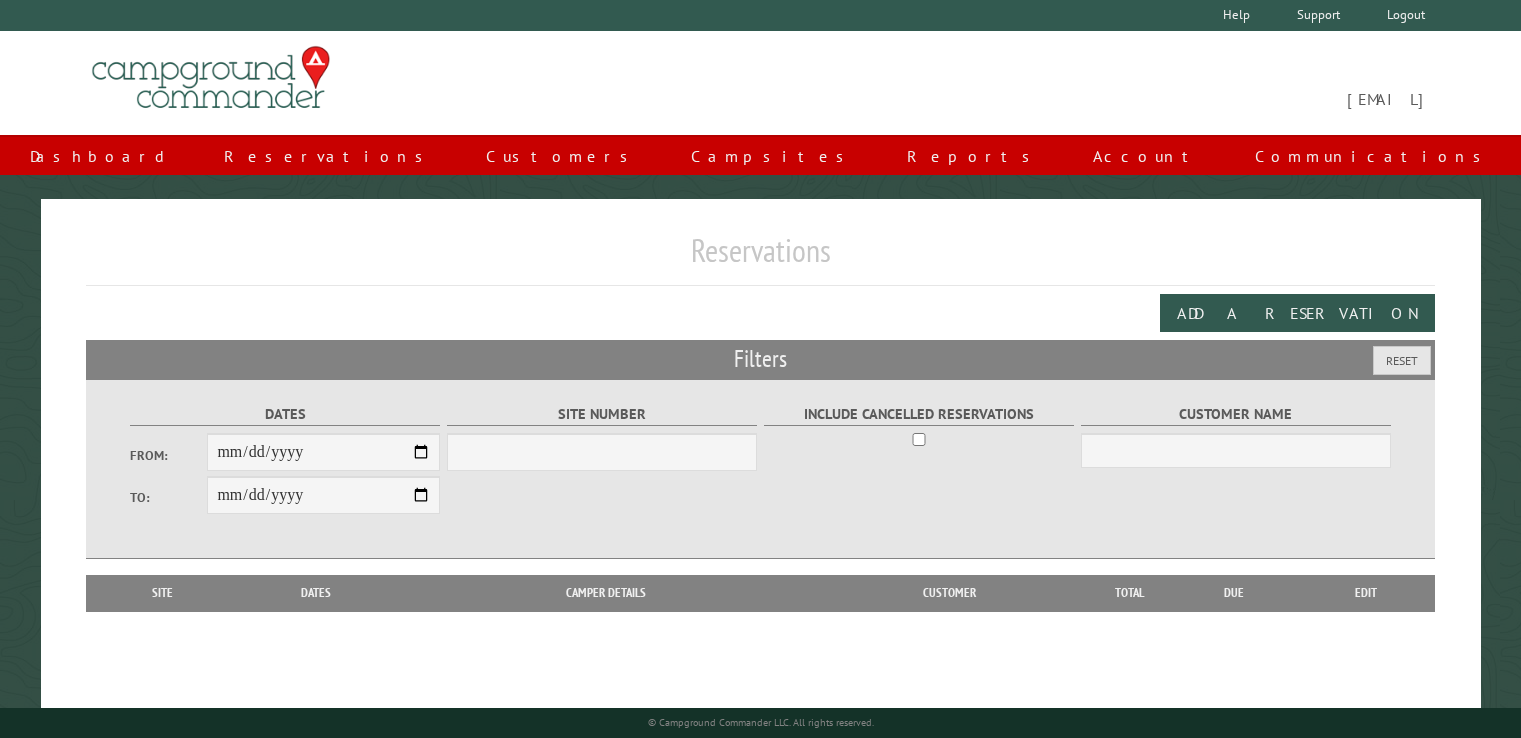 scroll, scrollTop: 0, scrollLeft: 0, axis: both 